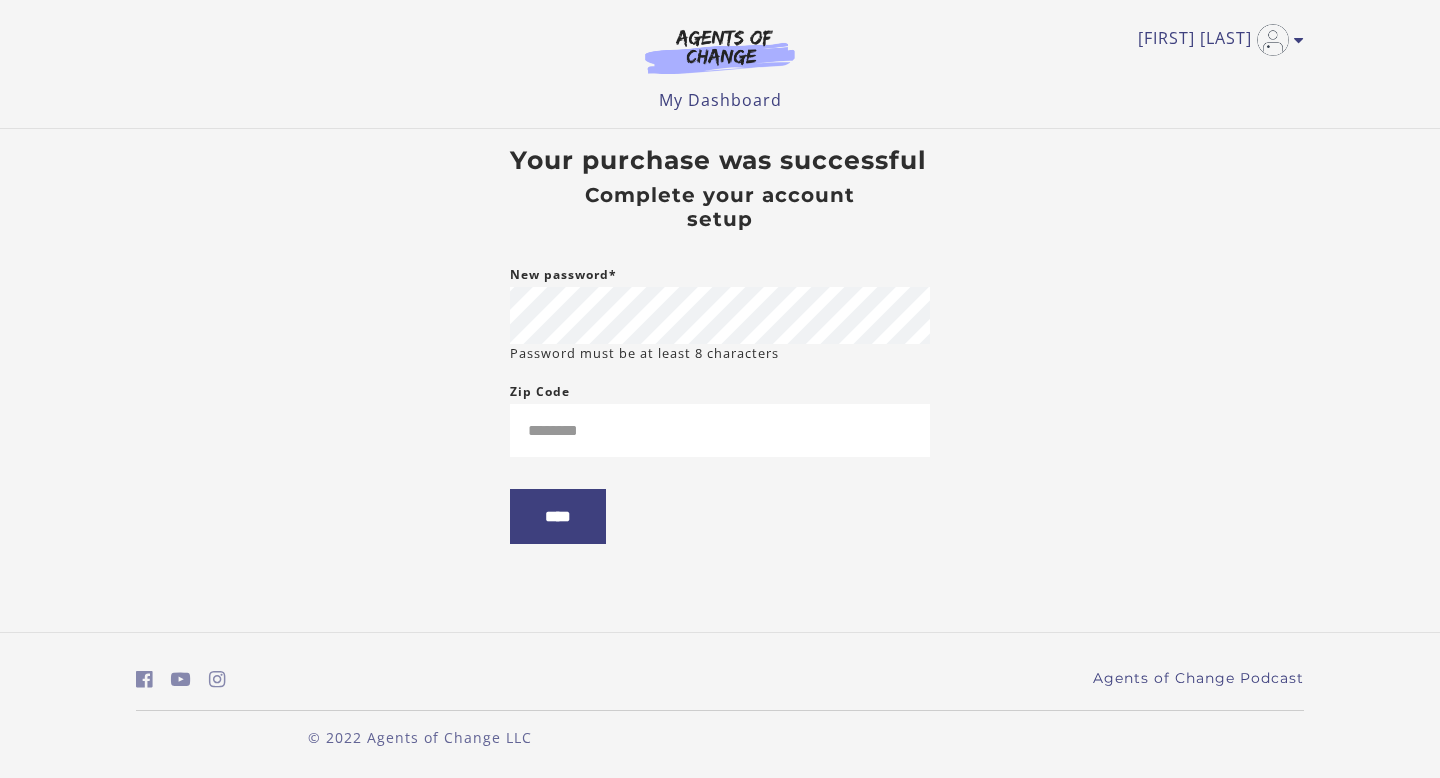 scroll, scrollTop: 0, scrollLeft: 0, axis: both 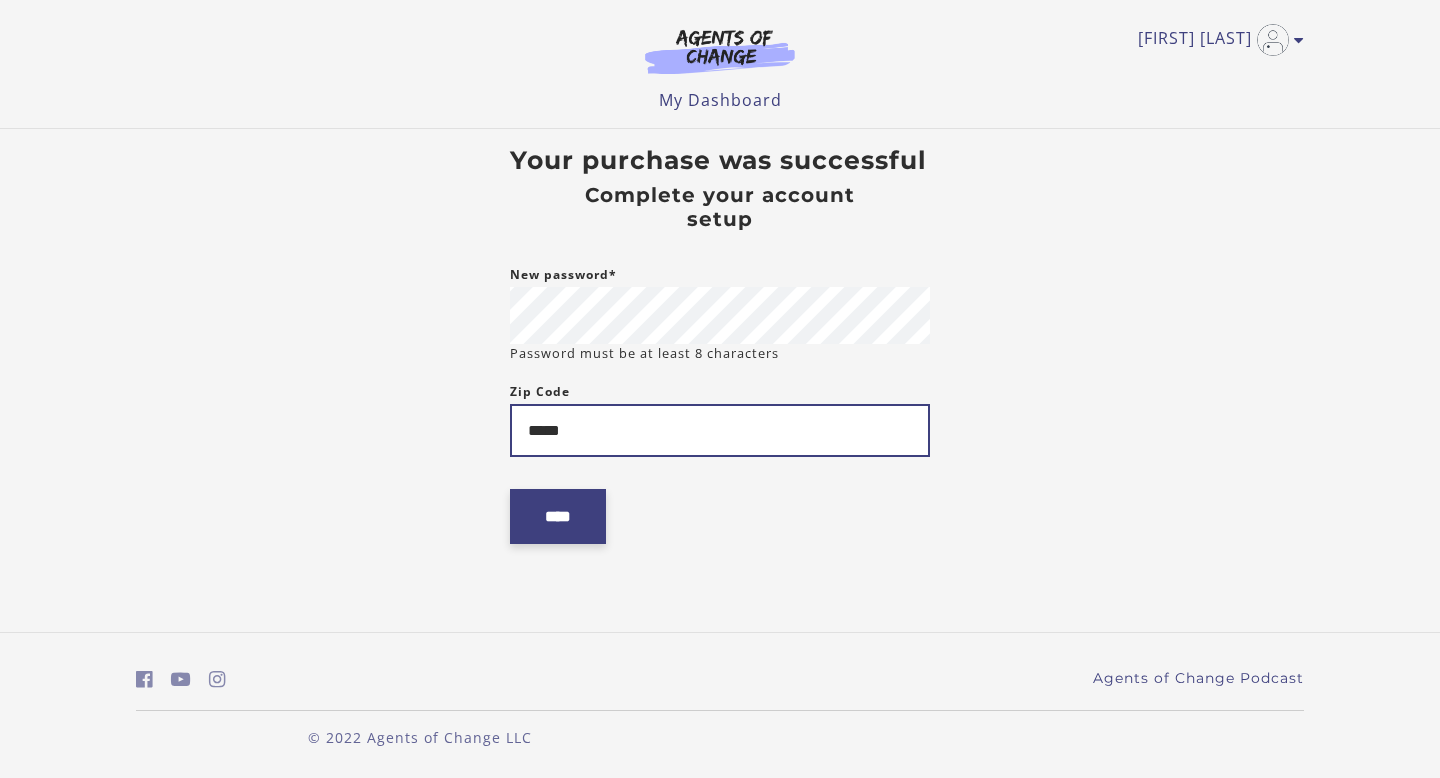 type on "*****" 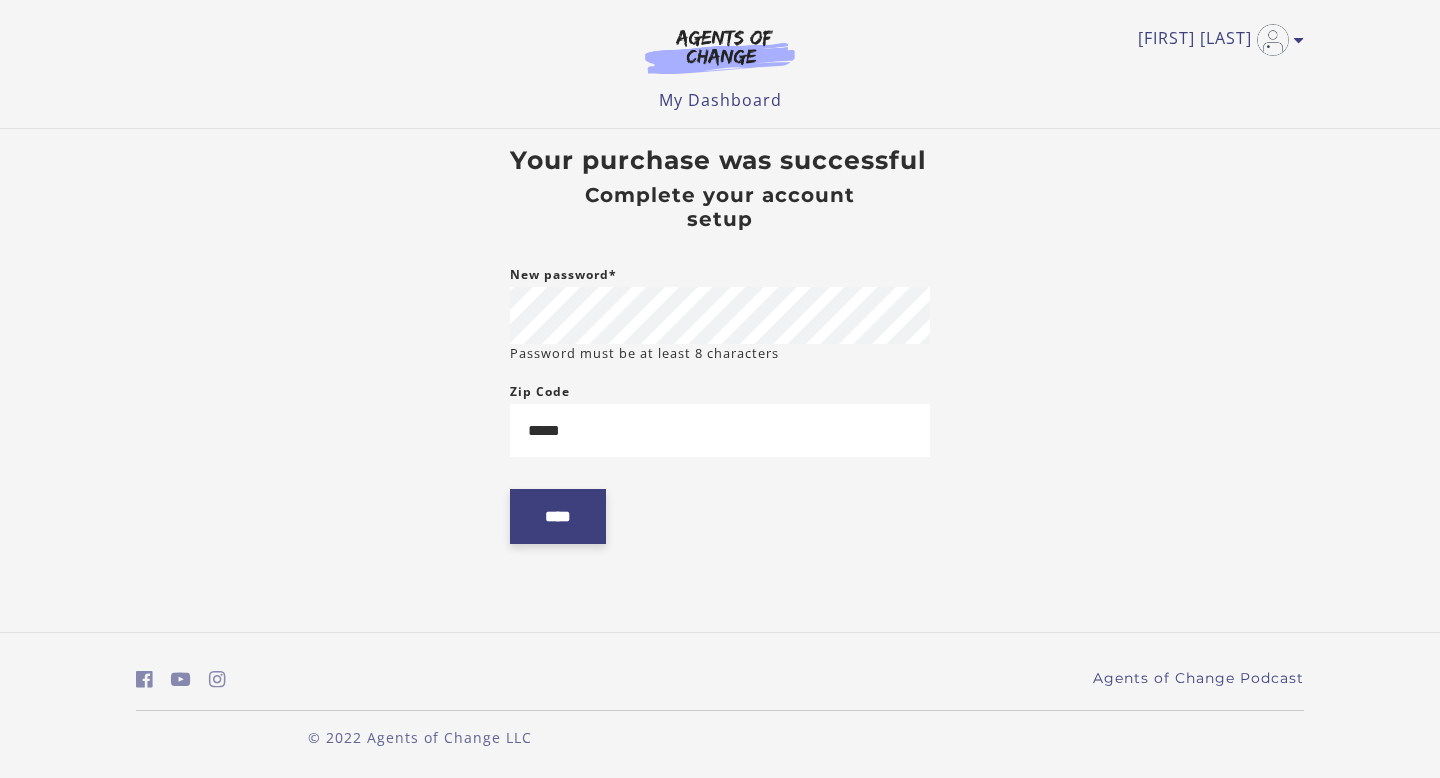 click on "****" at bounding box center (558, 516) 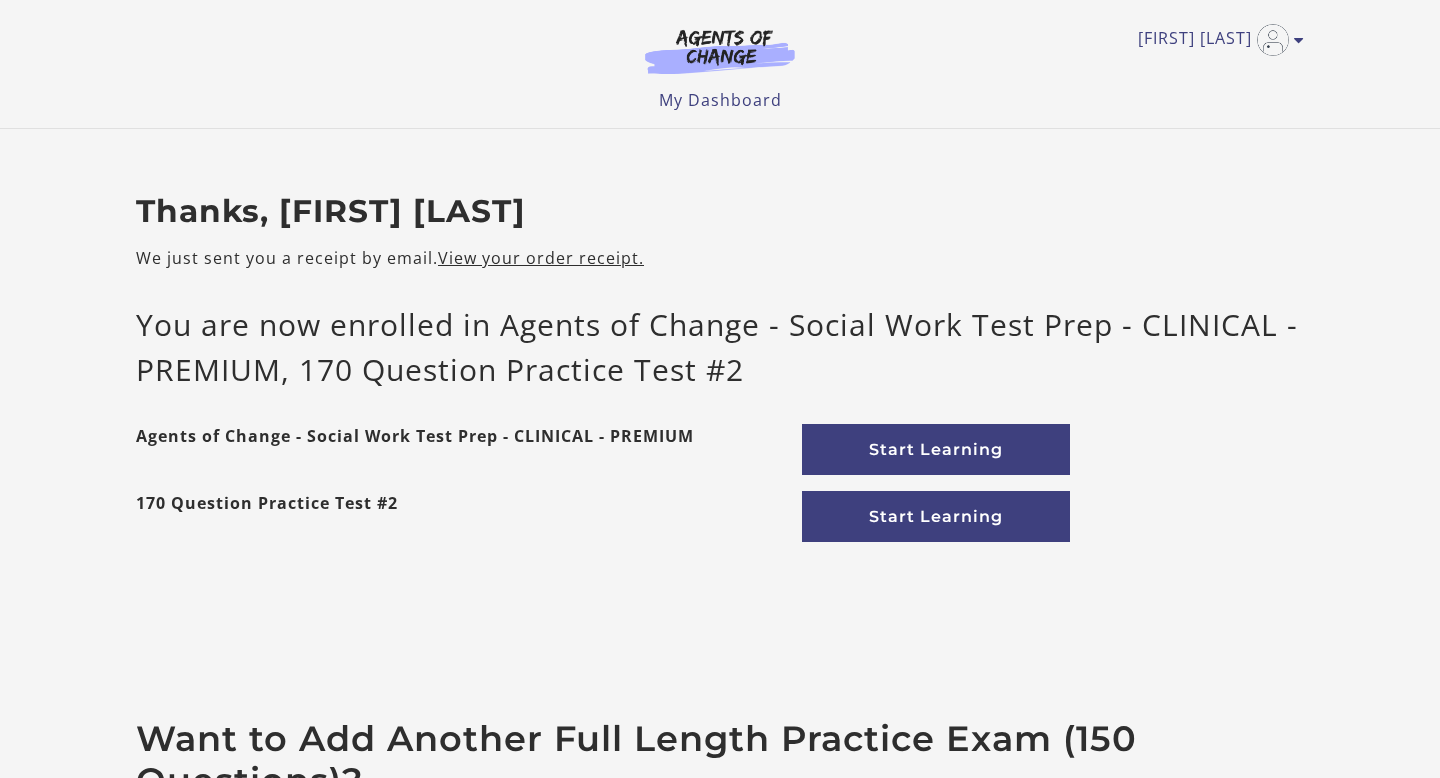 scroll, scrollTop: 0, scrollLeft: 0, axis: both 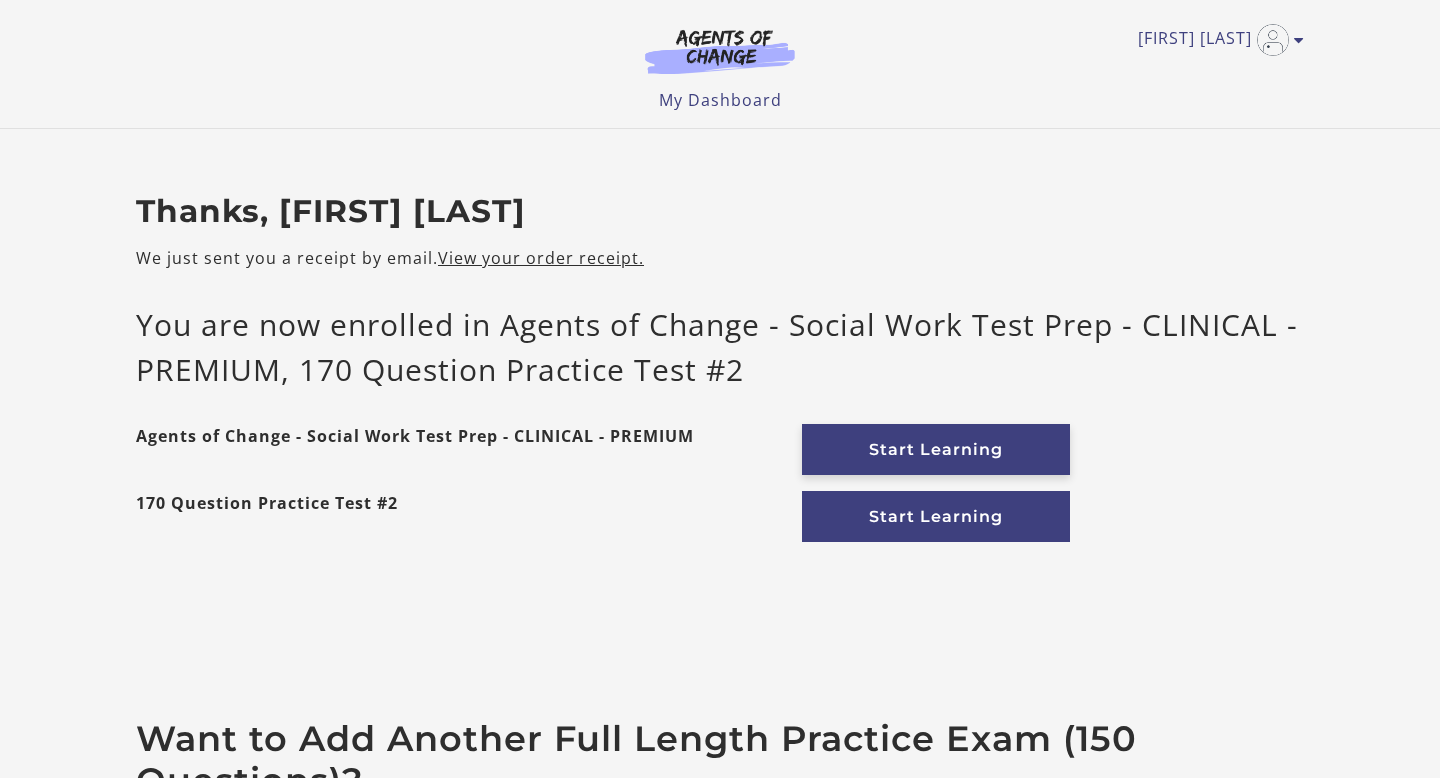click on "Start Learning" at bounding box center (936, 449) 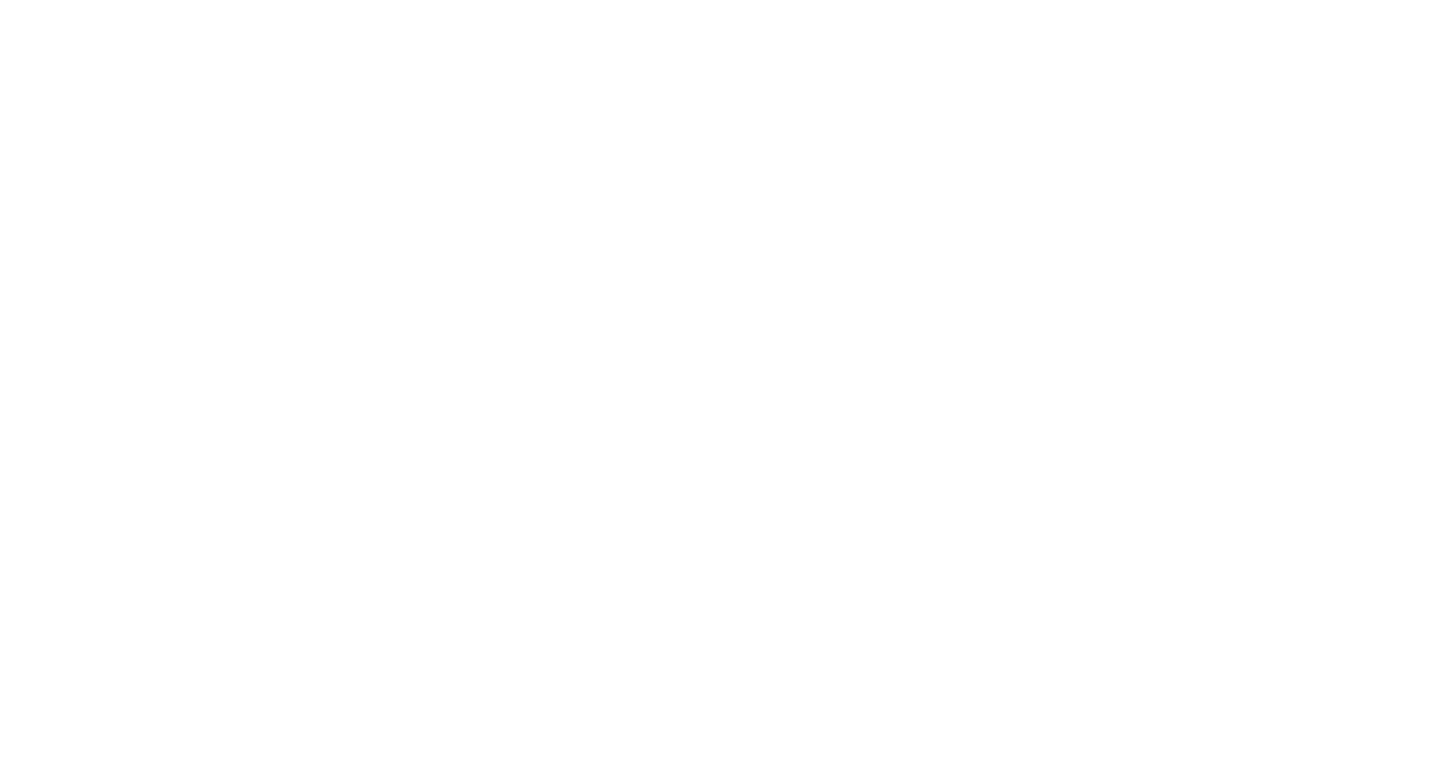 scroll, scrollTop: 0, scrollLeft: 0, axis: both 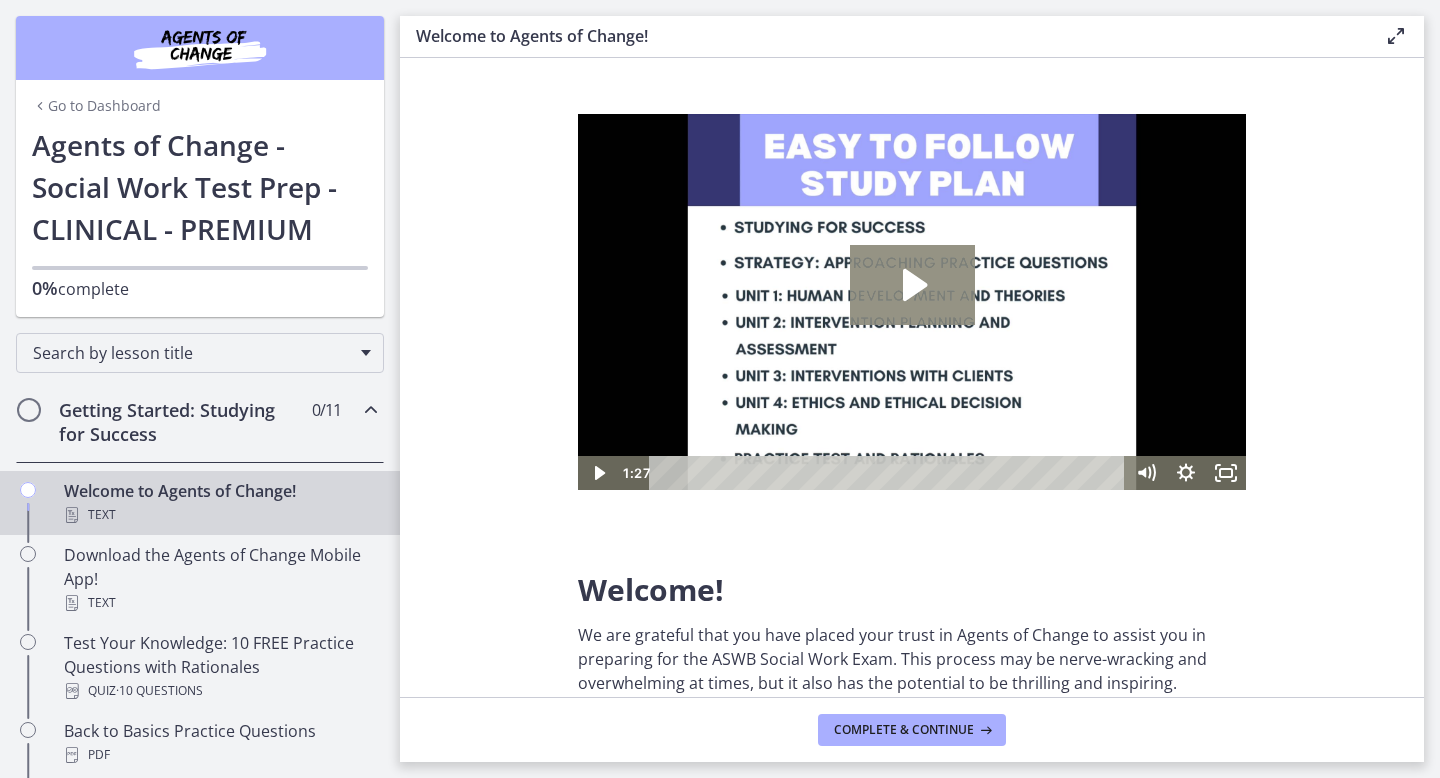 click 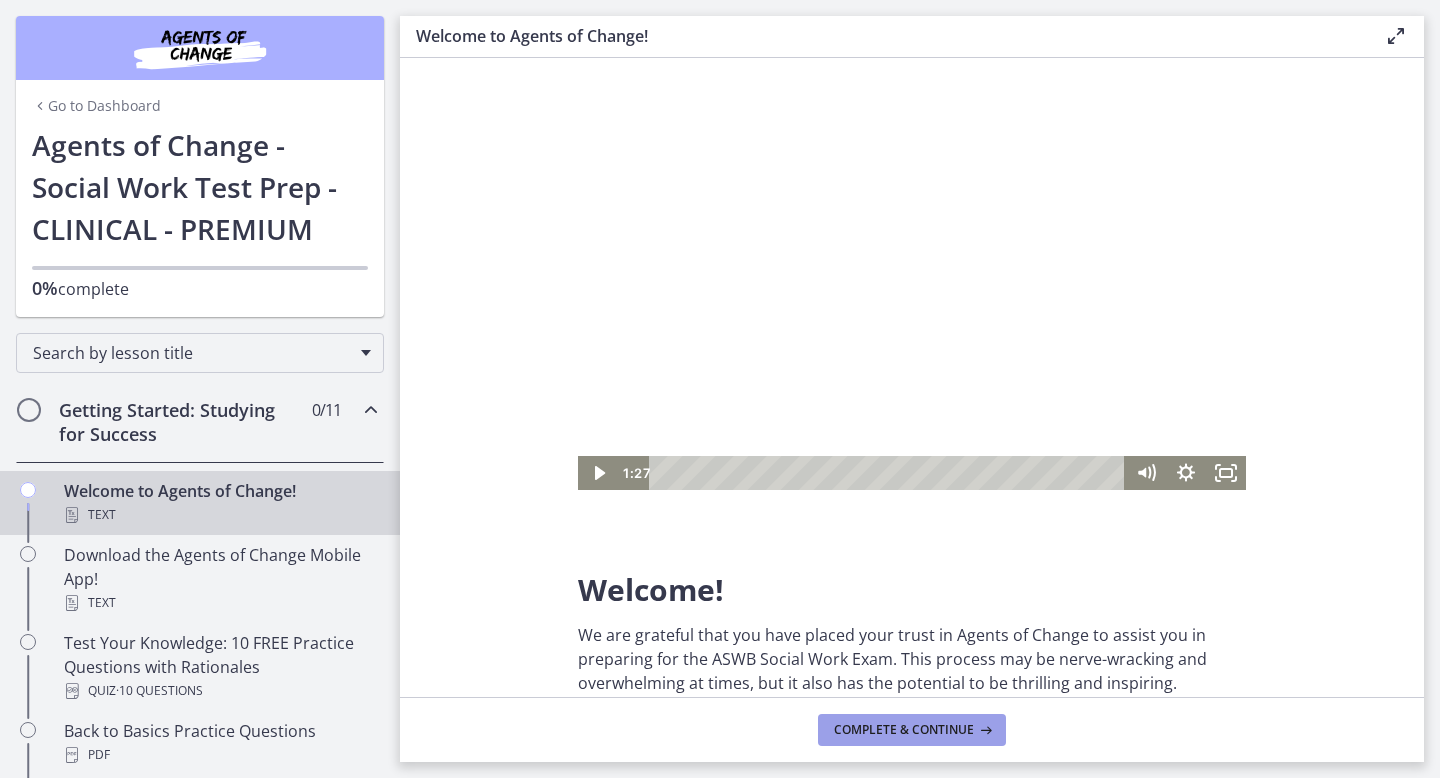 click on "Complete & continue" at bounding box center (912, 730) 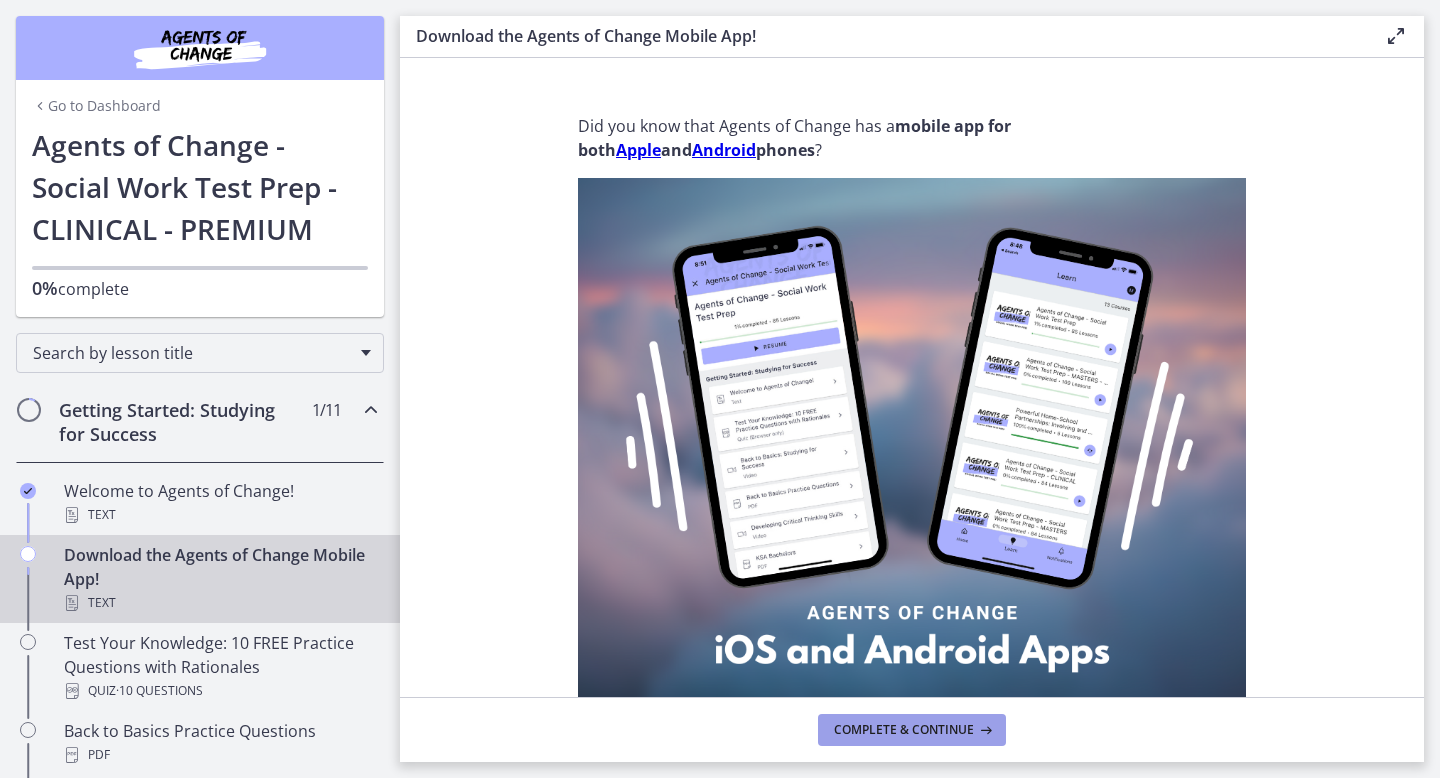 click on "Complete & continue" at bounding box center (904, 730) 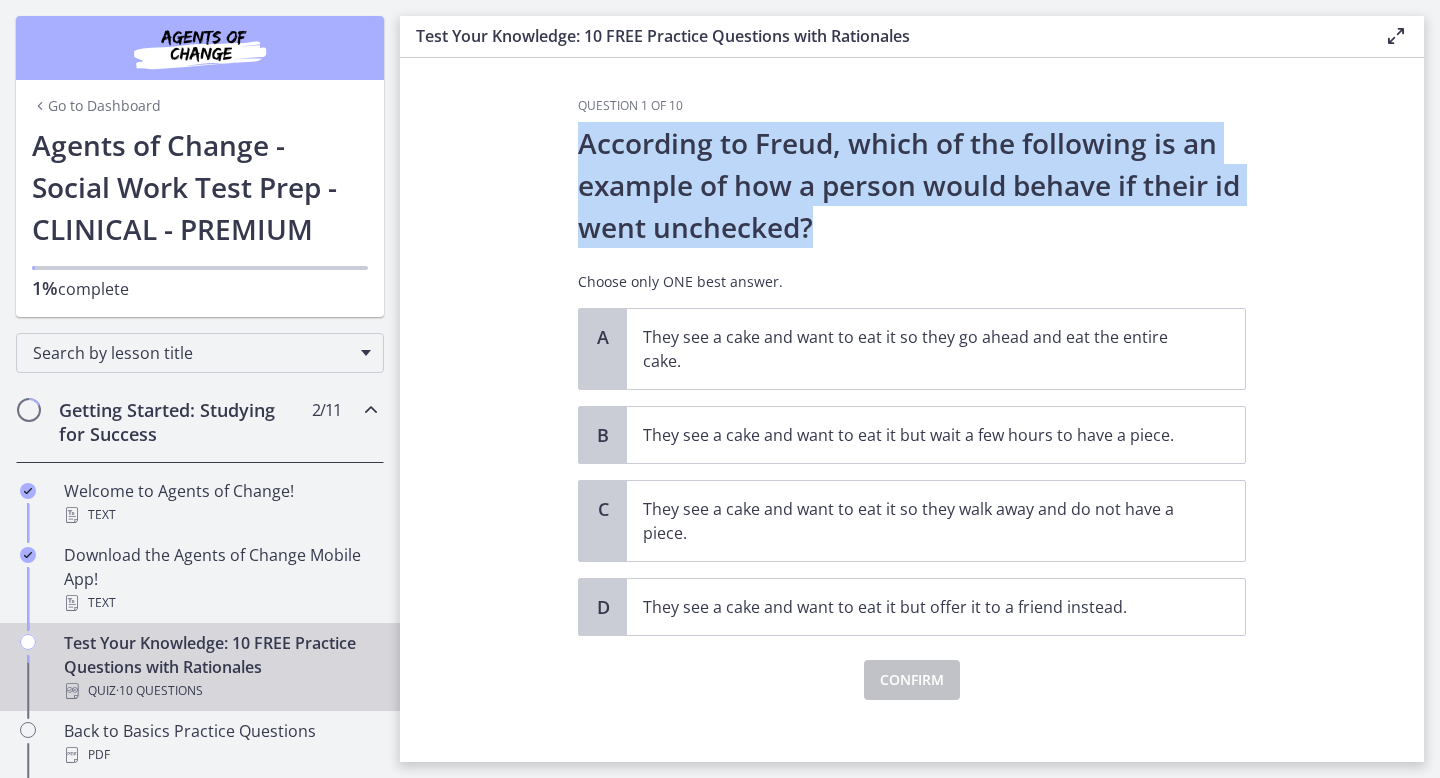 drag, startPoint x: 822, startPoint y: 234, endPoint x: 583, endPoint y: 152, distance: 252.67567 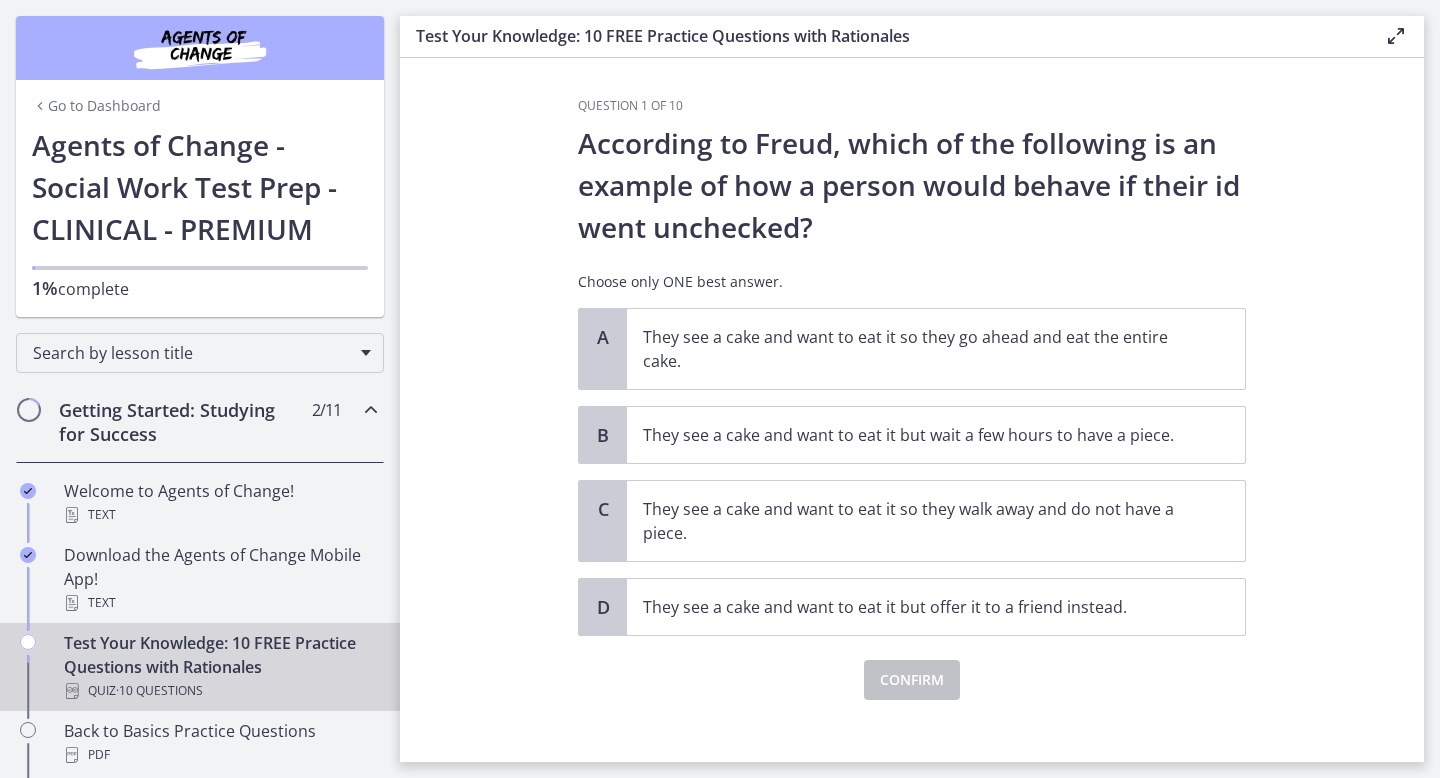 click on "Question   1   of   10
According to Freud, which of the following is an example of how a person would behave if their id went unchecked?
Choose only ONE best answer.
A
They see a cake and want to eat it so they go ahead and eat the entire cake.
B
They see a cake and want to eat it but wait a few hours to have a piece.
C
They see a cake and want to eat it so they walk away and do not have a piece.
D
They see a cake and want to eat it but offer it to a friend instead.
Confirm" at bounding box center (912, 410) 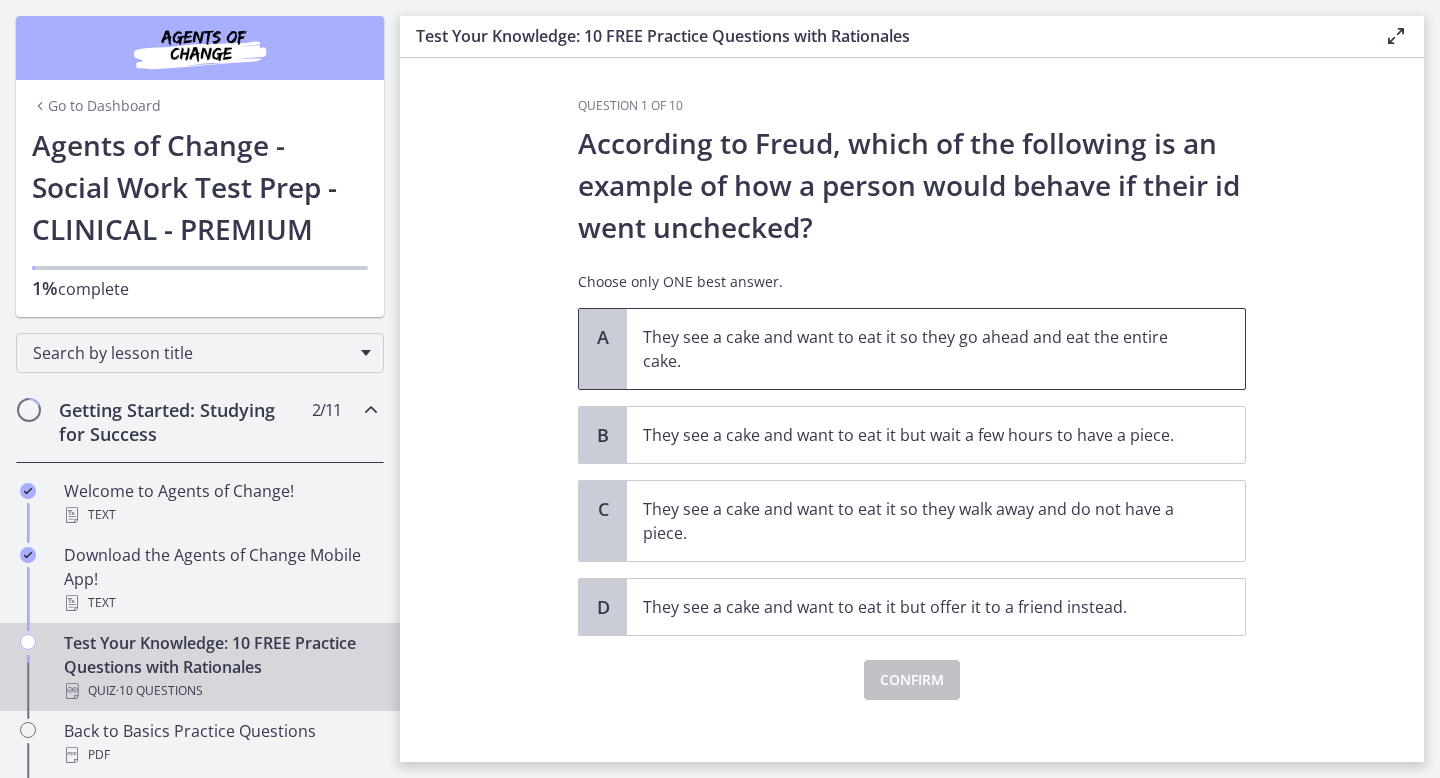 drag, startPoint x: 693, startPoint y: 370, endPoint x: 637, endPoint y: 336, distance: 65.51336 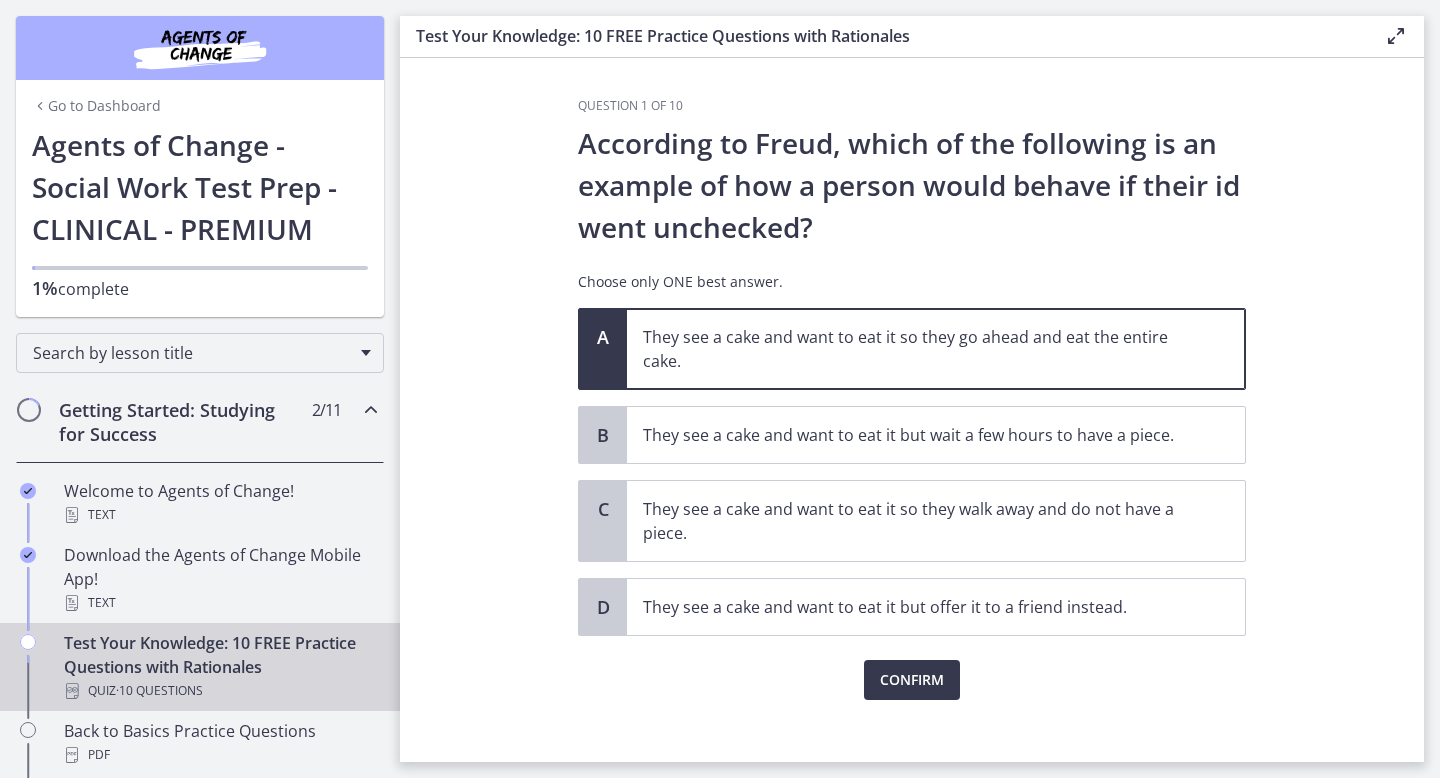 copy on "They see a cake and want to eat it so they go ahead and eat the entire cake." 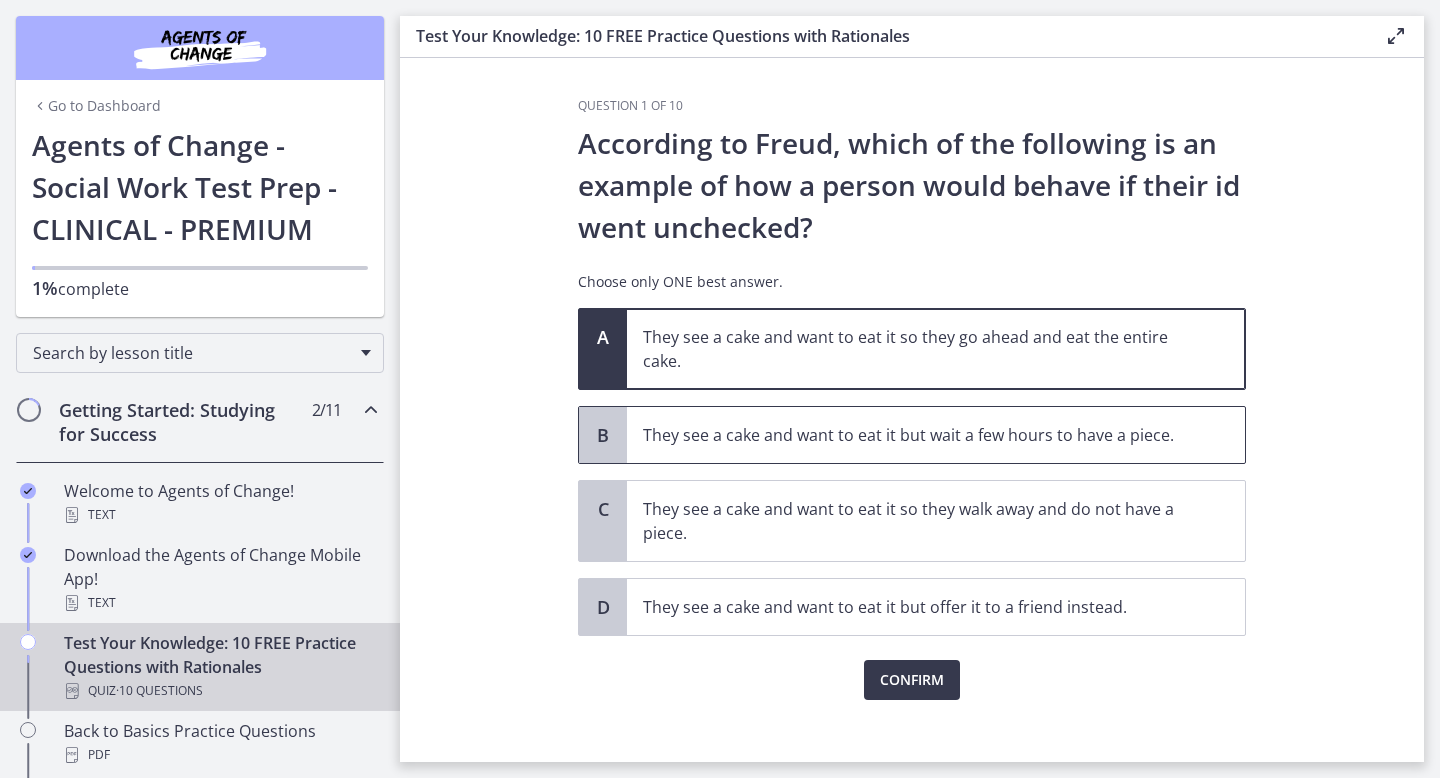 drag, startPoint x: 1175, startPoint y: 432, endPoint x: 646, endPoint y: 438, distance: 529.034 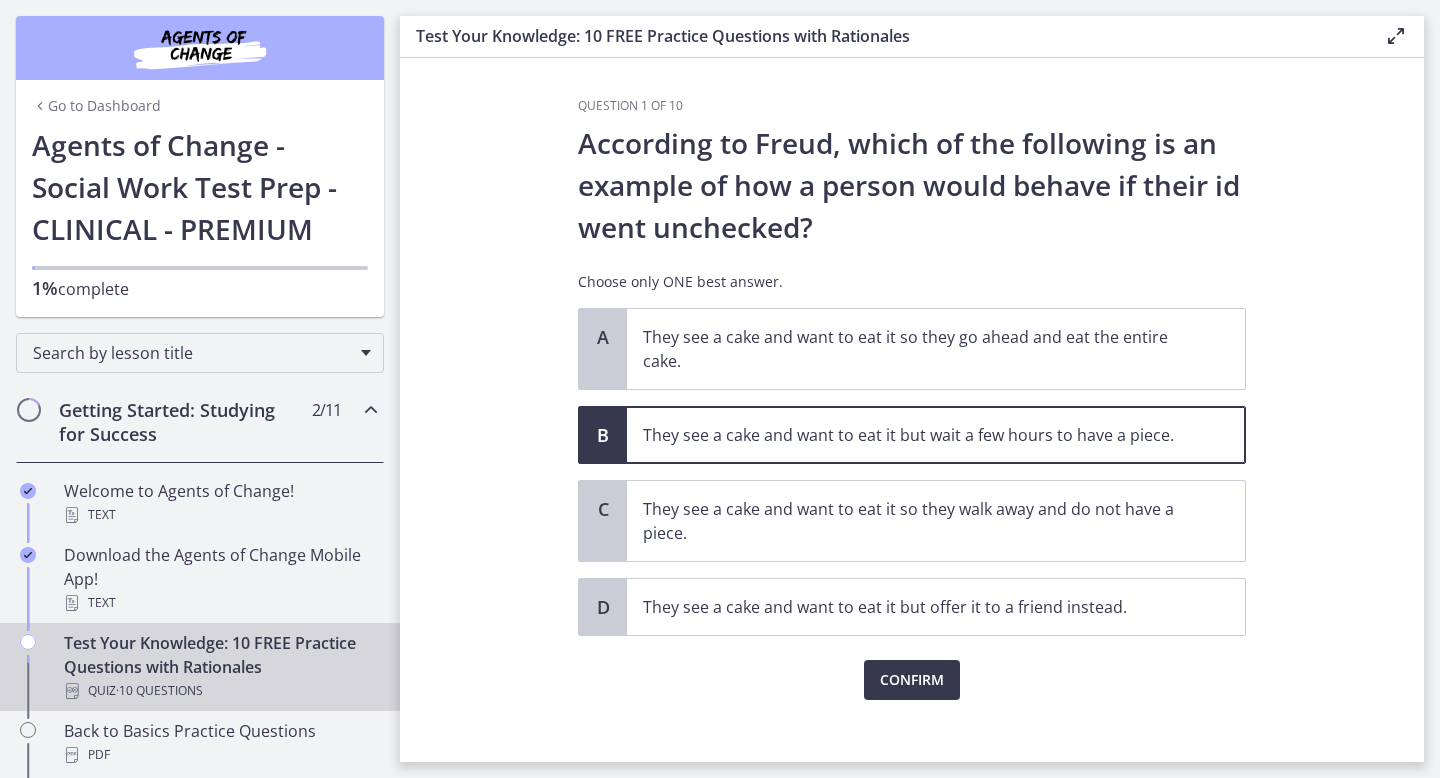copy on "They see a cake and want to eat it but wait a few hours to have a piece." 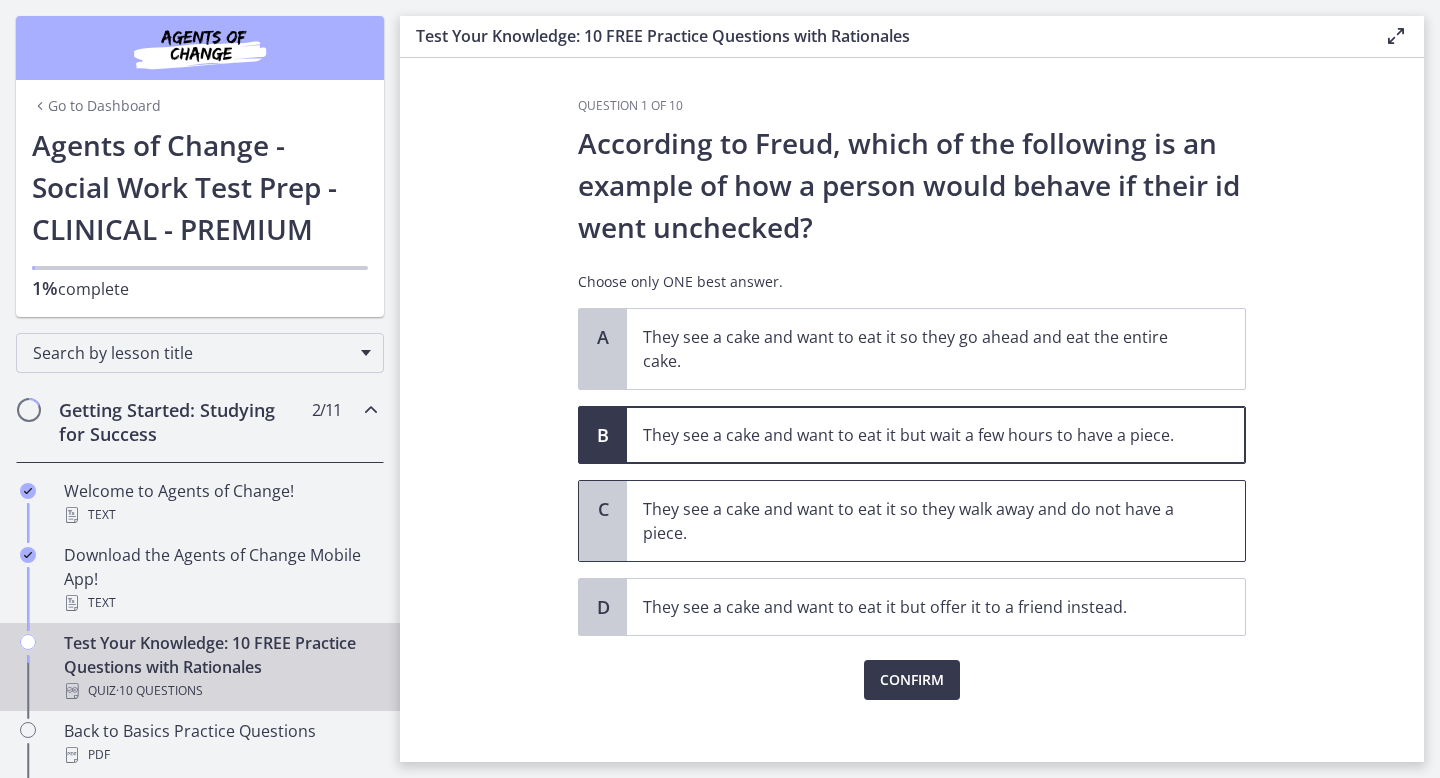 drag, startPoint x: 725, startPoint y: 543, endPoint x: 645, endPoint y: 514, distance: 85.09406 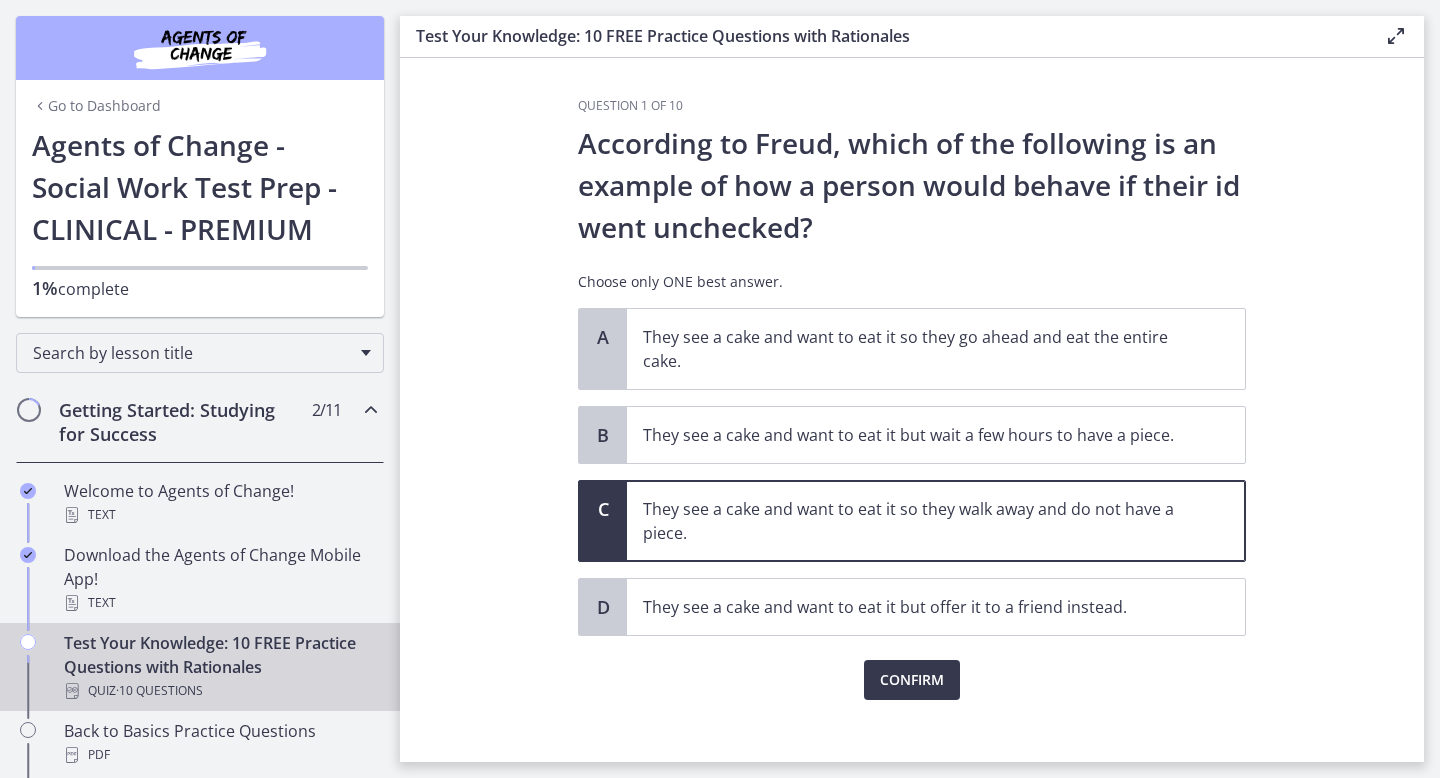 copy on "They see a cake and want to eat it so they walk away and do not have a piece." 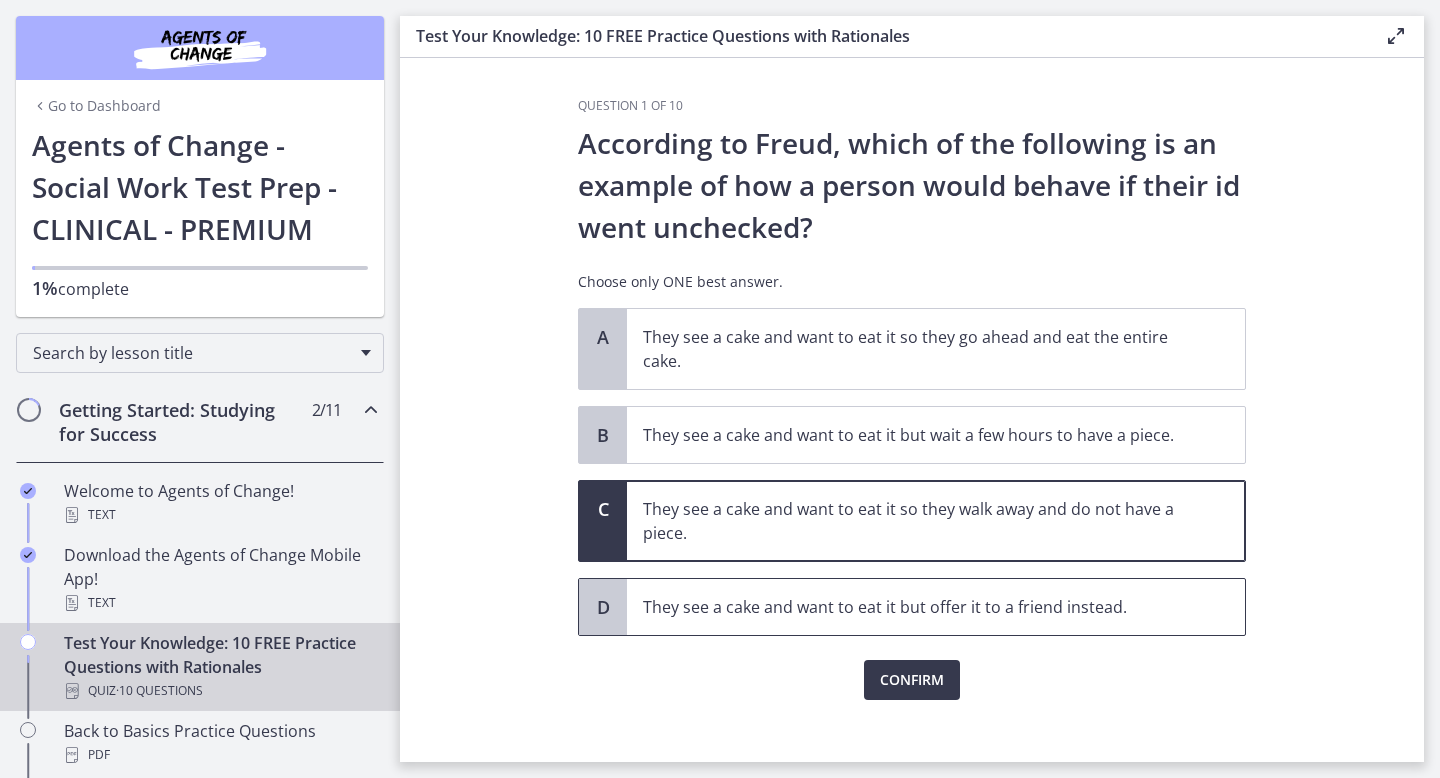 drag, startPoint x: 1145, startPoint y: 613, endPoint x: 648, endPoint y: 613, distance: 497 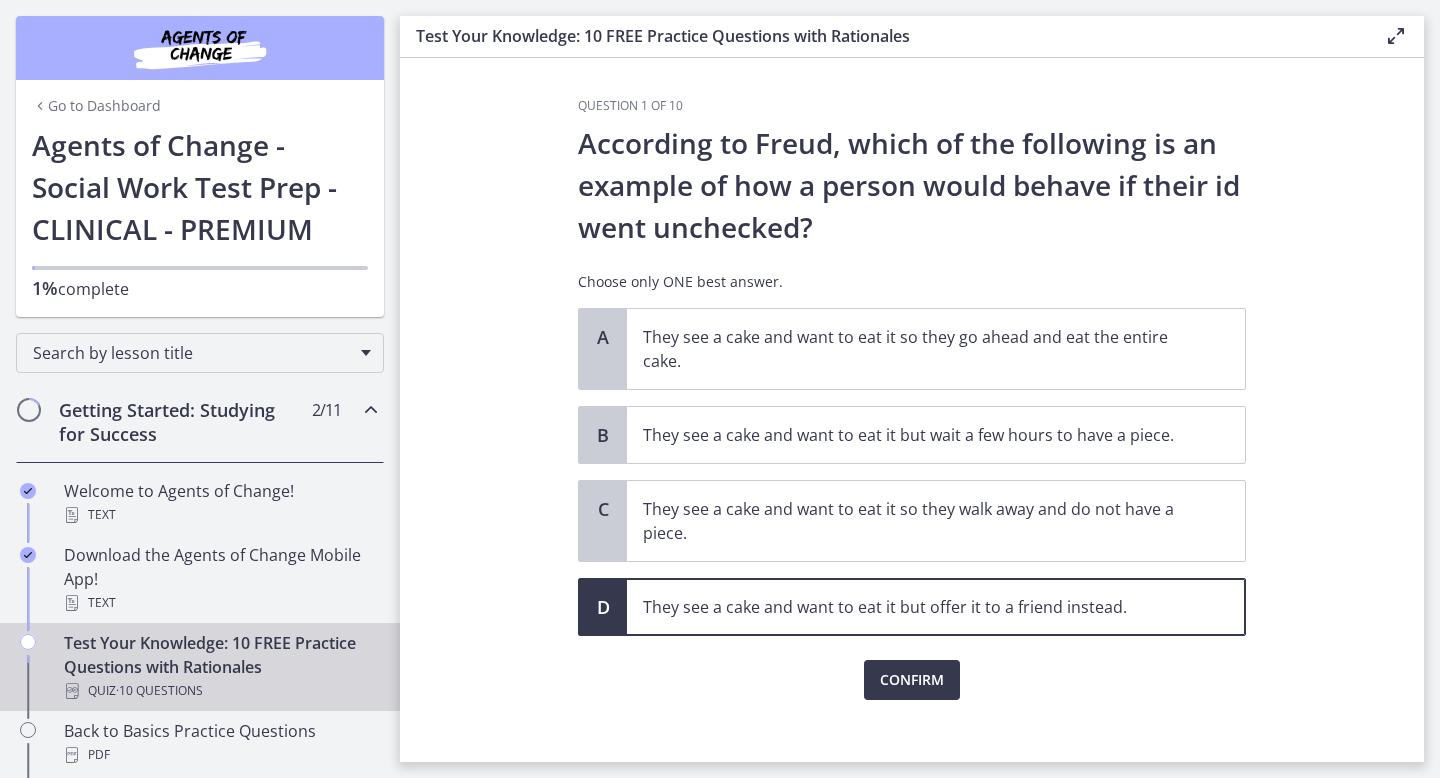 copy on "They see a cake and want to eat it but offer it to a friend instead." 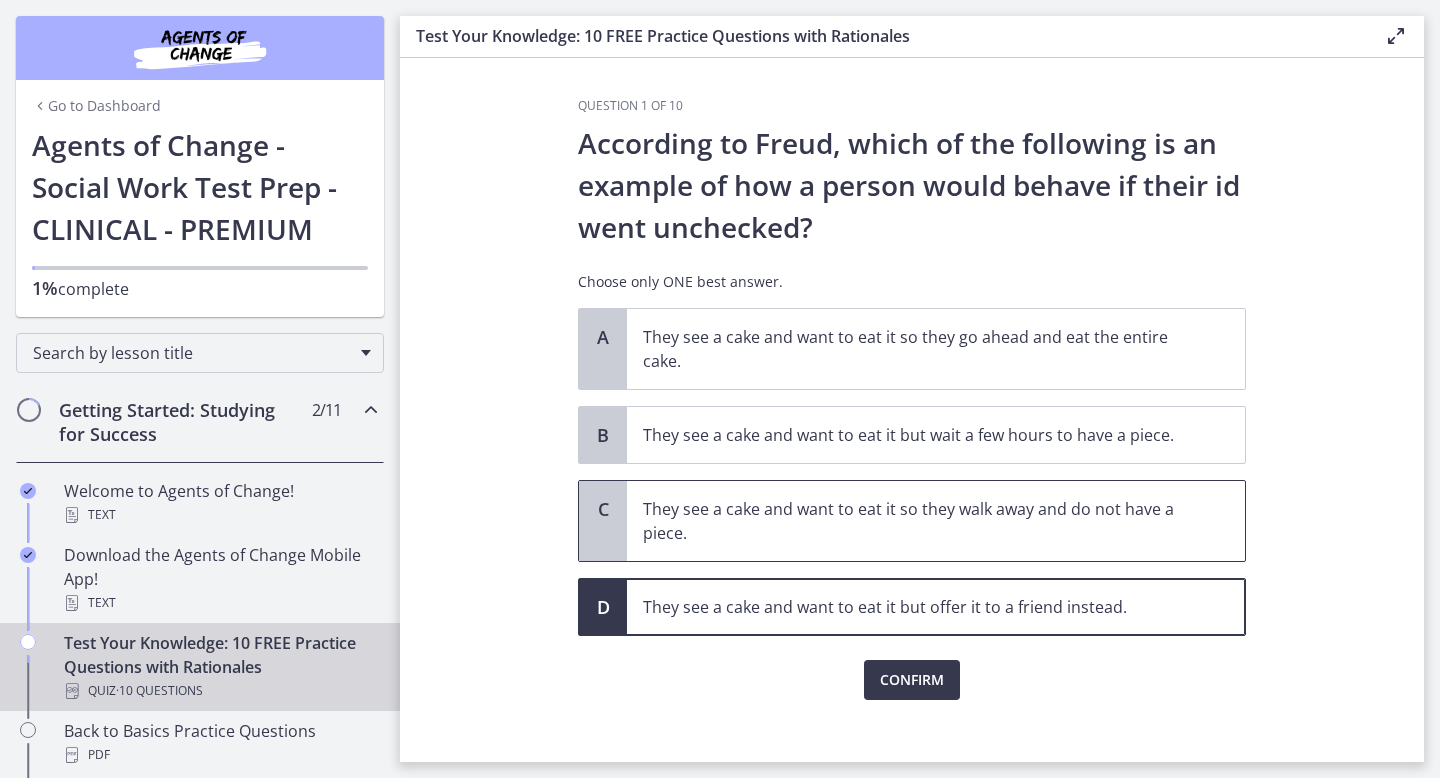 click on "C" at bounding box center (603, 521) 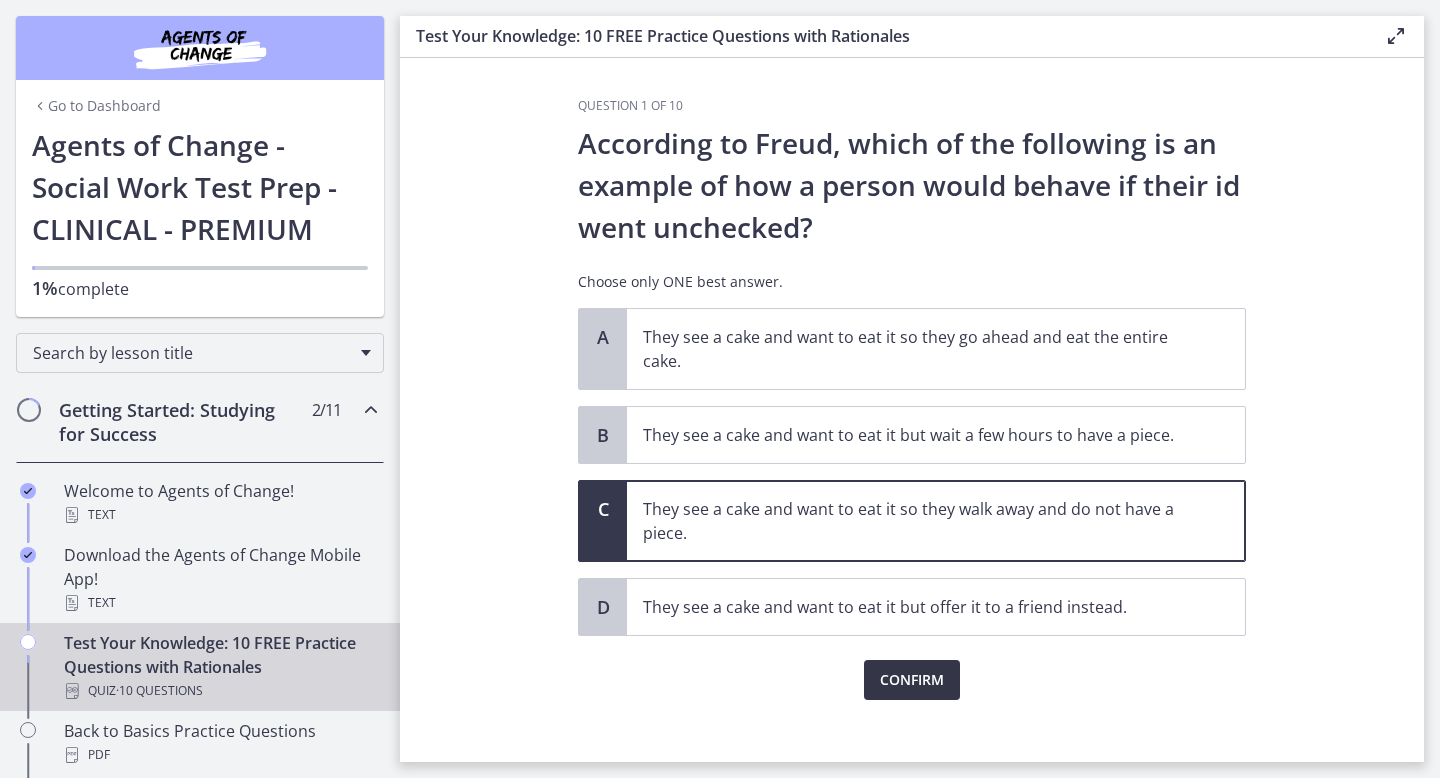 click on "Confirm" at bounding box center (912, 680) 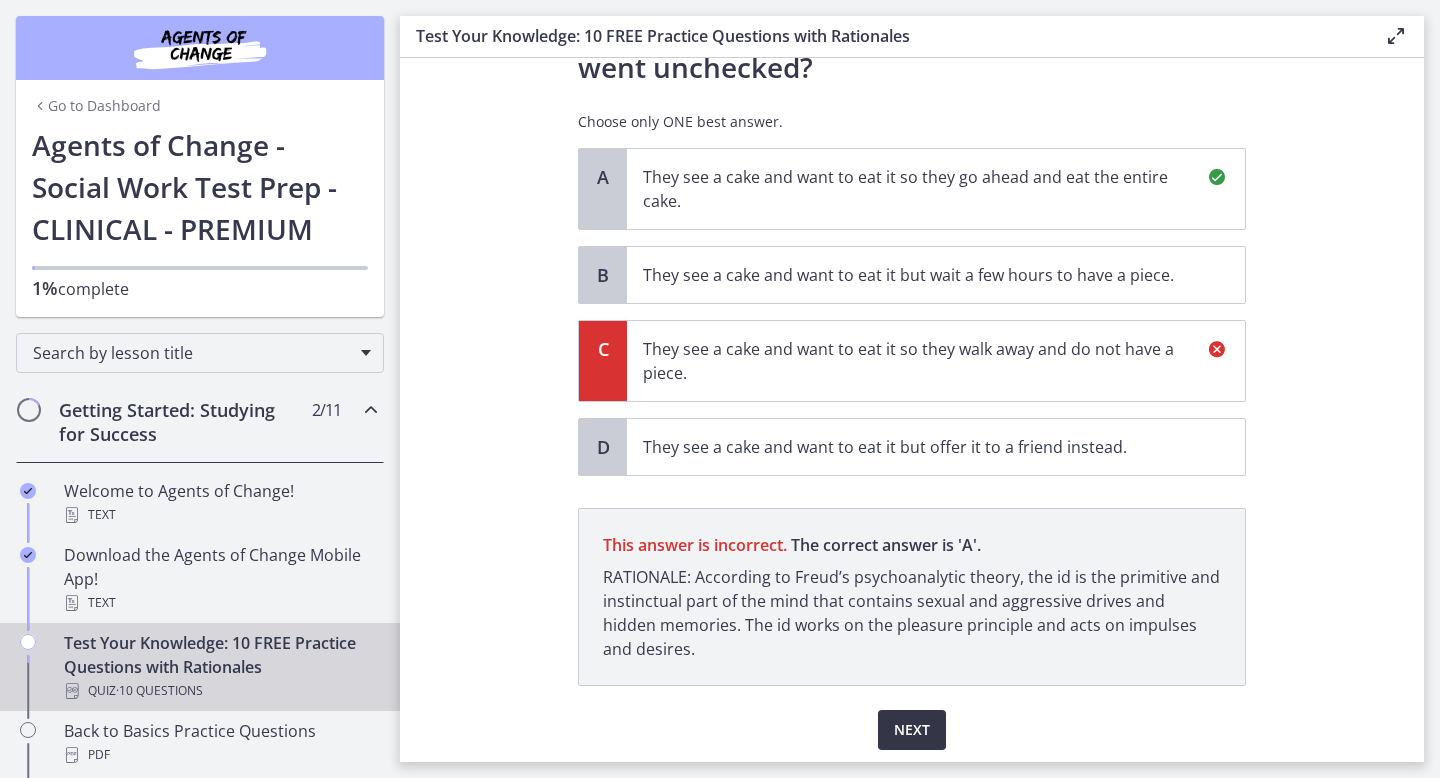 scroll, scrollTop: 228, scrollLeft: 0, axis: vertical 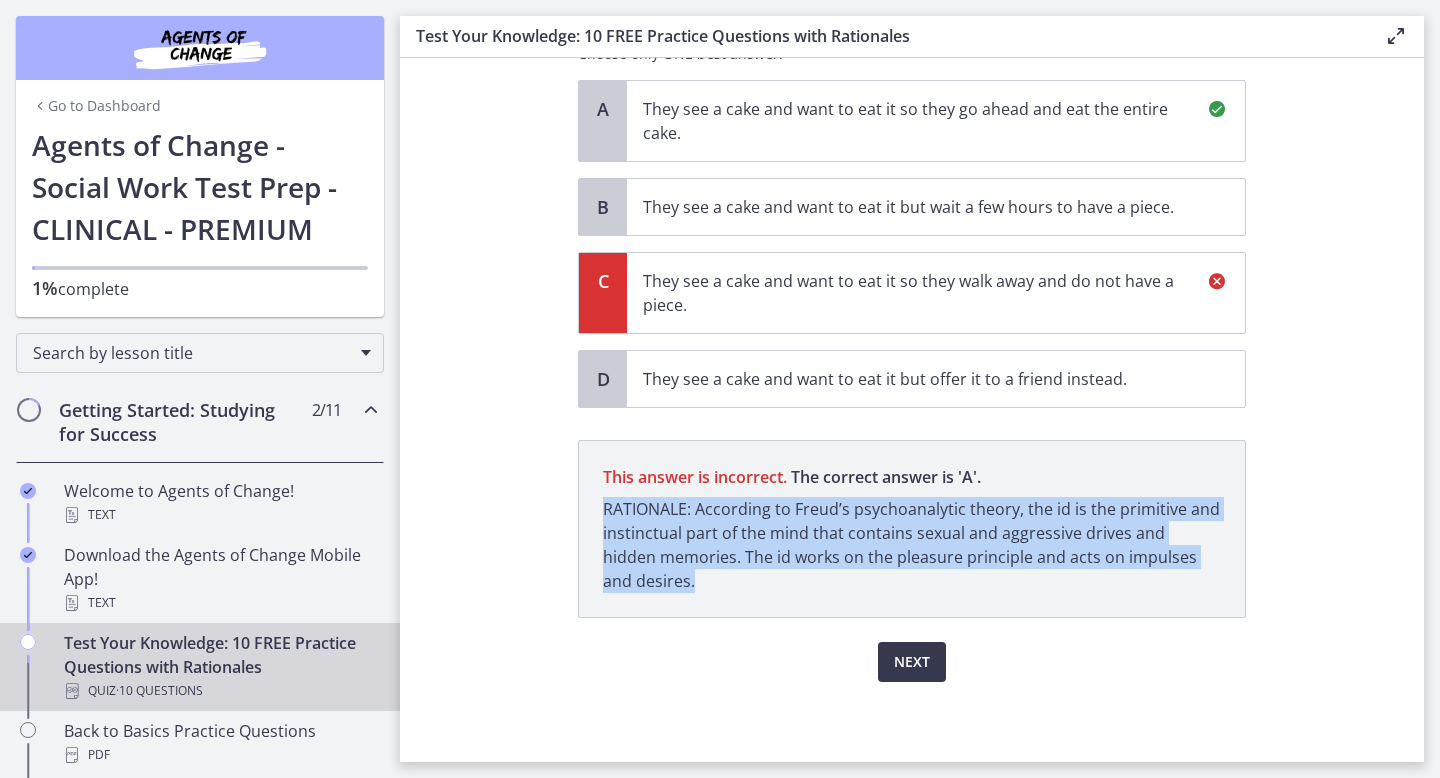 drag, startPoint x: 674, startPoint y: 586, endPoint x: 601, endPoint y: 513, distance: 103.23759 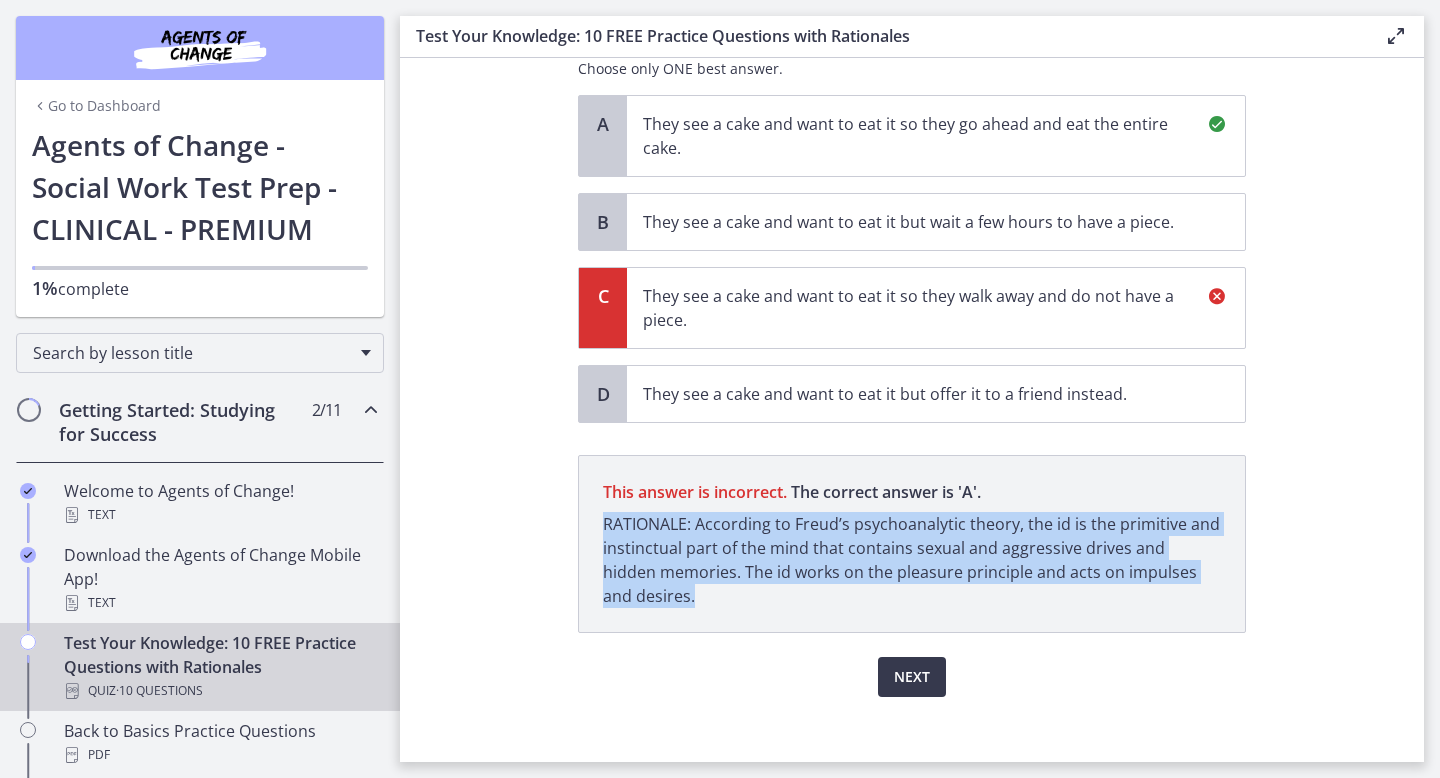 scroll, scrollTop: 228, scrollLeft: 0, axis: vertical 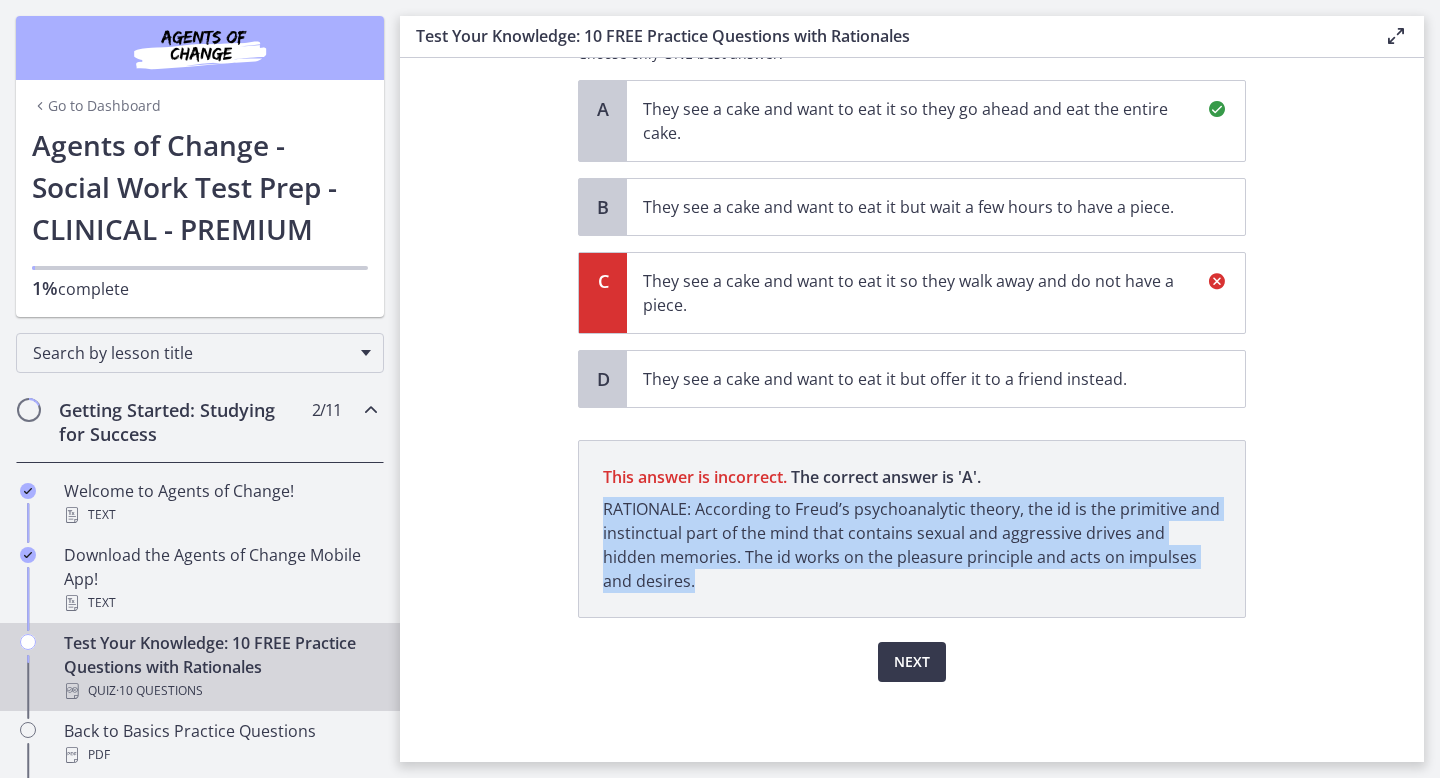 drag, startPoint x: 697, startPoint y: 138, endPoint x: 642, endPoint y: 113, distance: 60.41523 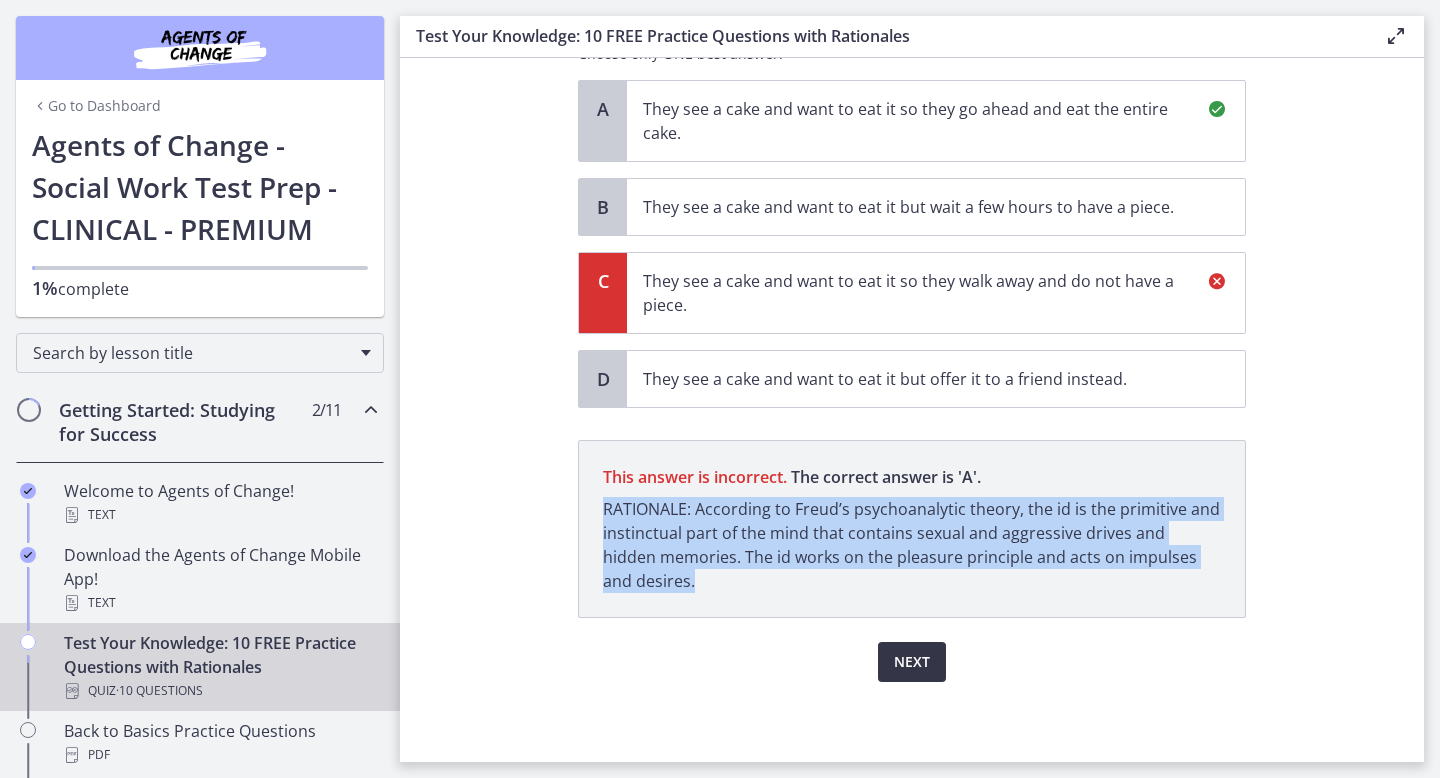 click on "Next" at bounding box center (912, 662) 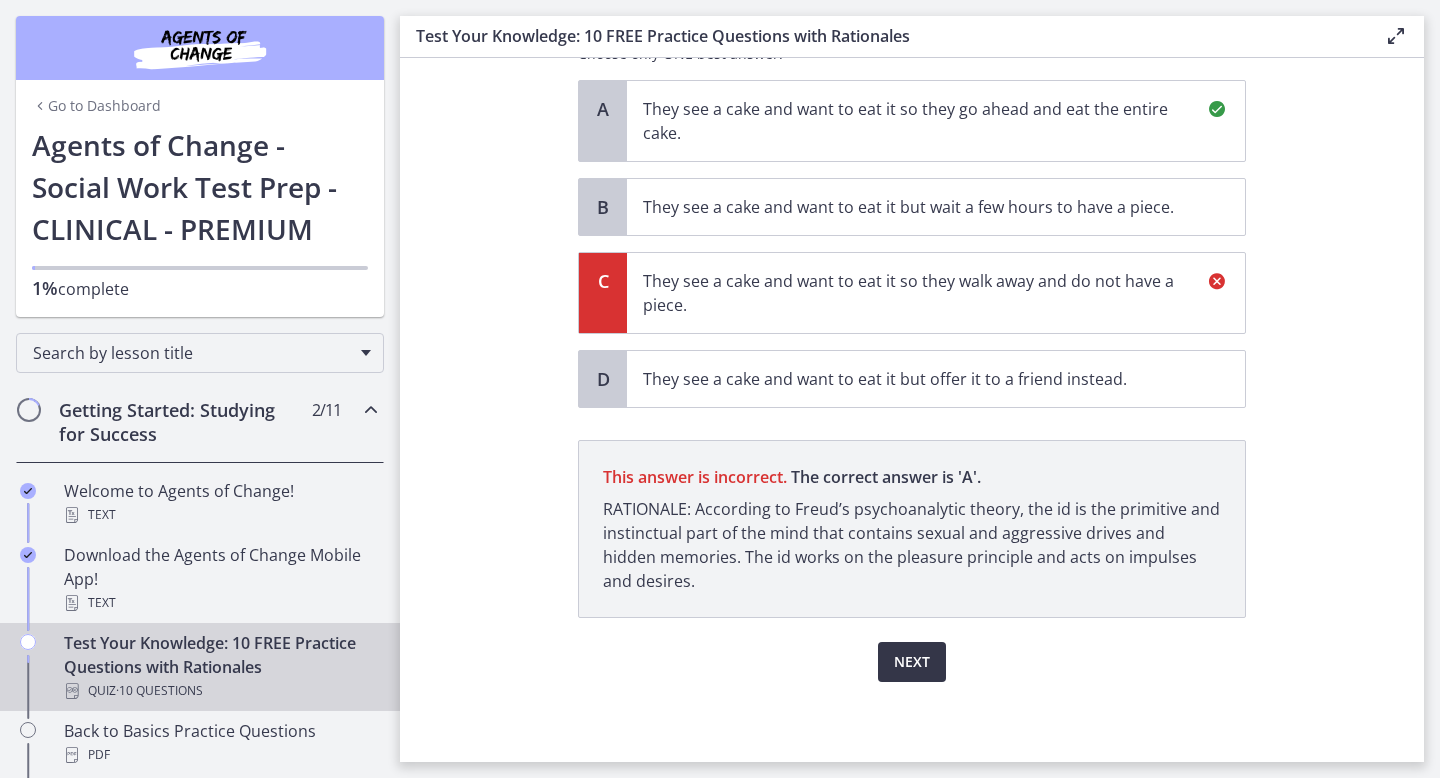 scroll, scrollTop: 0, scrollLeft: 0, axis: both 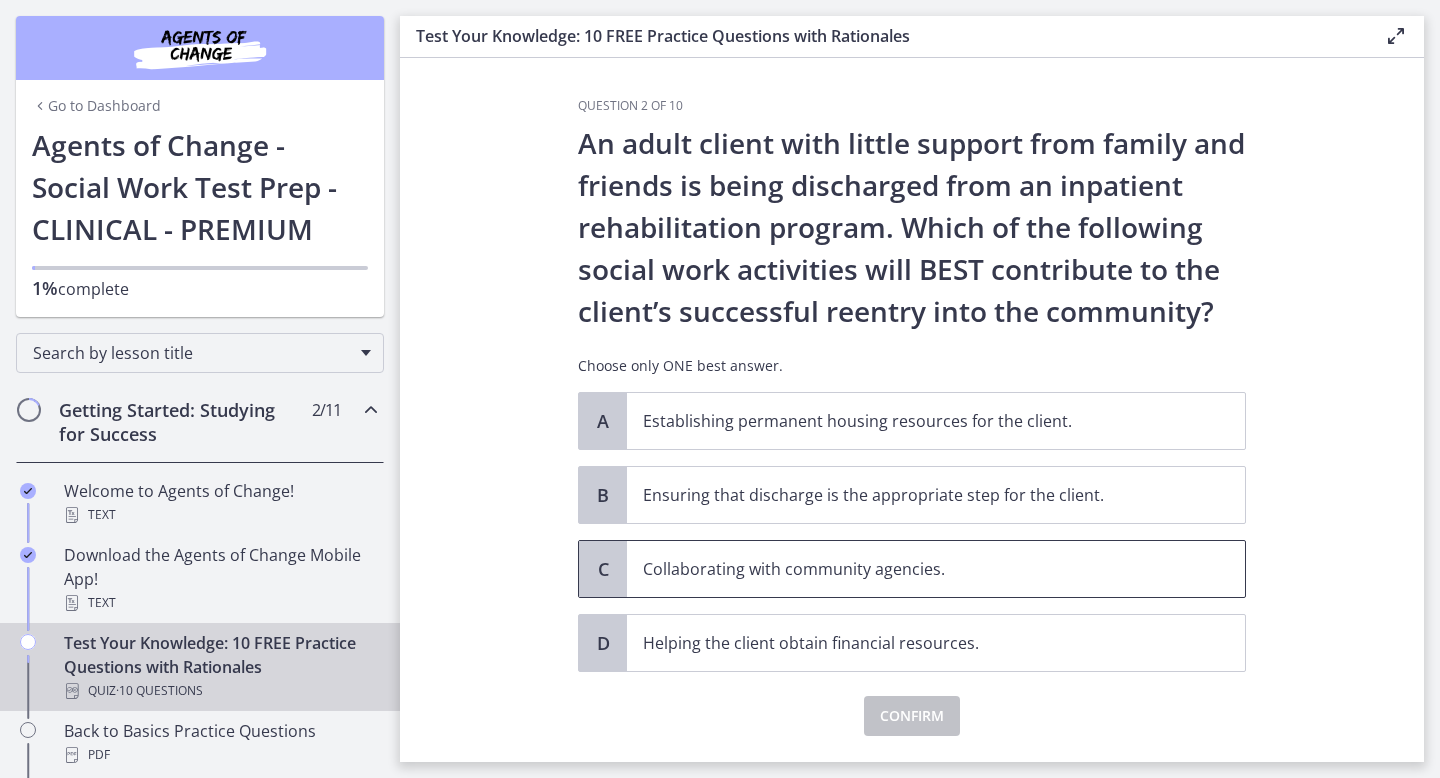 click on "Collaborating with community agencies." at bounding box center [916, 569] 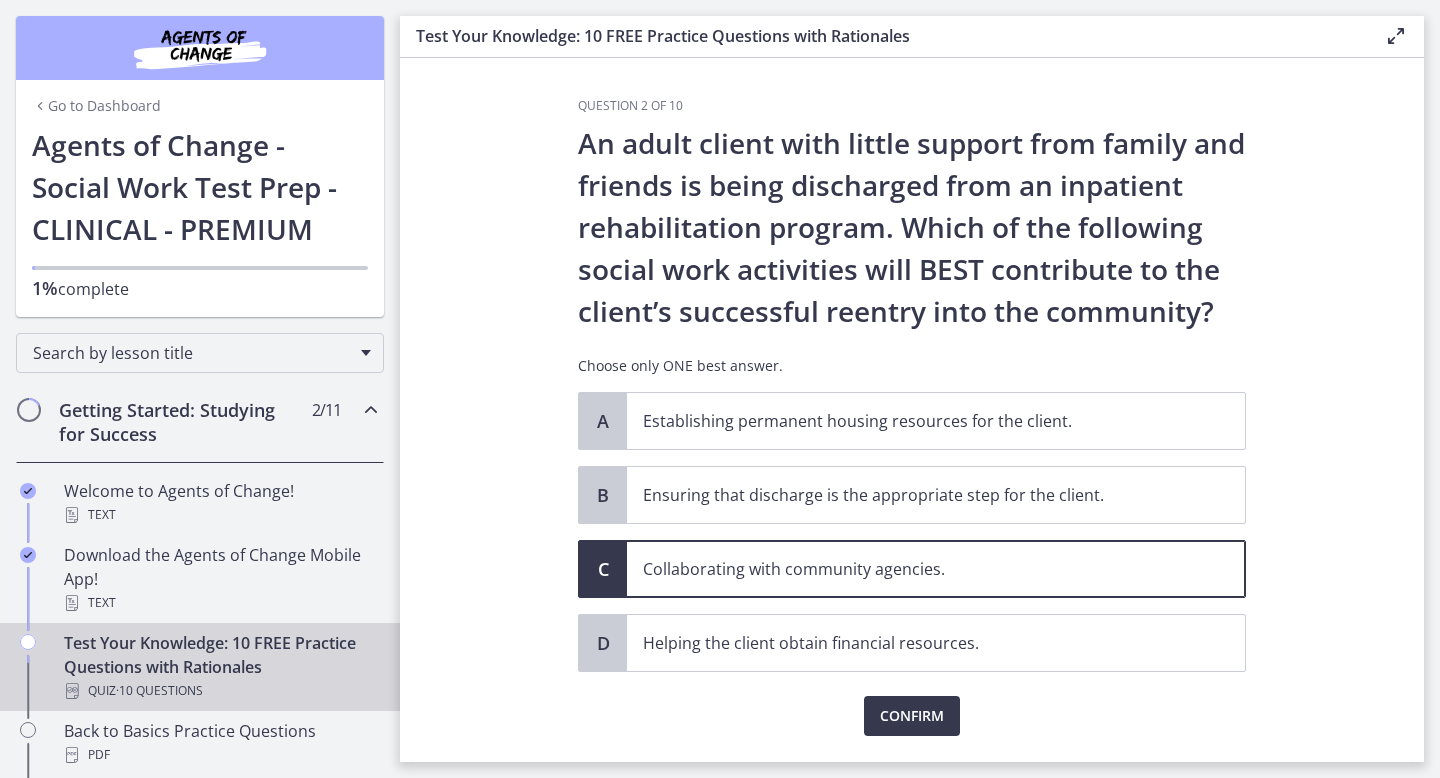 drag, startPoint x: 1216, startPoint y: 311, endPoint x: 589, endPoint y: 146, distance: 648.3471 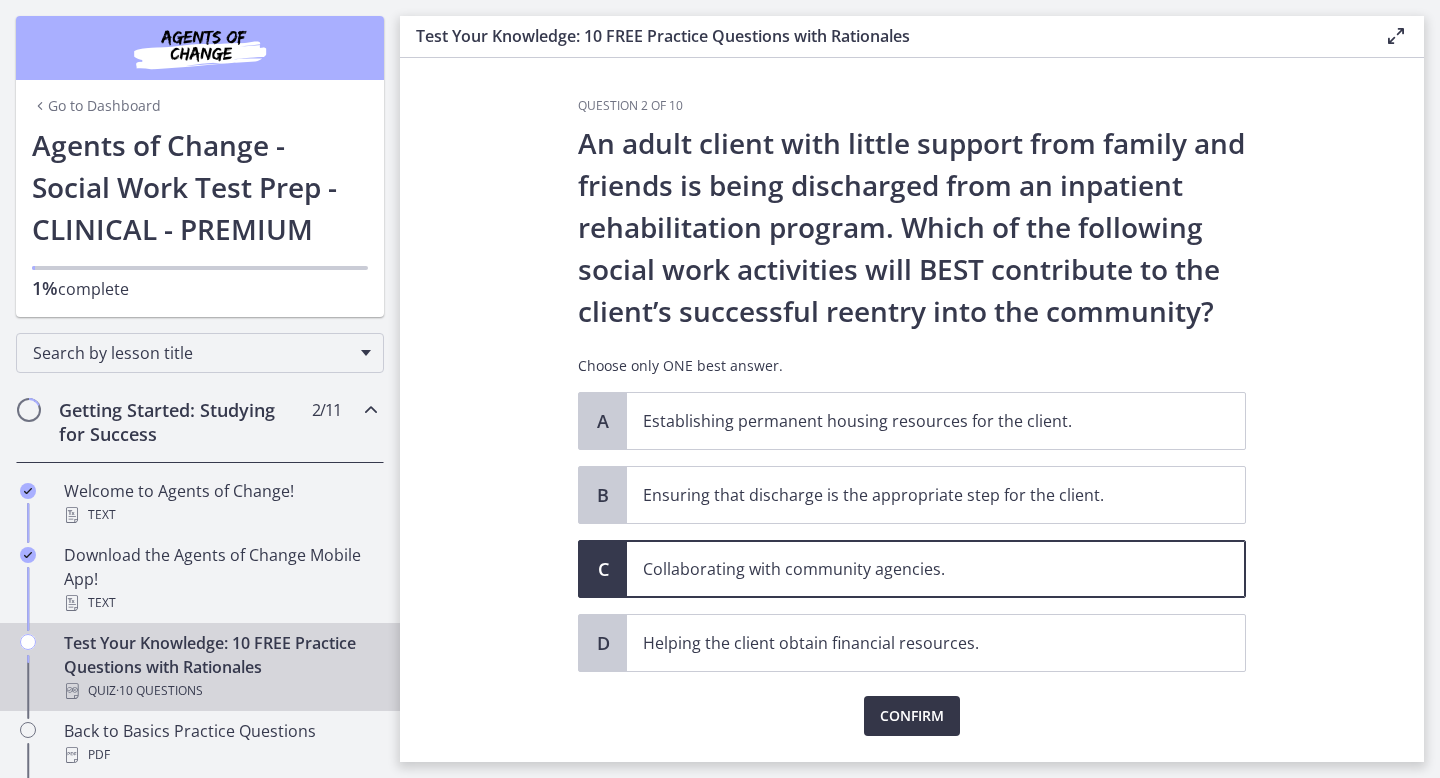 click on "Confirm" at bounding box center [912, 716] 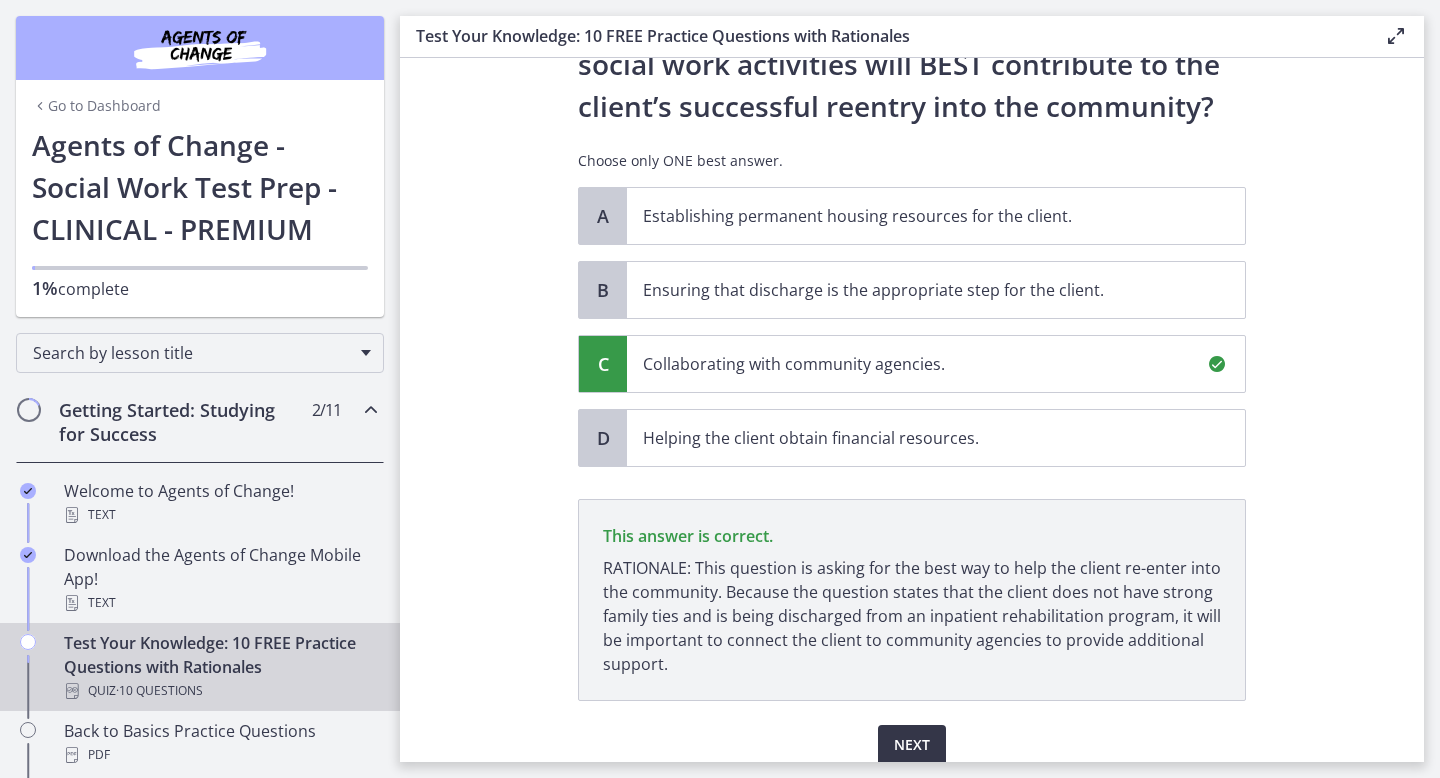 scroll, scrollTop: 288, scrollLeft: 0, axis: vertical 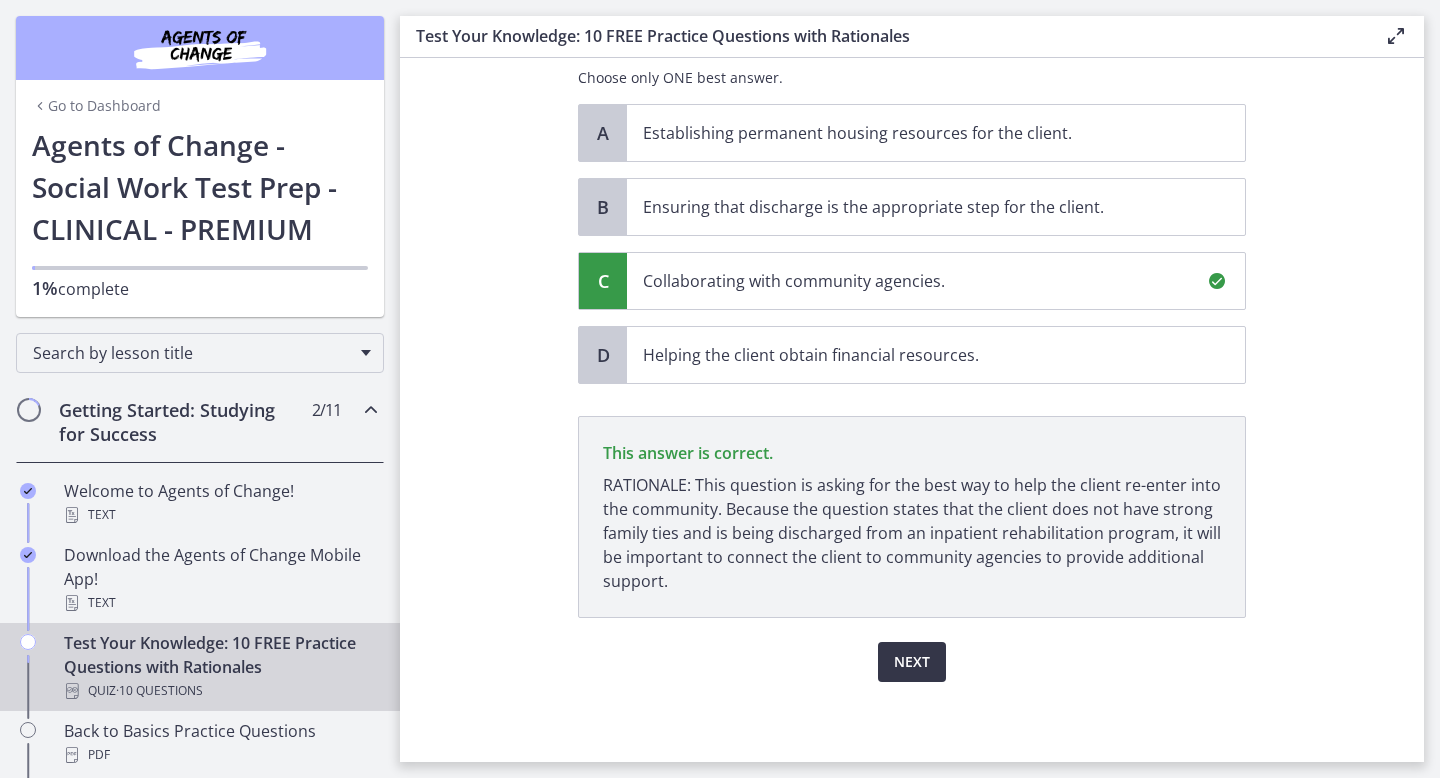 click on "Next" at bounding box center (912, 662) 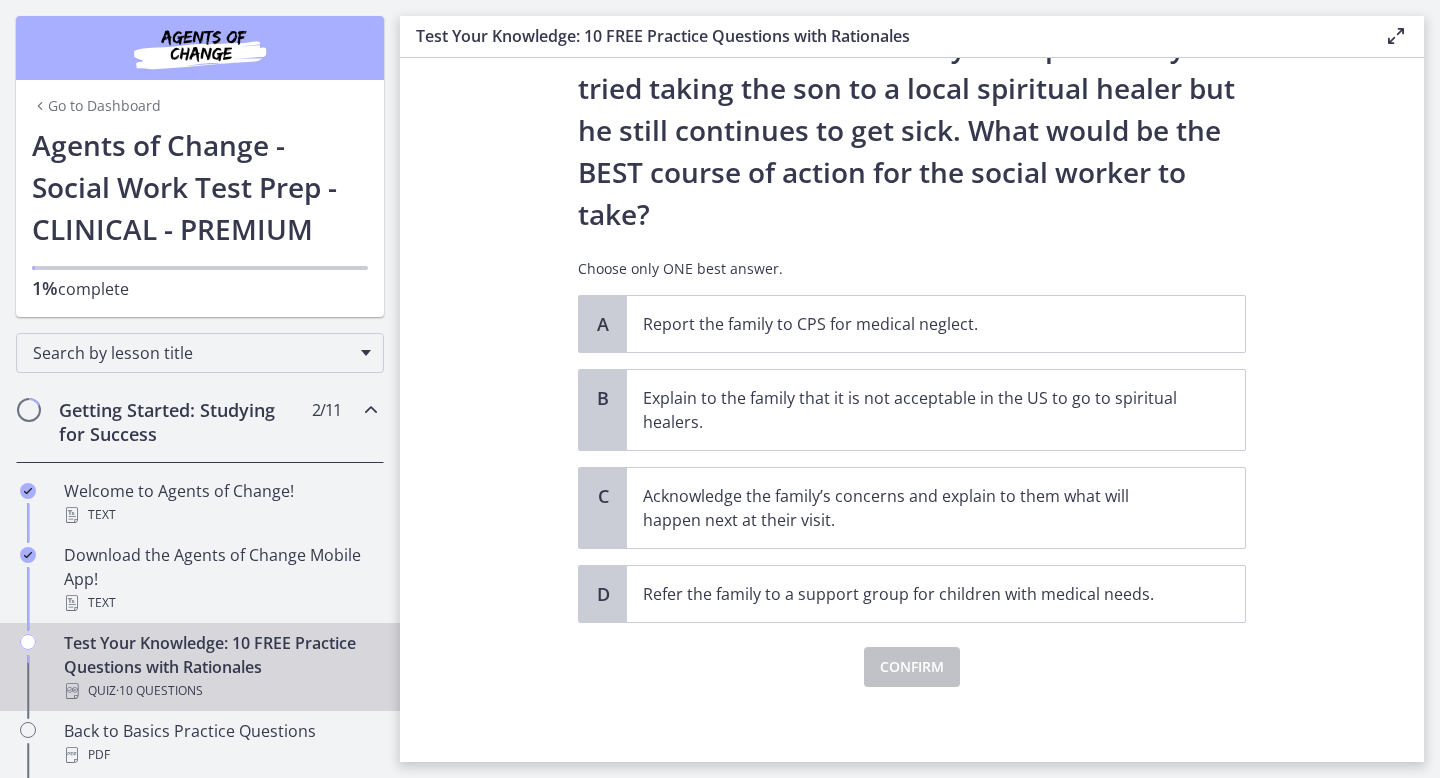 scroll, scrollTop: 354, scrollLeft: 0, axis: vertical 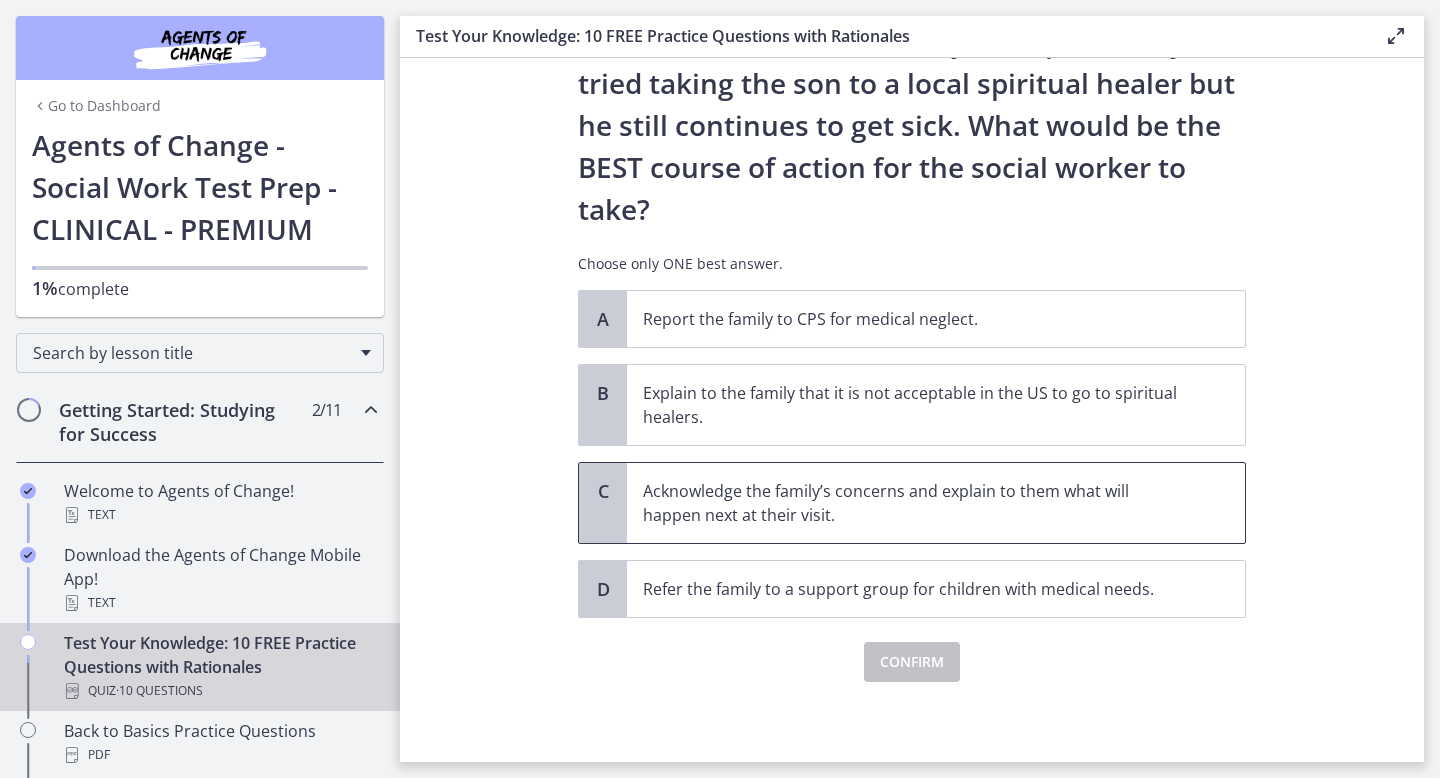 click on "Acknowledge the family’s concerns and explain to them what will happen next at their visit." at bounding box center (916, 503) 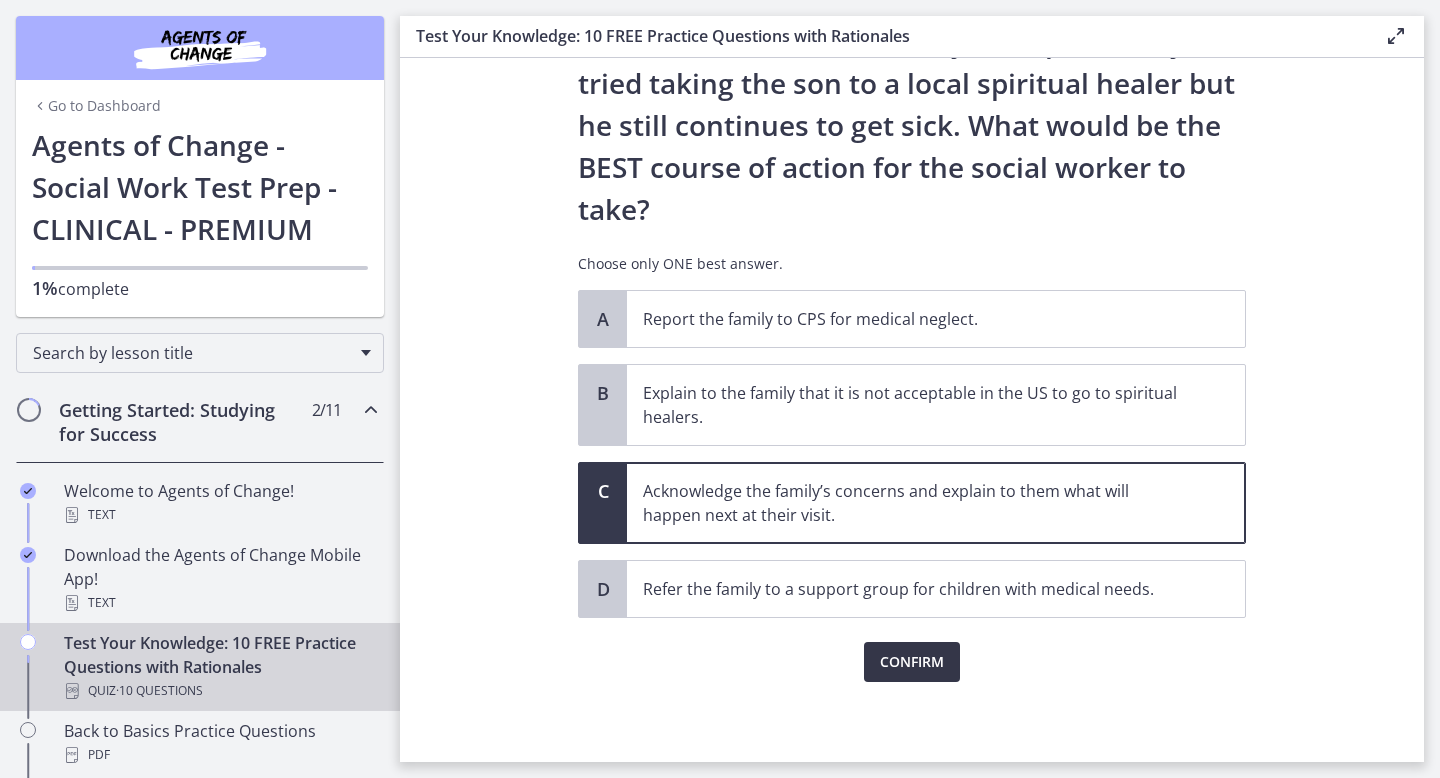 click on "Confirm" at bounding box center [912, 662] 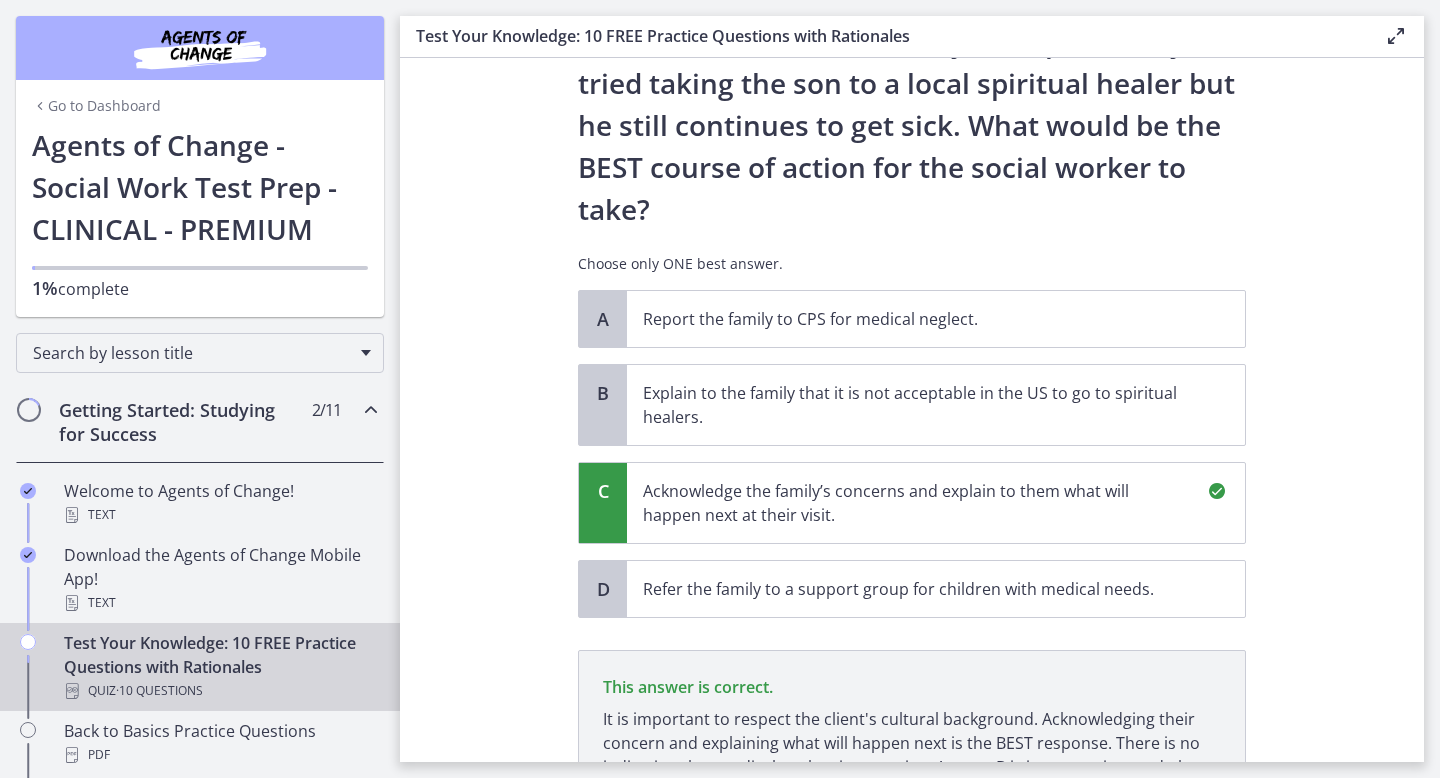 scroll, scrollTop: 588, scrollLeft: 0, axis: vertical 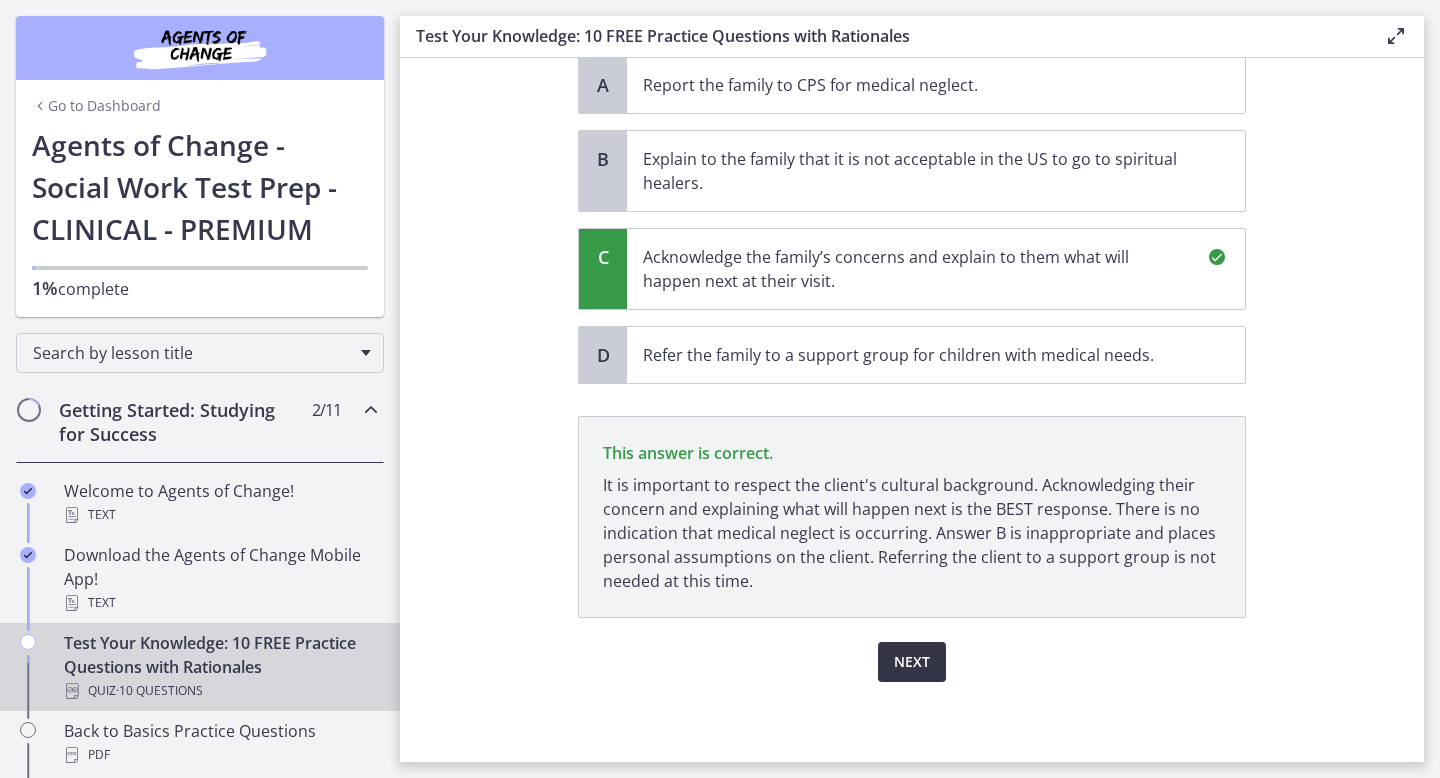 click on "Next" at bounding box center (912, 662) 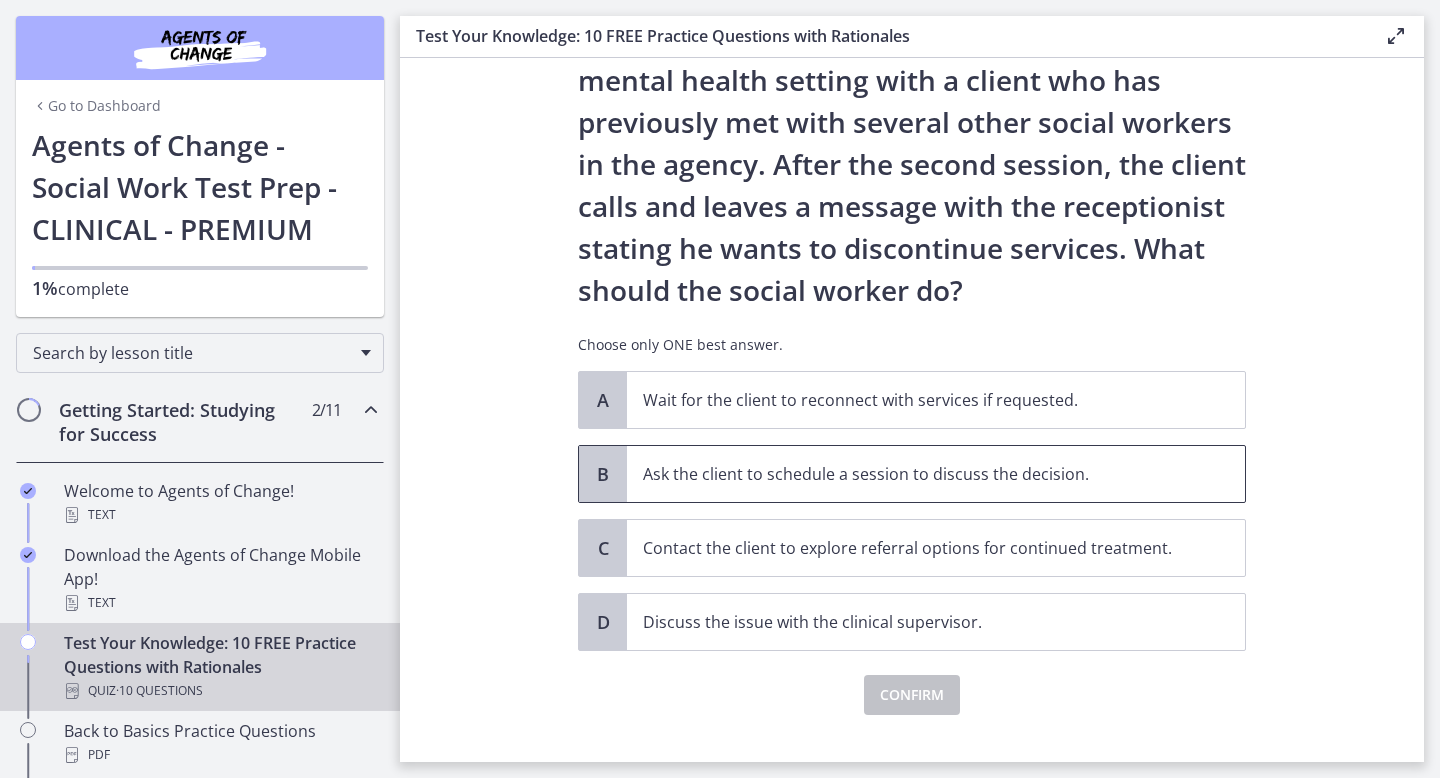 scroll, scrollTop: 106, scrollLeft: 0, axis: vertical 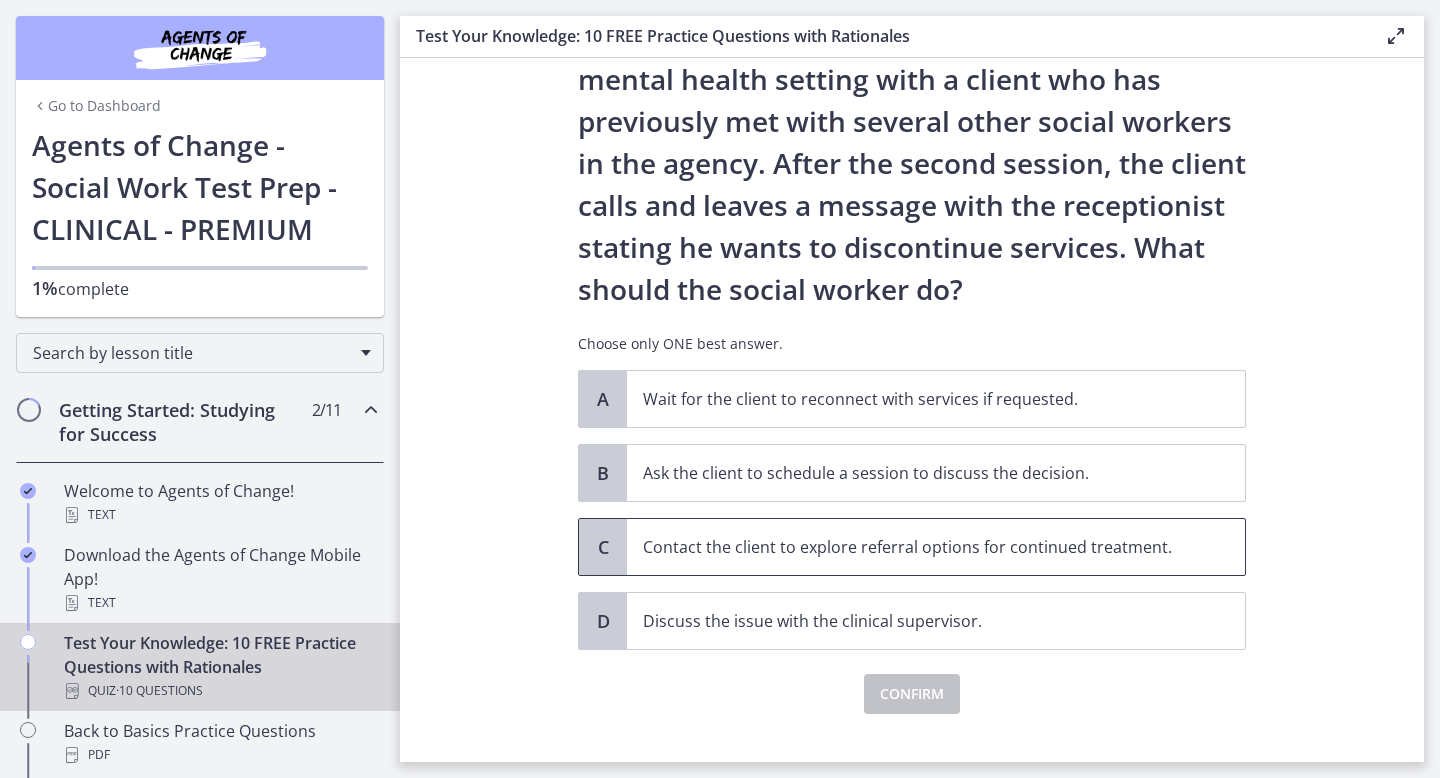 click on "Contact the client to explore referral options for continued treatment." at bounding box center [936, 547] 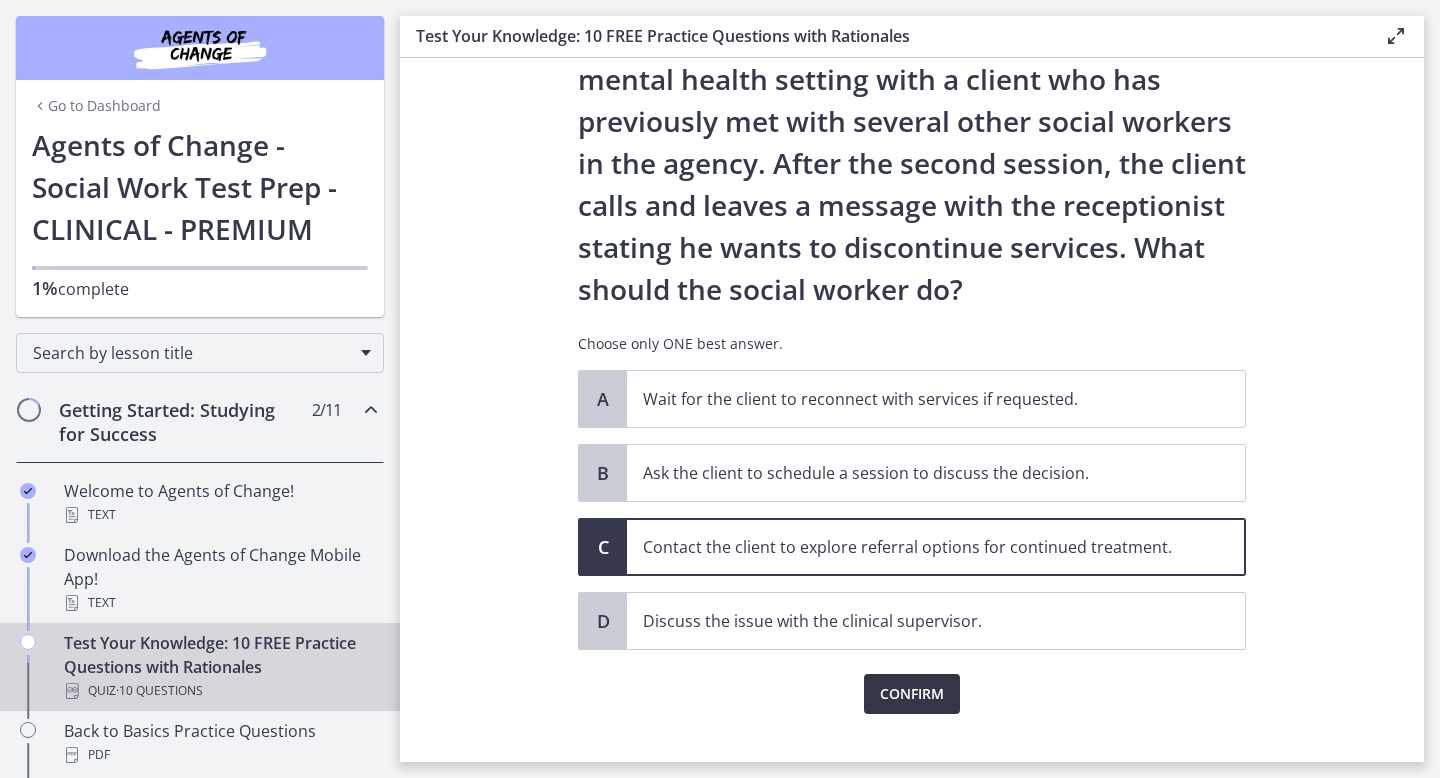 click on "Confirm" at bounding box center (912, 694) 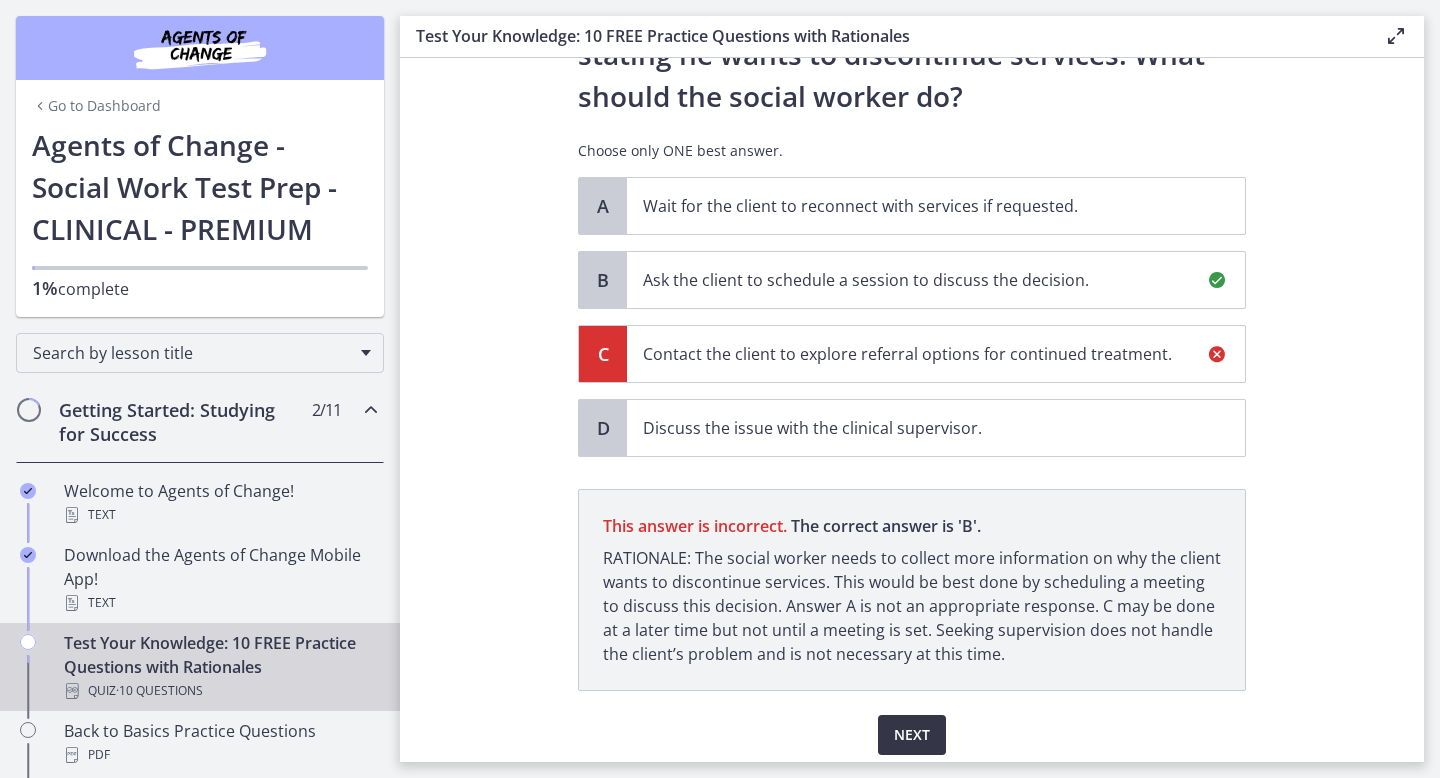 scroll, scrollTop: 372, scrollLeft: 0, axis: vertical 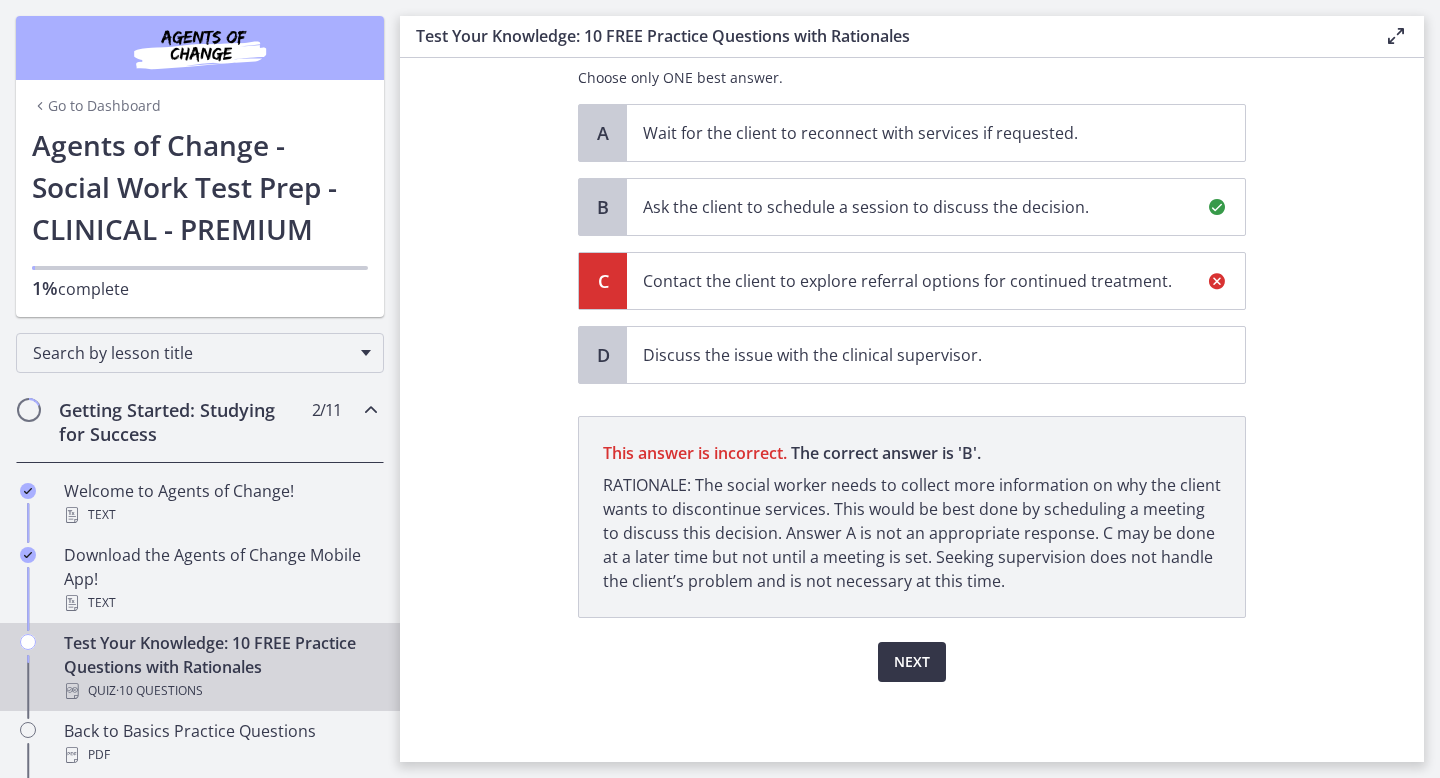 click on "Next" at bounding box center (912, 662) 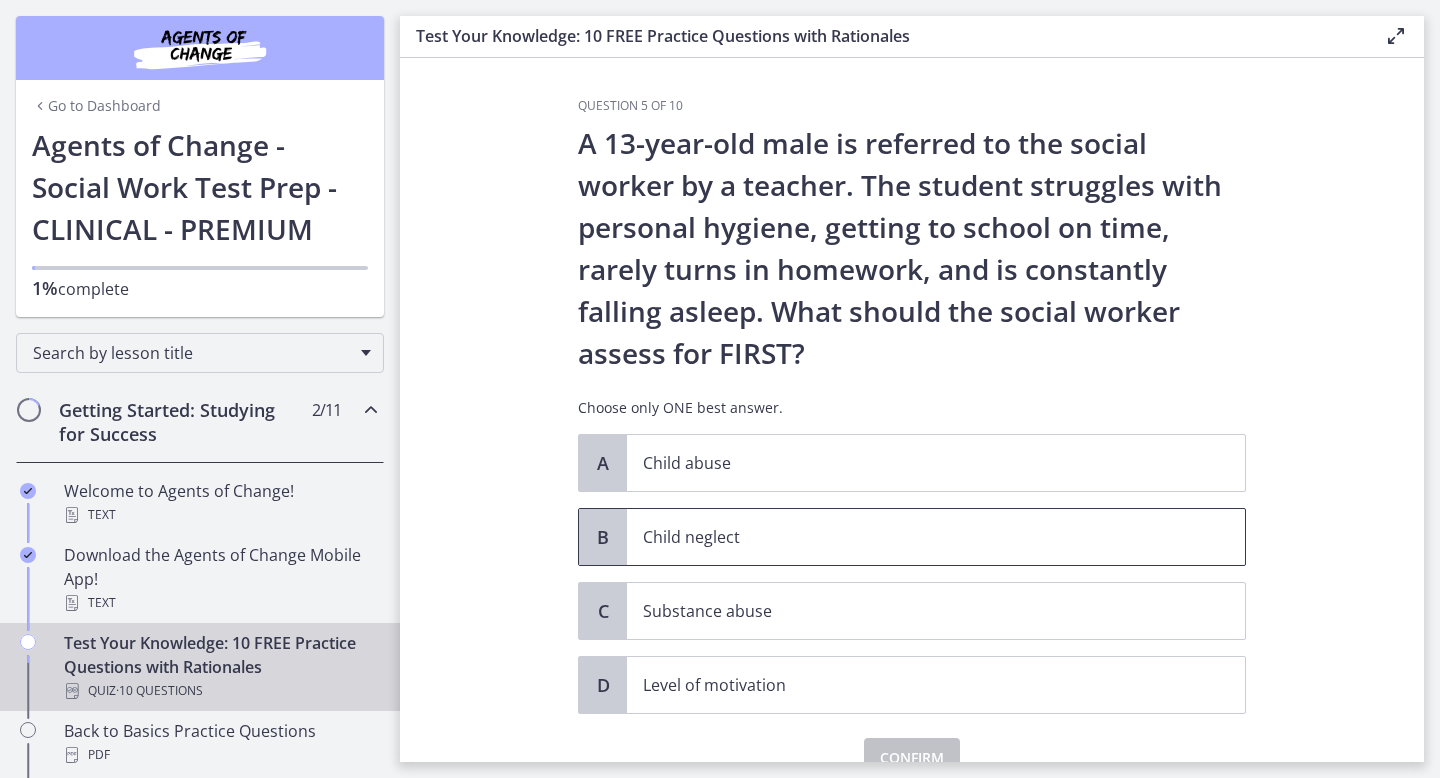 click on "Child neglect" at bounding box center [916, 537] 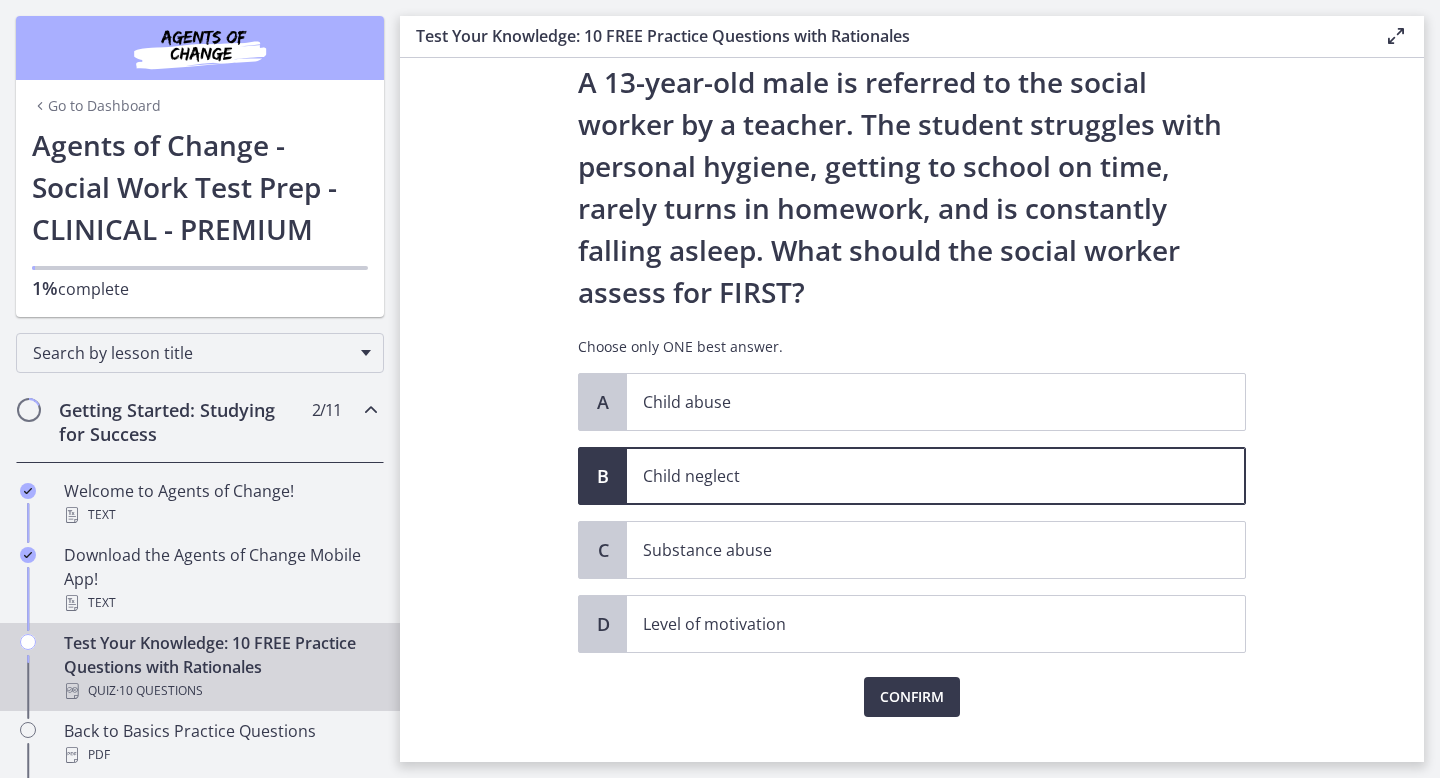 scroll, scrollTop: 96, scrollLeft: 0, axis: vertical 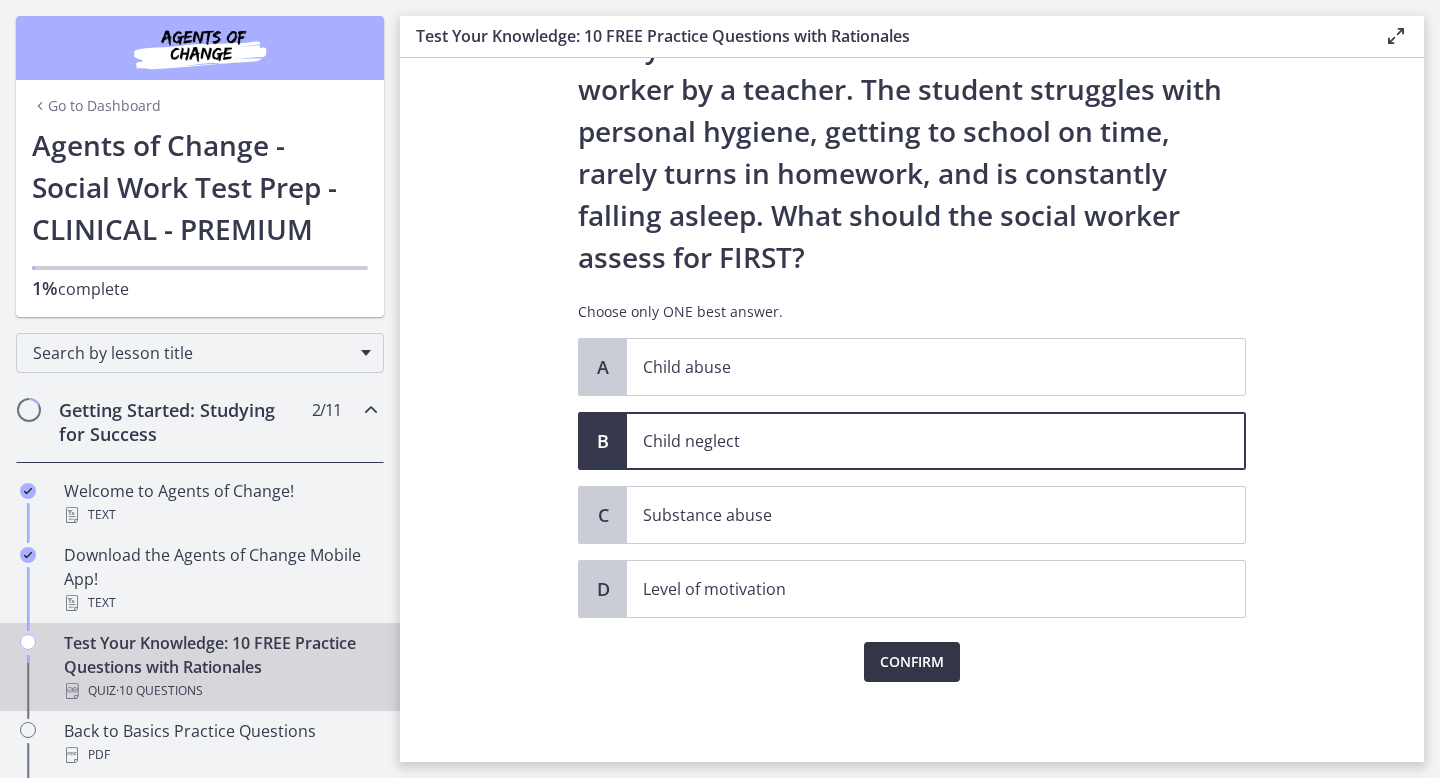click on "Confirm" at bounding box center [912, 662] 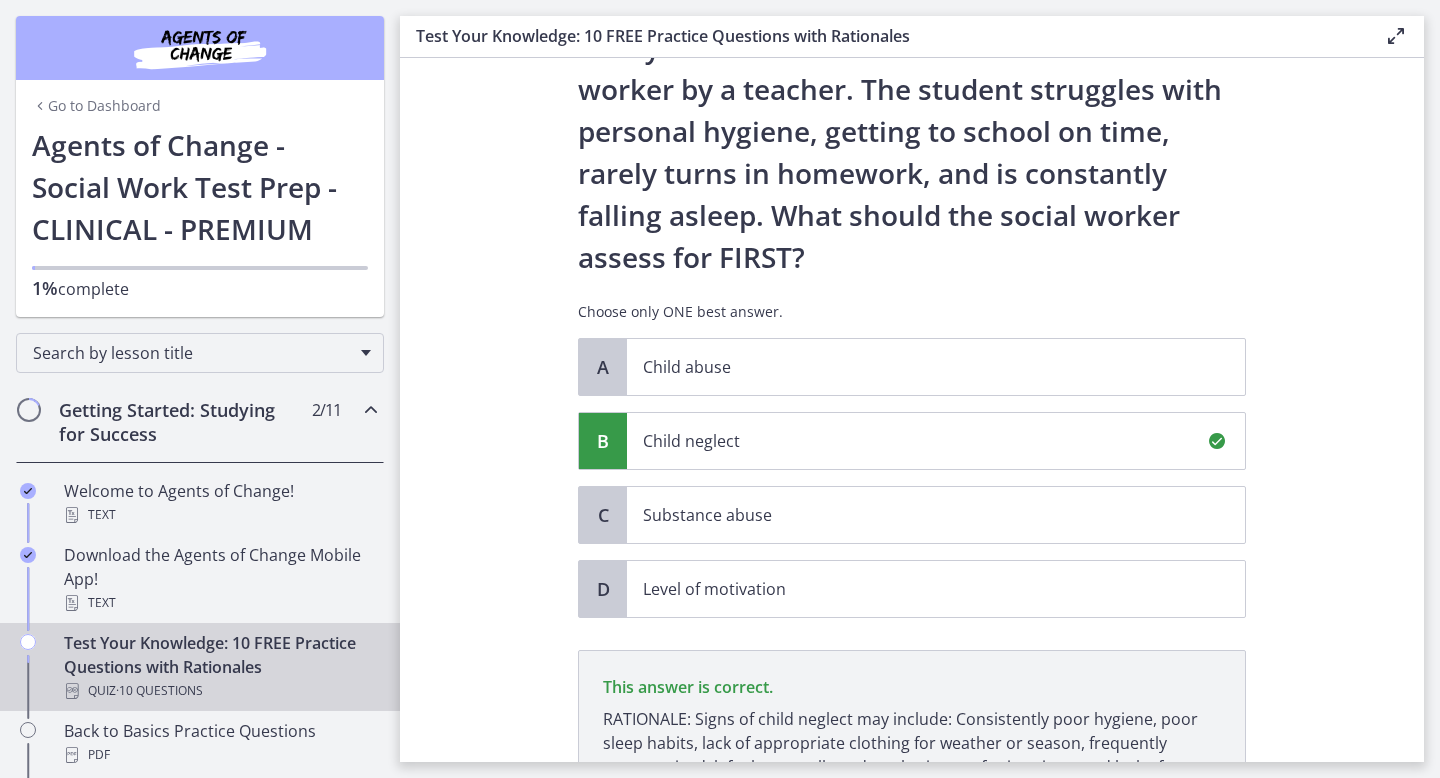 scroll, scrollTop: 330, scrollLeft: 0, axis: vertical 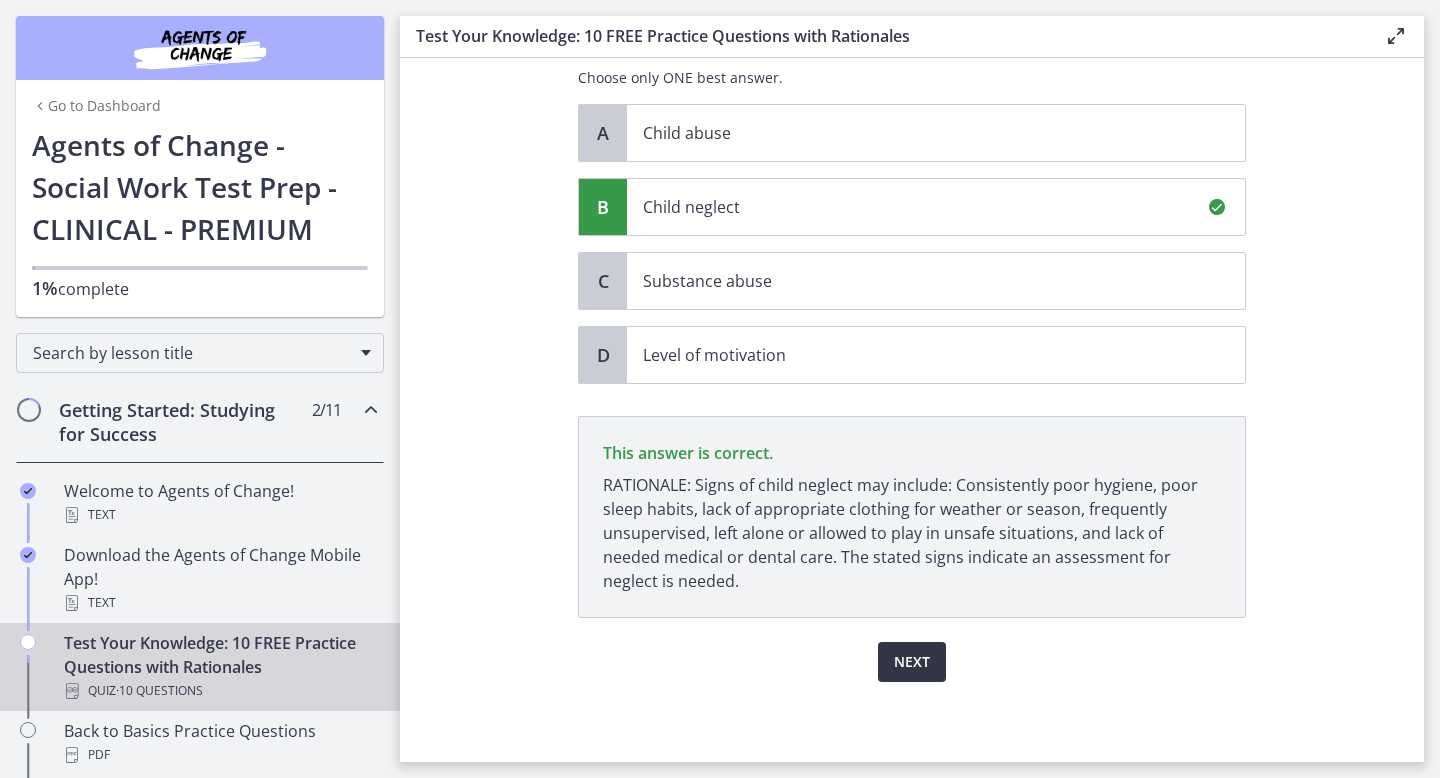 click on "Next" at bounding box center (912, 662) 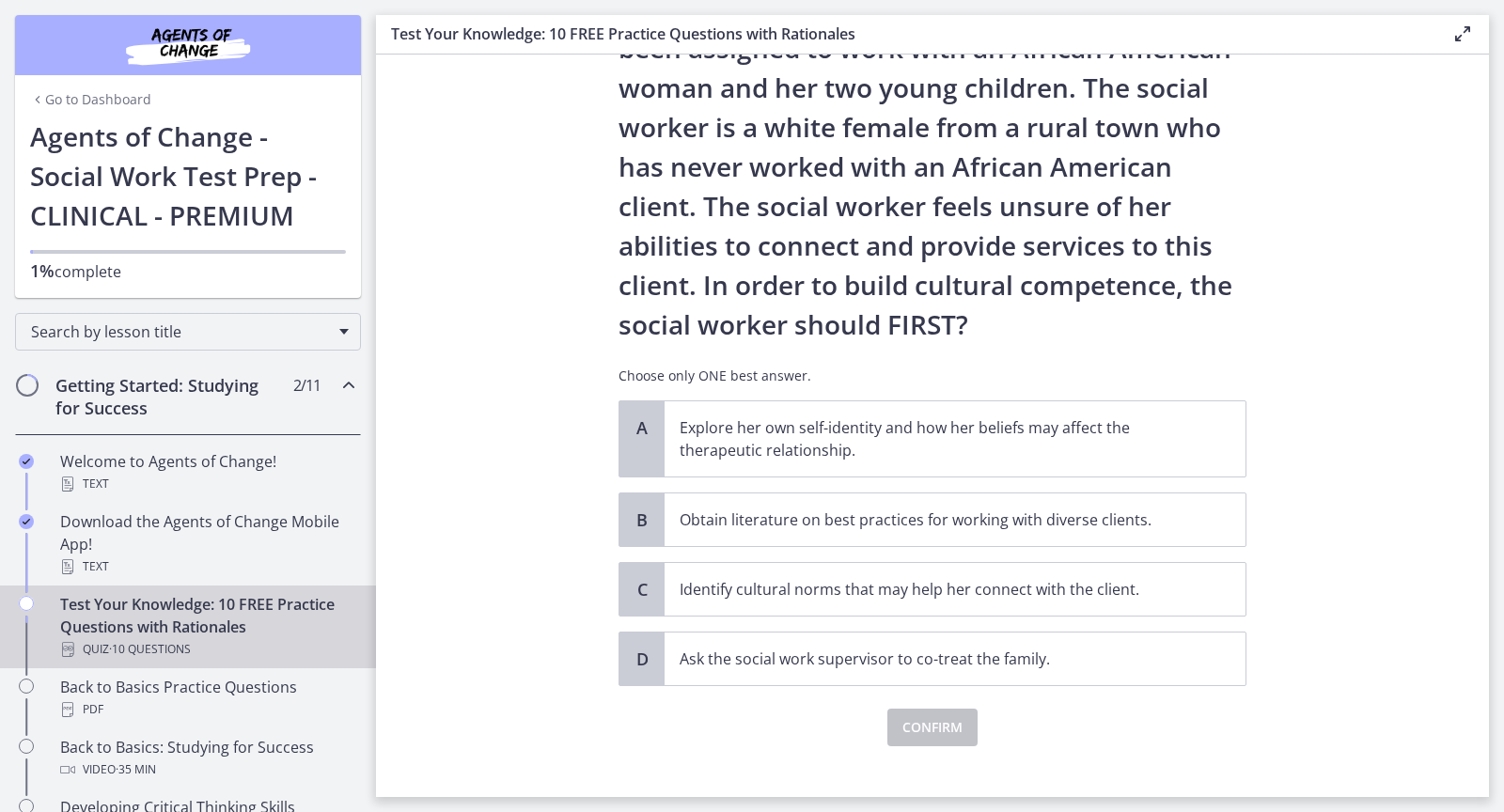 scroll, scrollTop: 146, scrollLeft: 0, axis: vertical 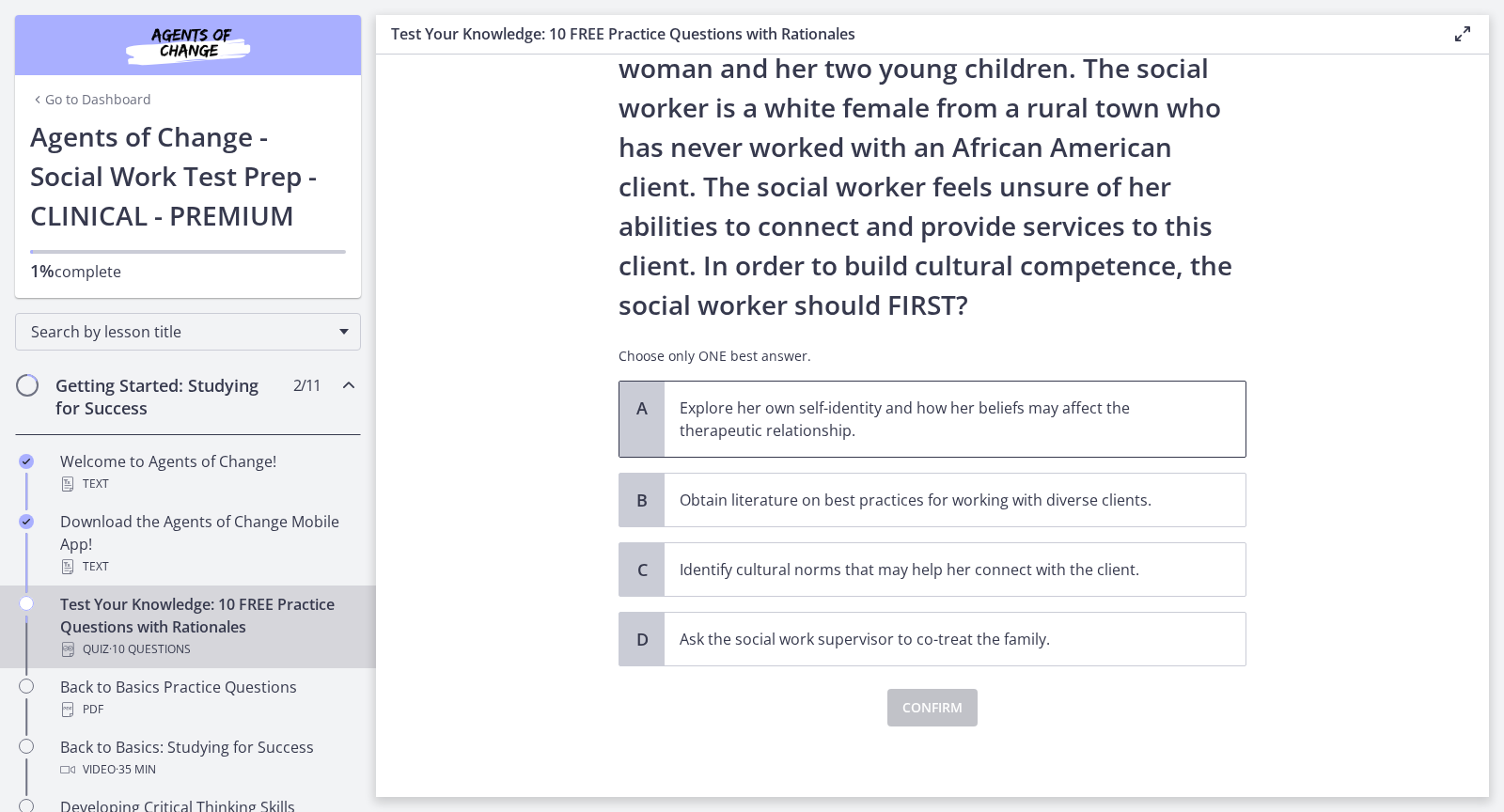 click on "Explore her own self-identity and how her beliefs may affect the therapeutic relationship." at bounding box center [936, 419] 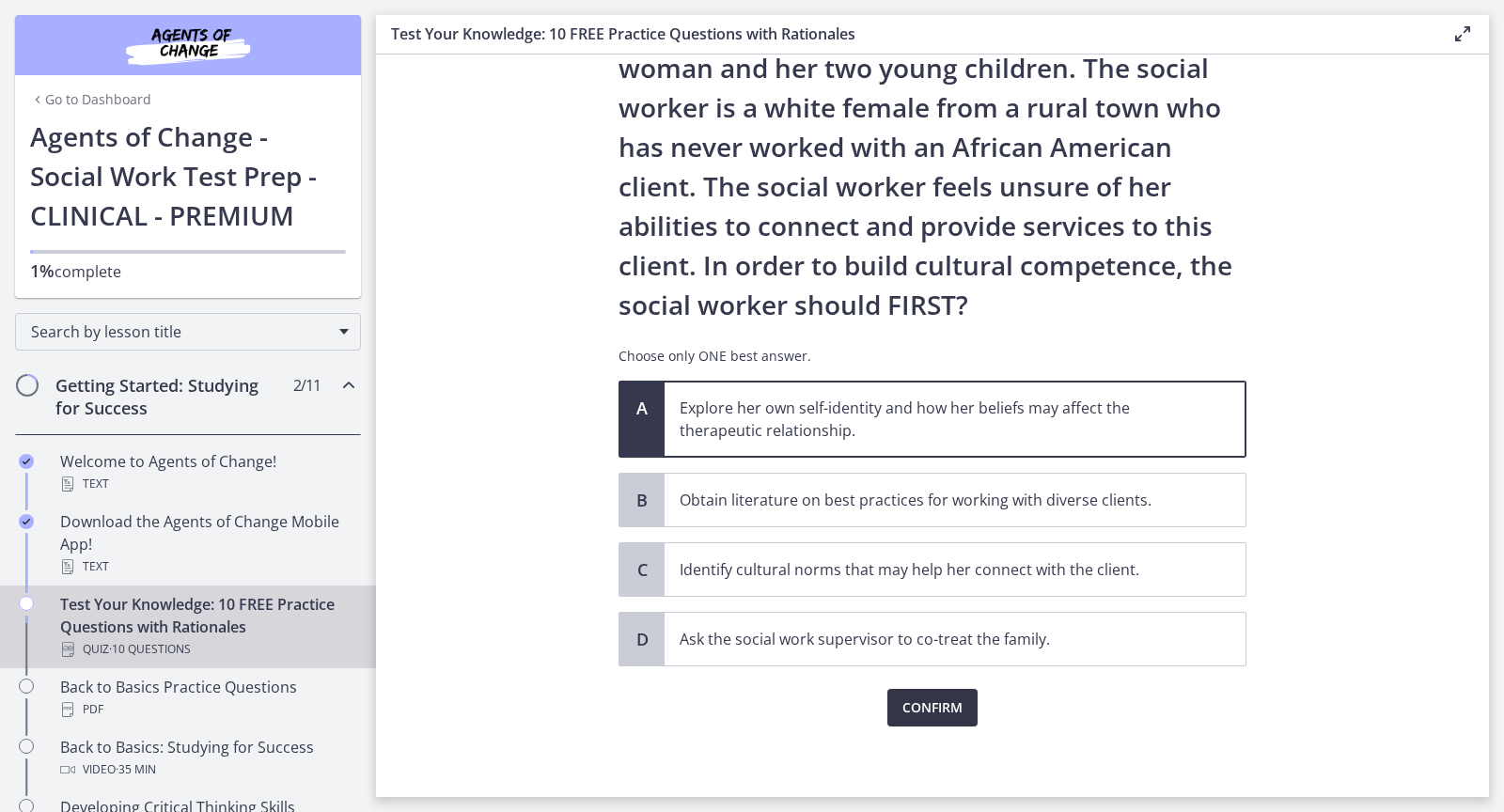 click on "Confirm" at bounding box center [932, 708] 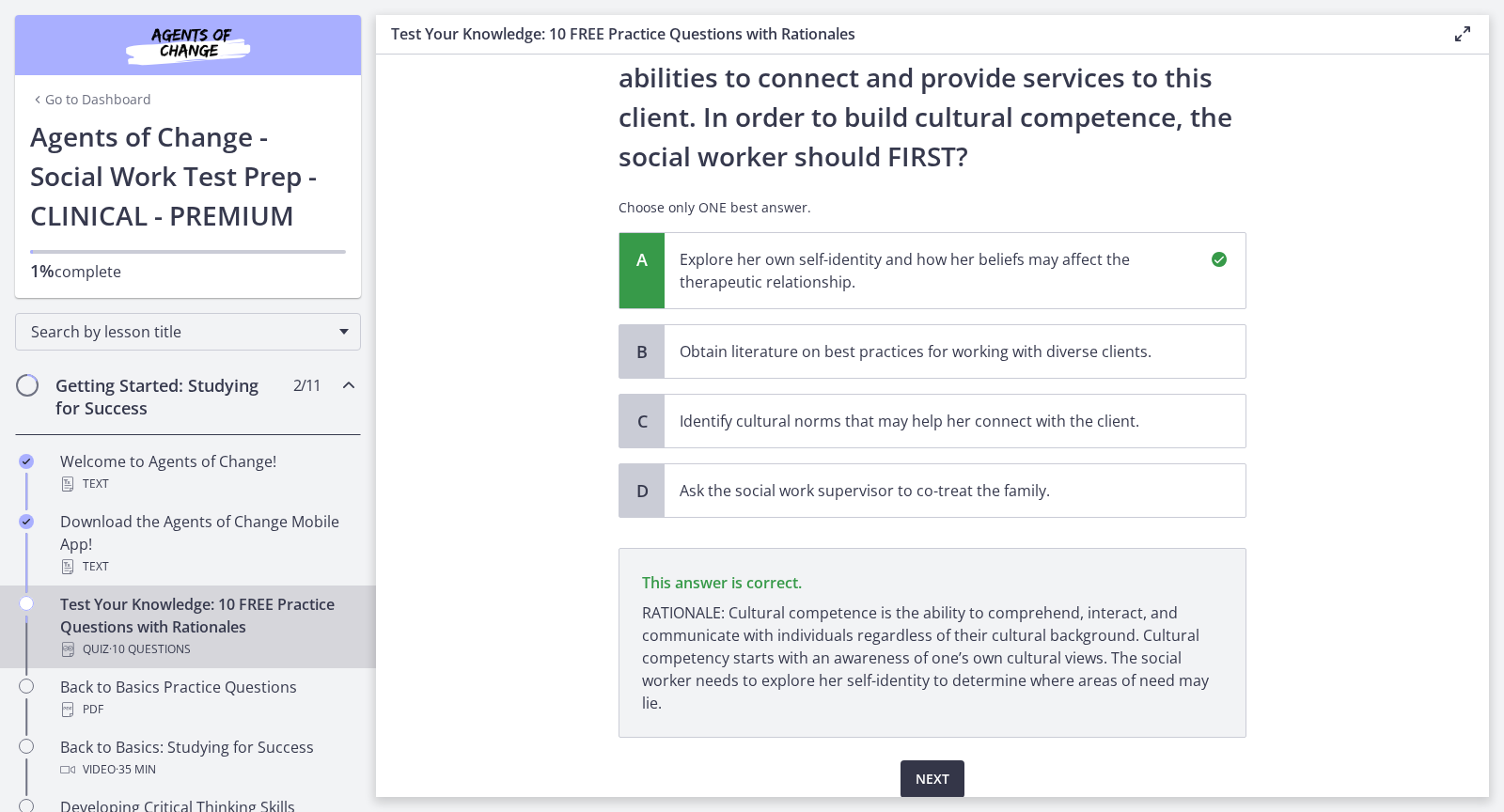 scroll, scrollTop: 365, scrollLeft: 0, axis: vertical 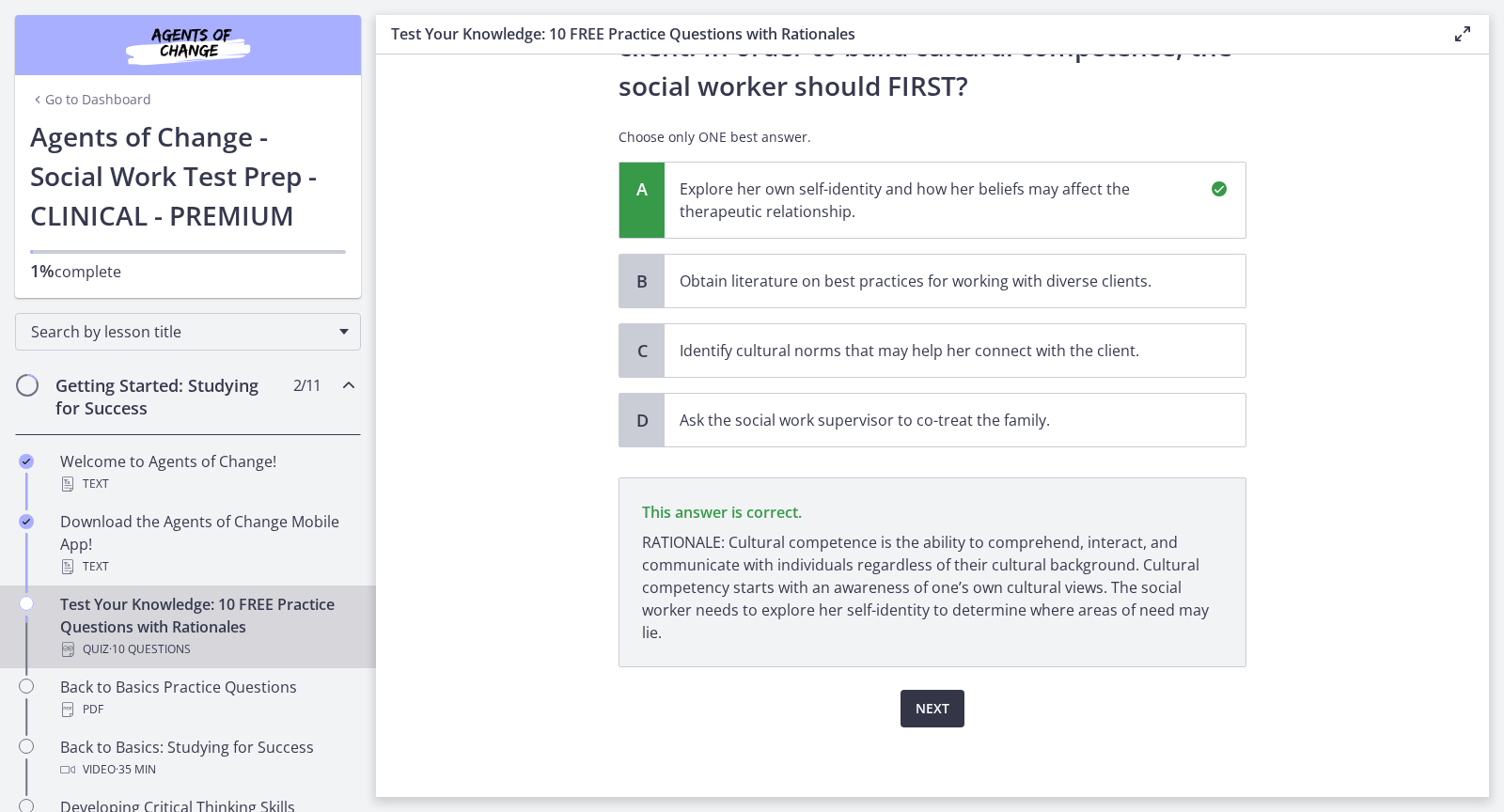 click on "Next" at bounding box center [932, 709] 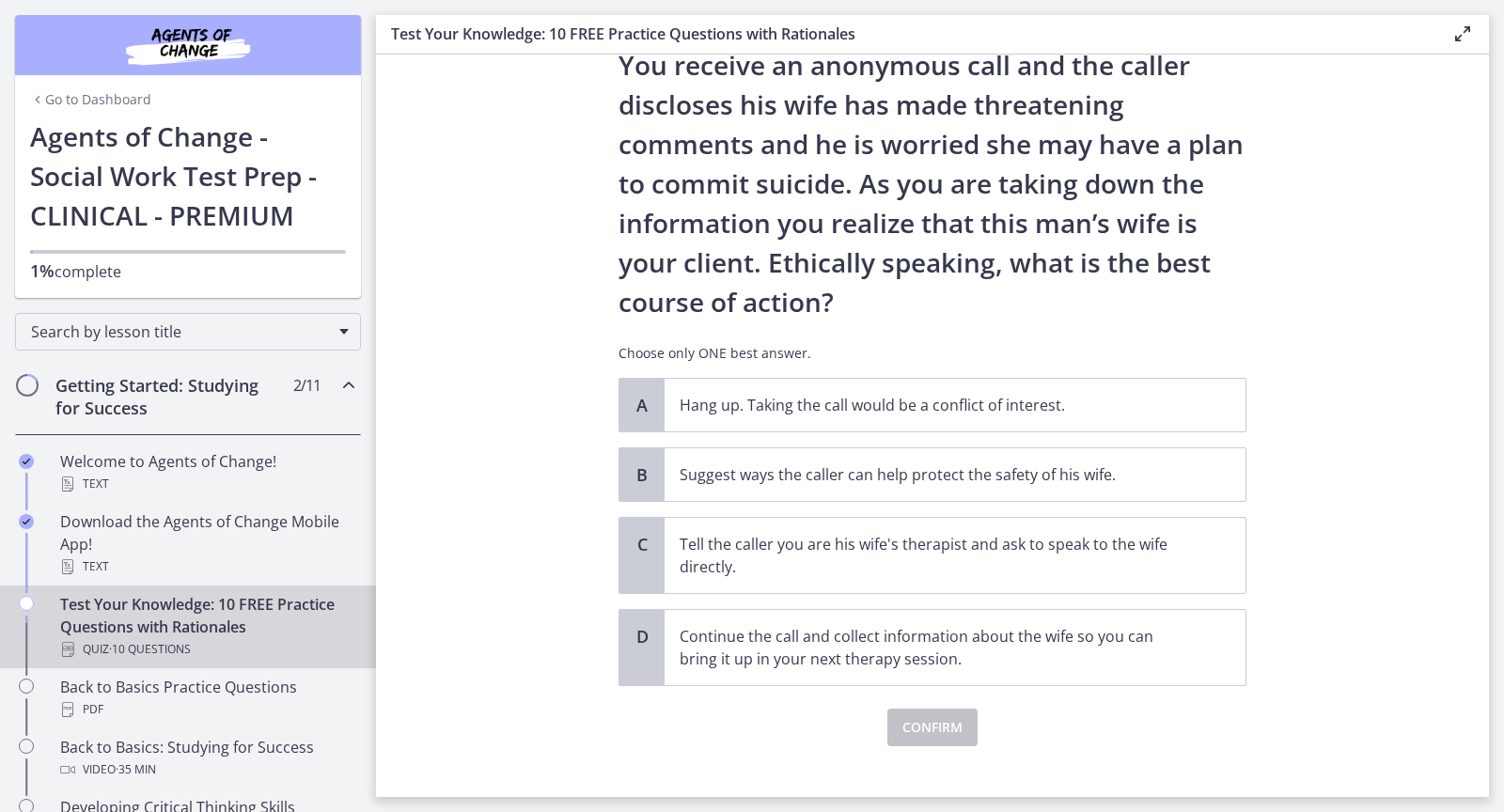 scroll, scrollTop: 116, scrollLeft: 0, axis: vertical 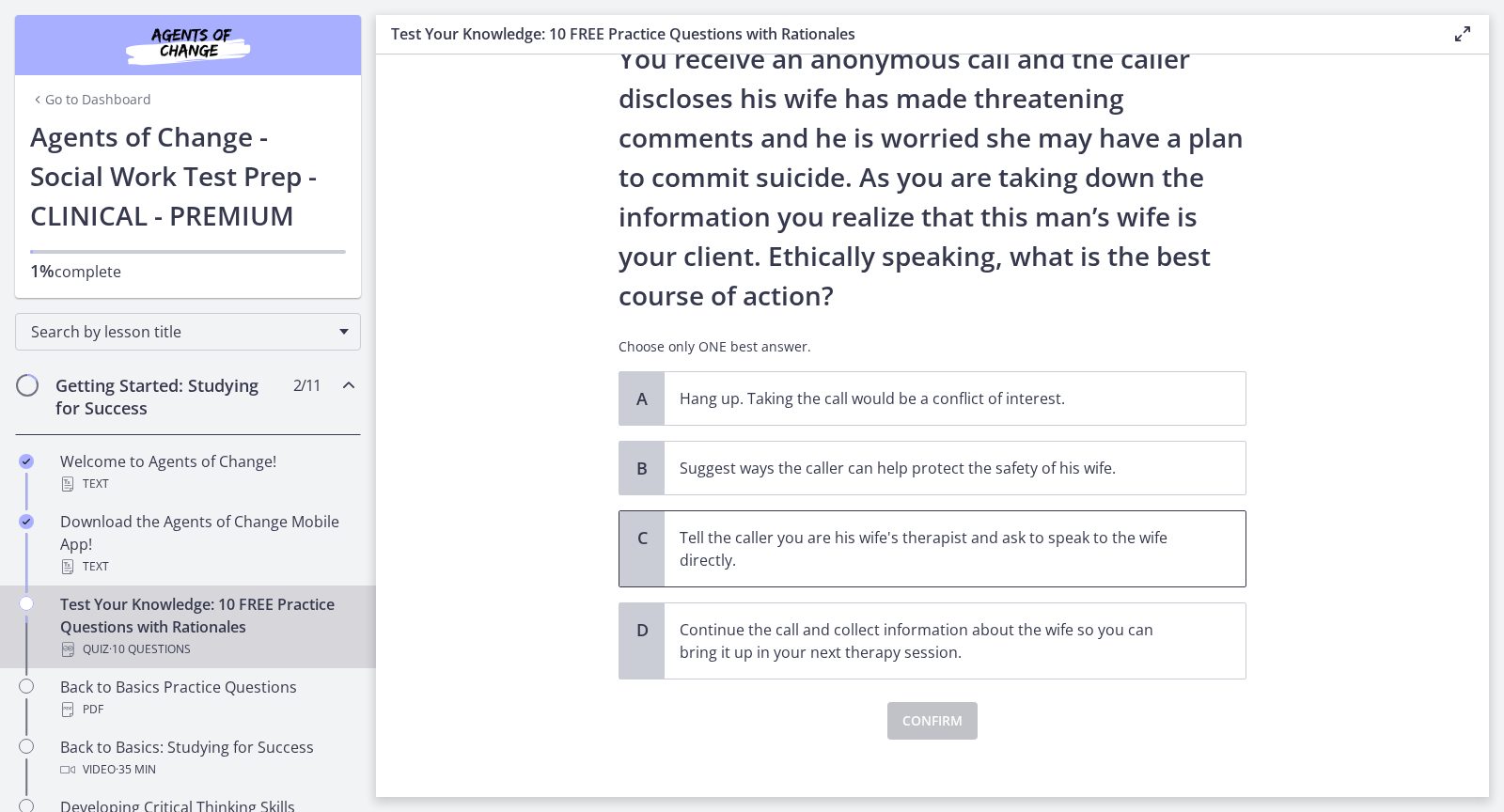 click on "Tell the caller you are his wife's therapist and ask to speak to the wife directly." at bounding box center (936, 549) 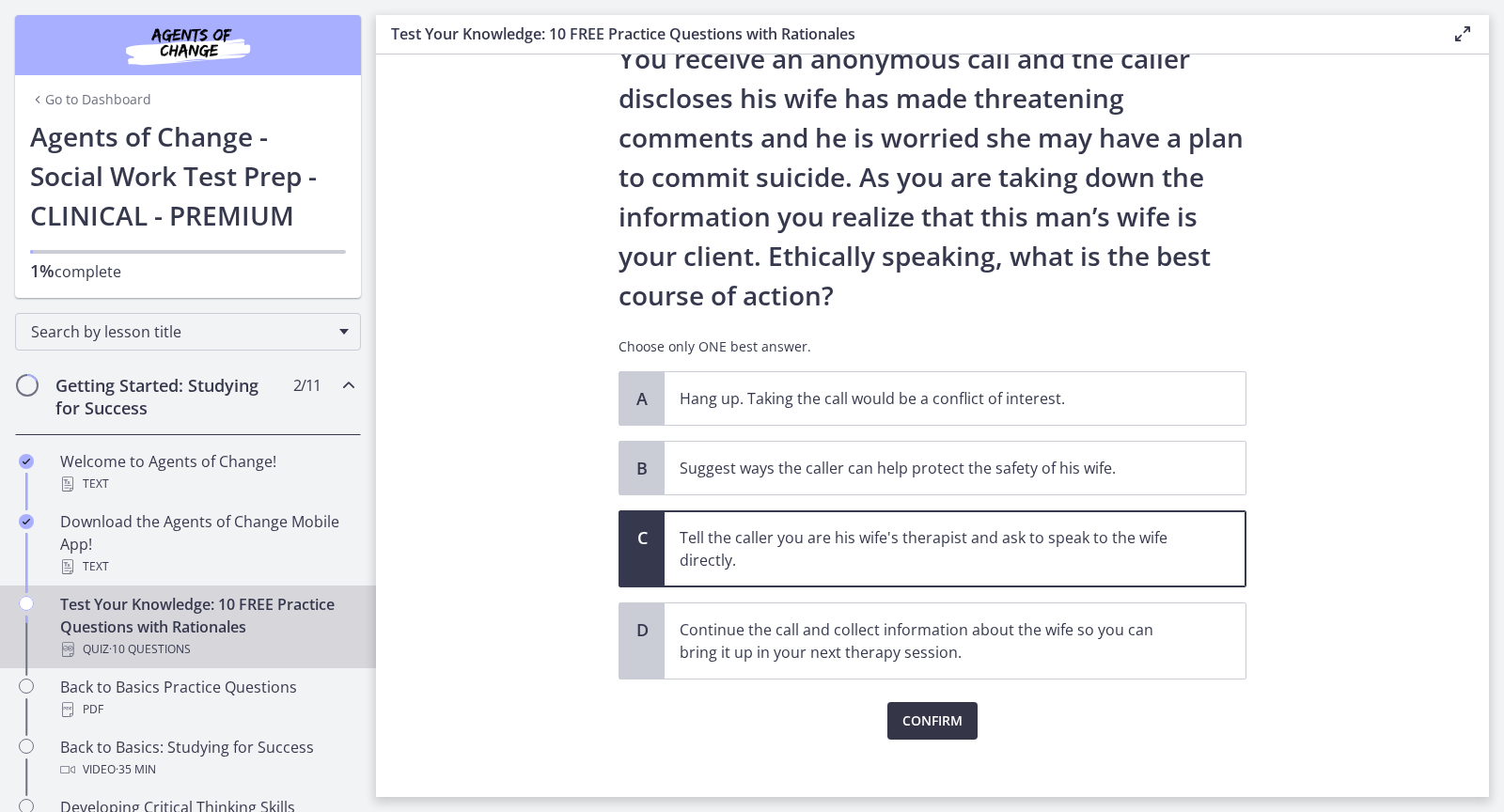 click on "Confirm" at bounding box center [932, 721] 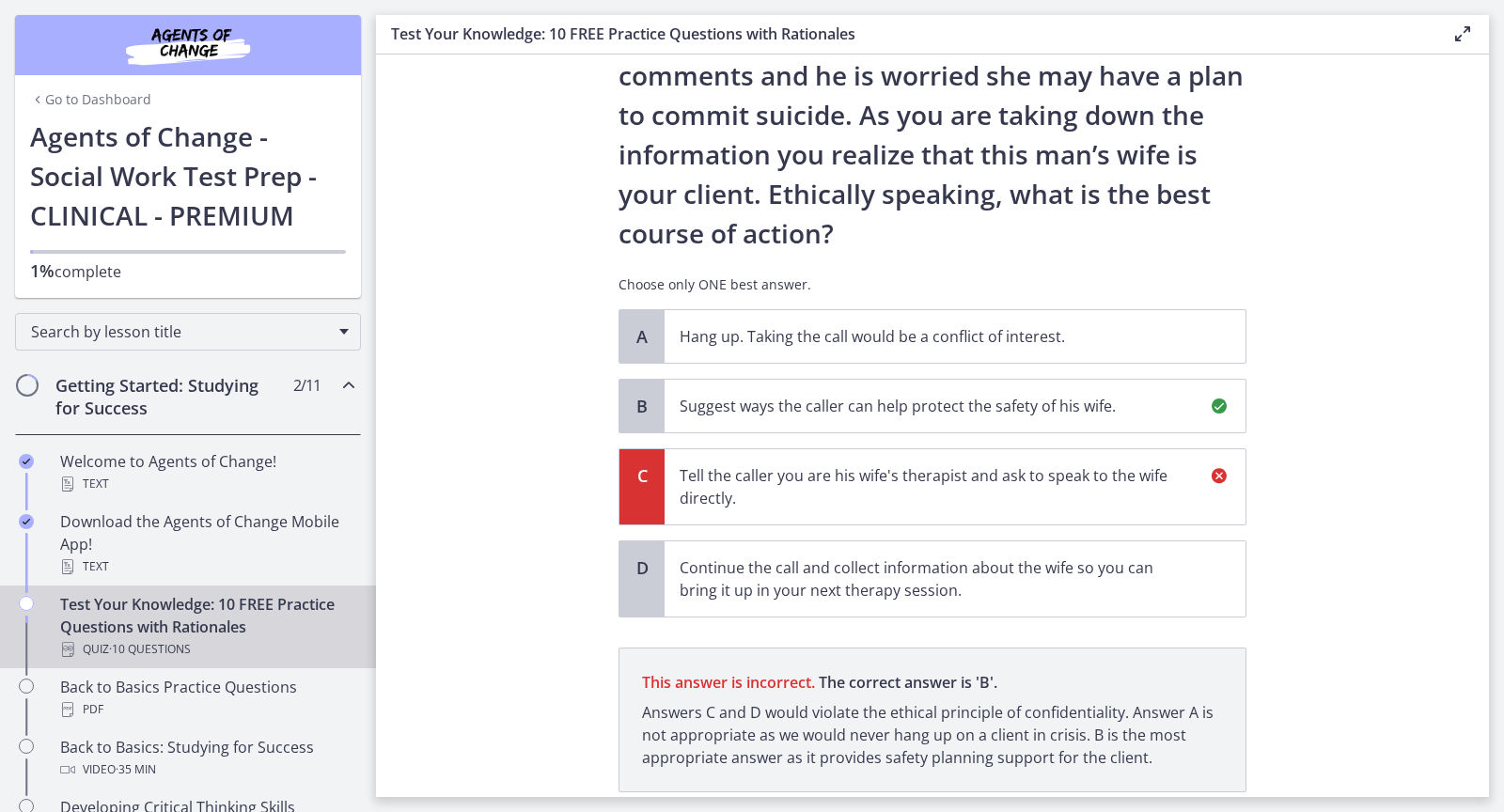 scroll, scrollTop: 303, scrollLeft: 0, axis: vertical 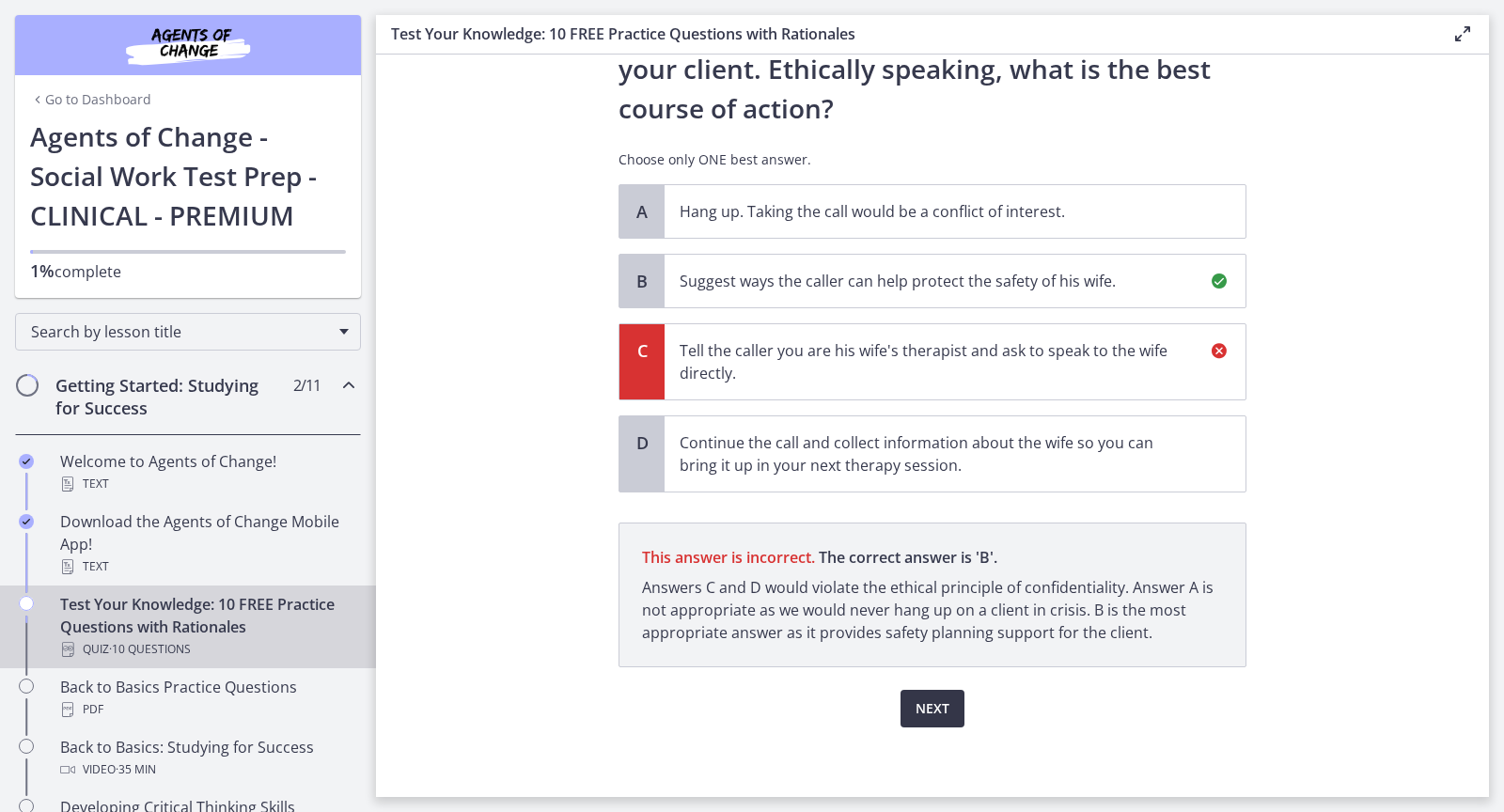 click on "Next" at bounding box center [932, 709] 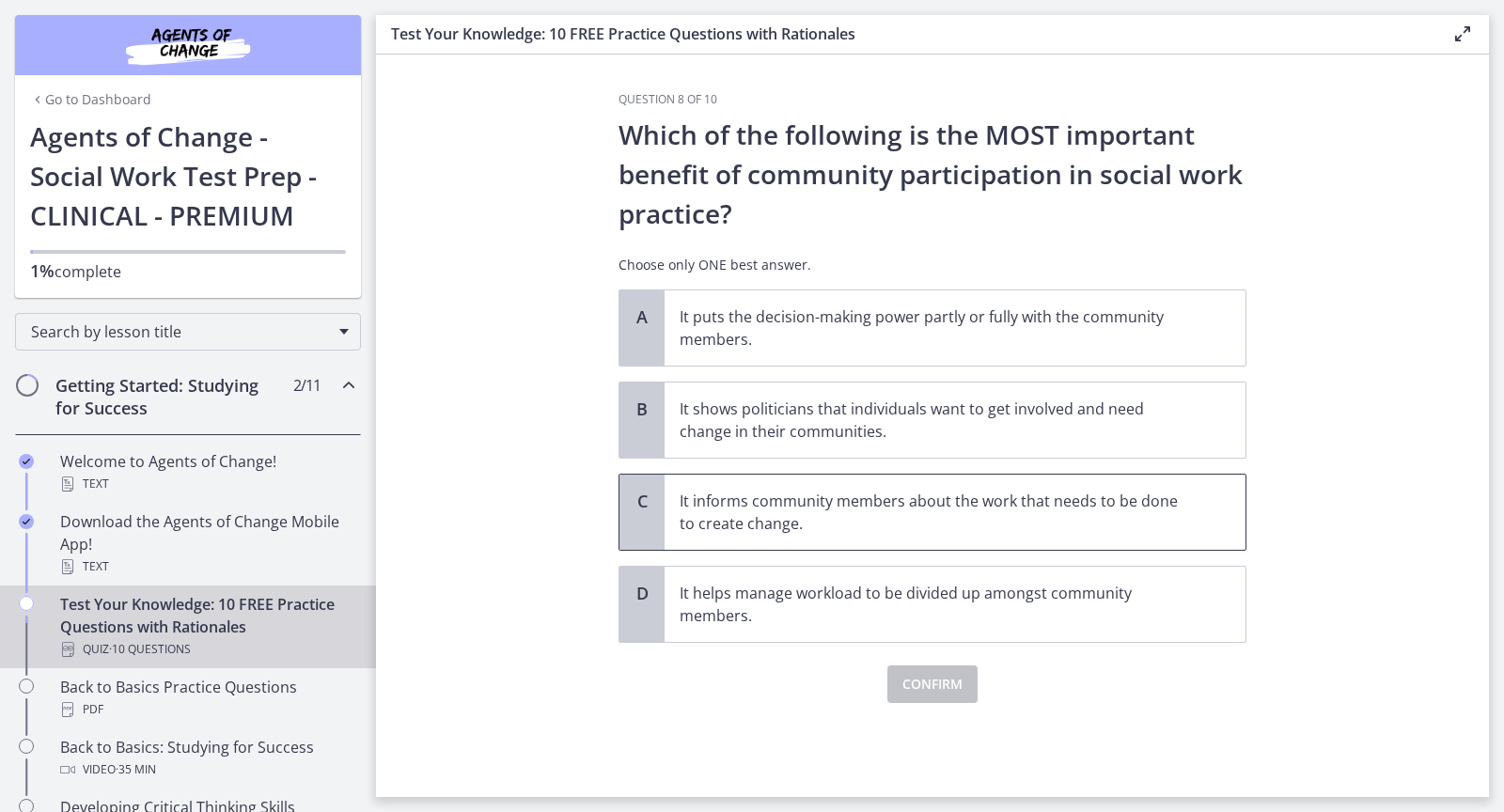 click on "It informs community members about the work that needs to be done to create change." at bounding box center [936, 512] 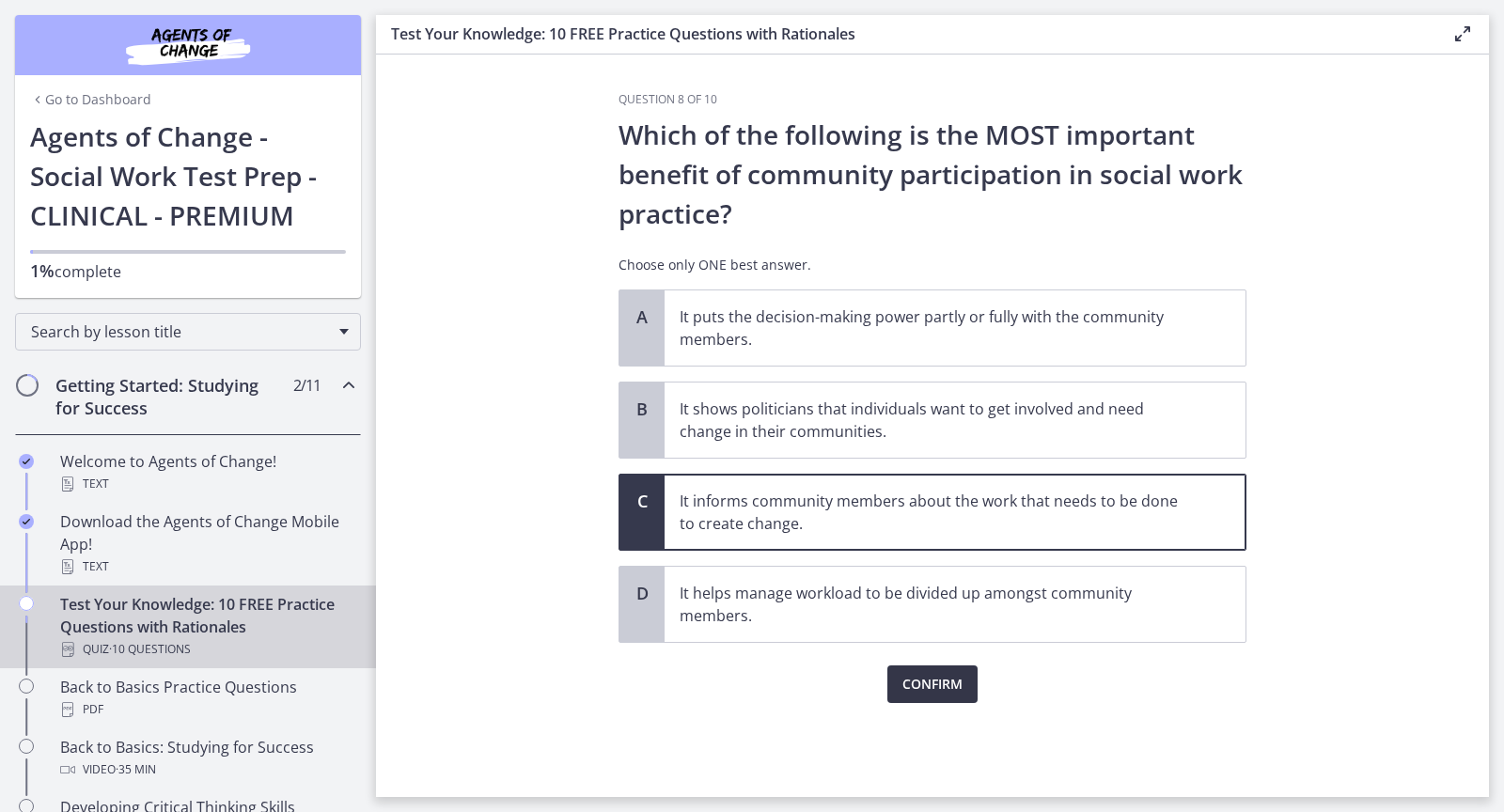 click on "Confirm" at bounding box center [932, 684] 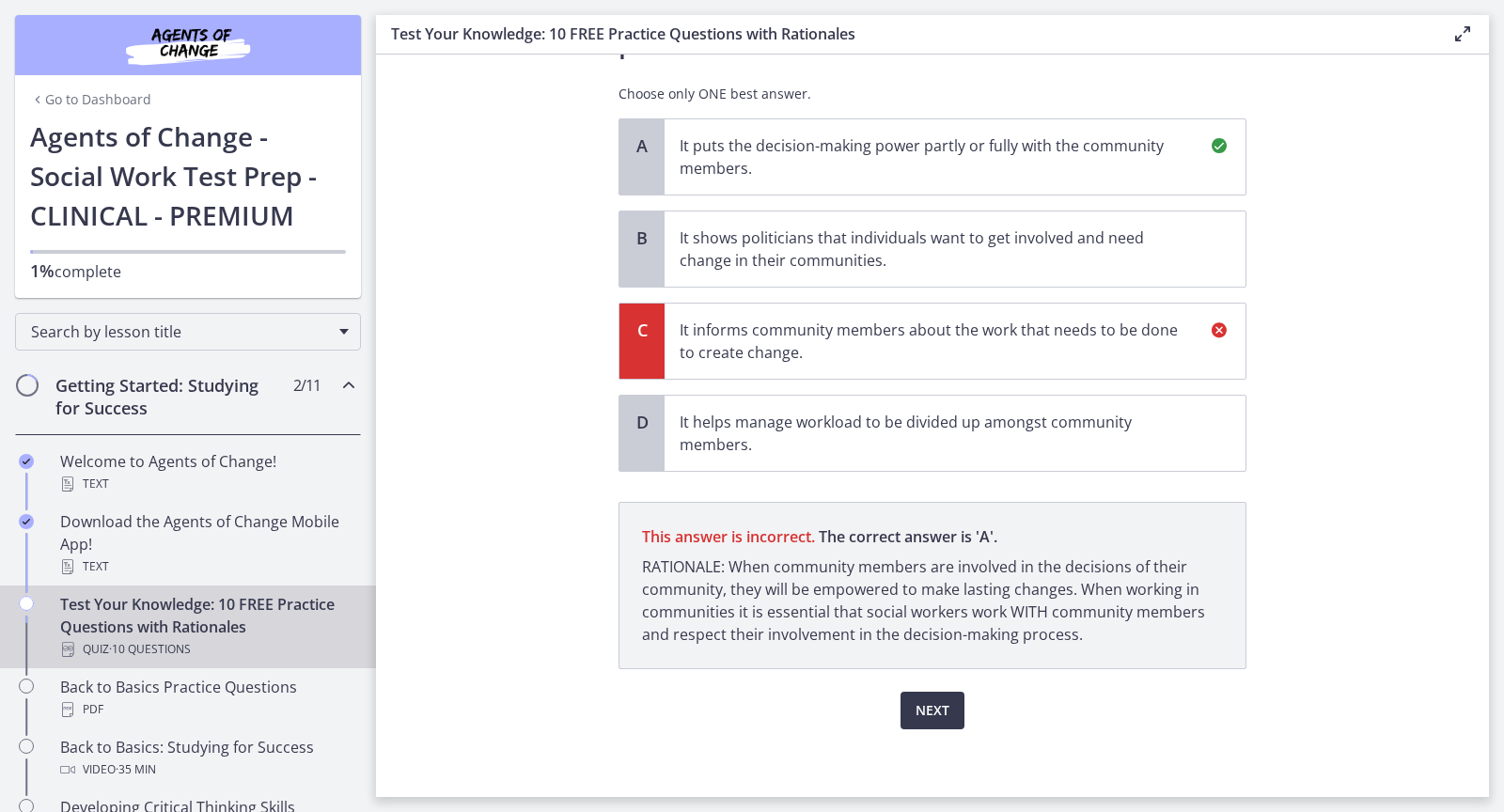 scroll, scrollTop: 173, scrollLeft: 0, axis: vertical 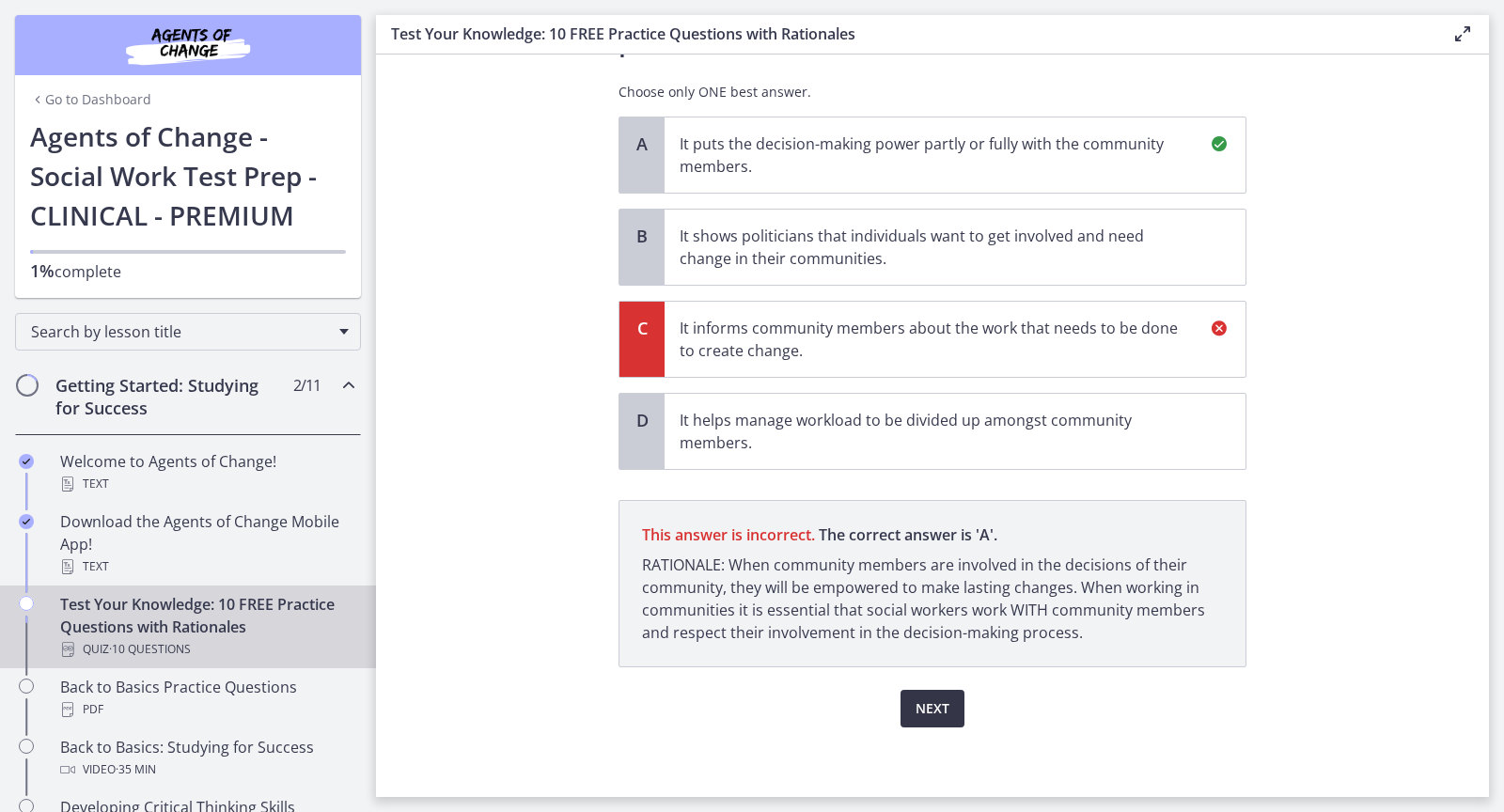 click on "Next" at bounding box center [932, 709] 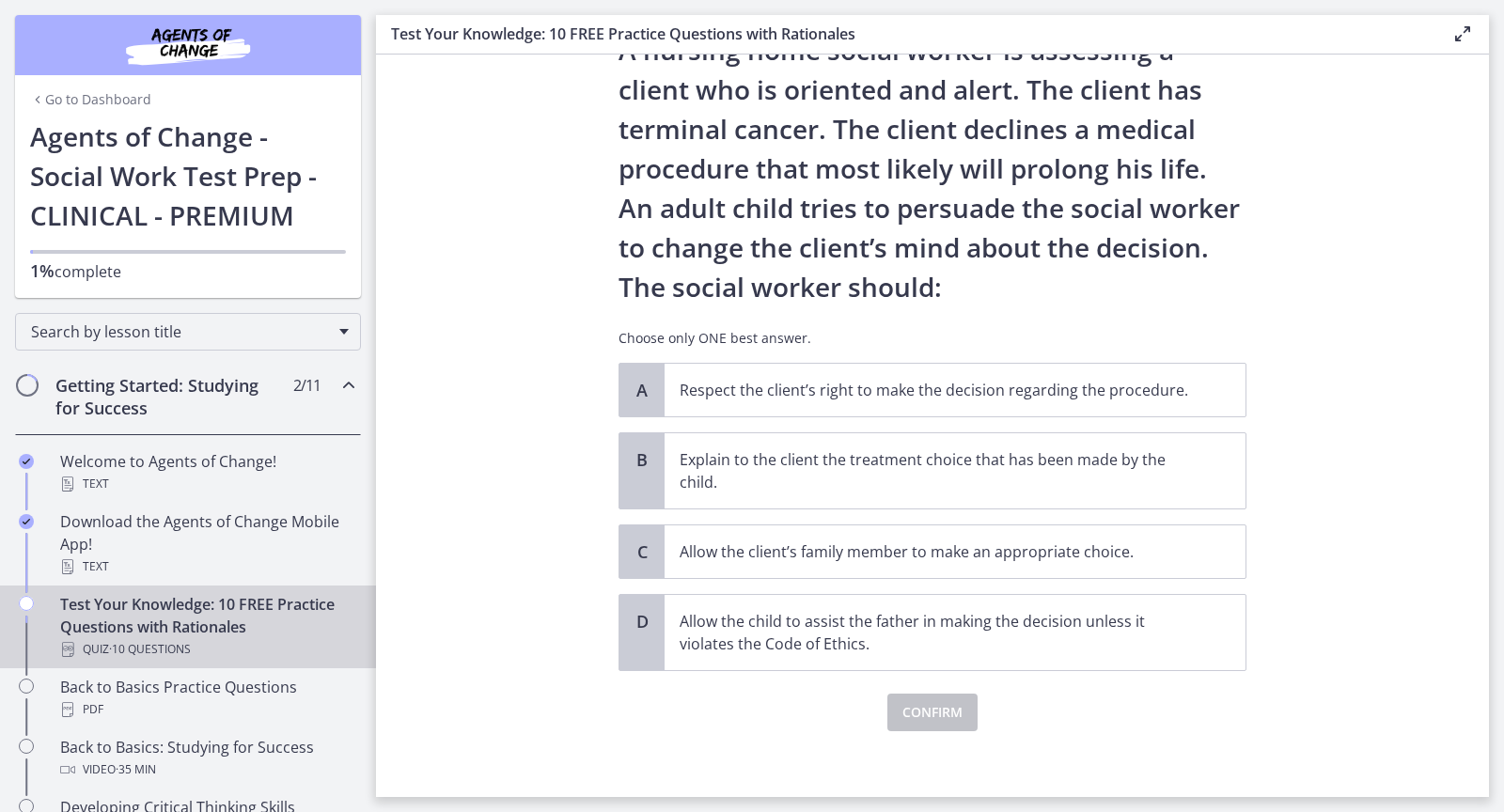 scroll, scrollTop: 89, scrollLeft: 0, axis: vertical 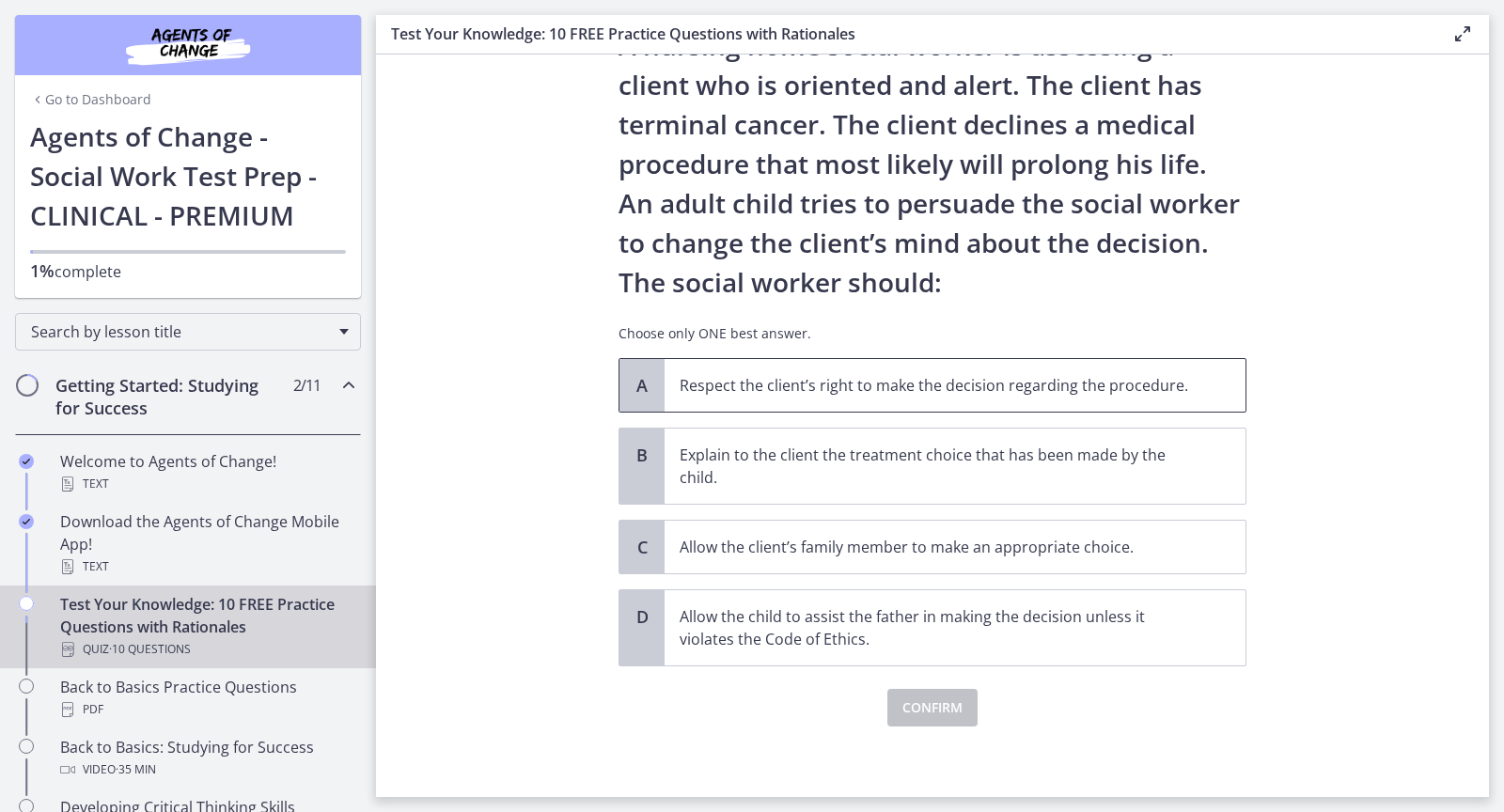 click on "A" at bounding box center (642, 385) 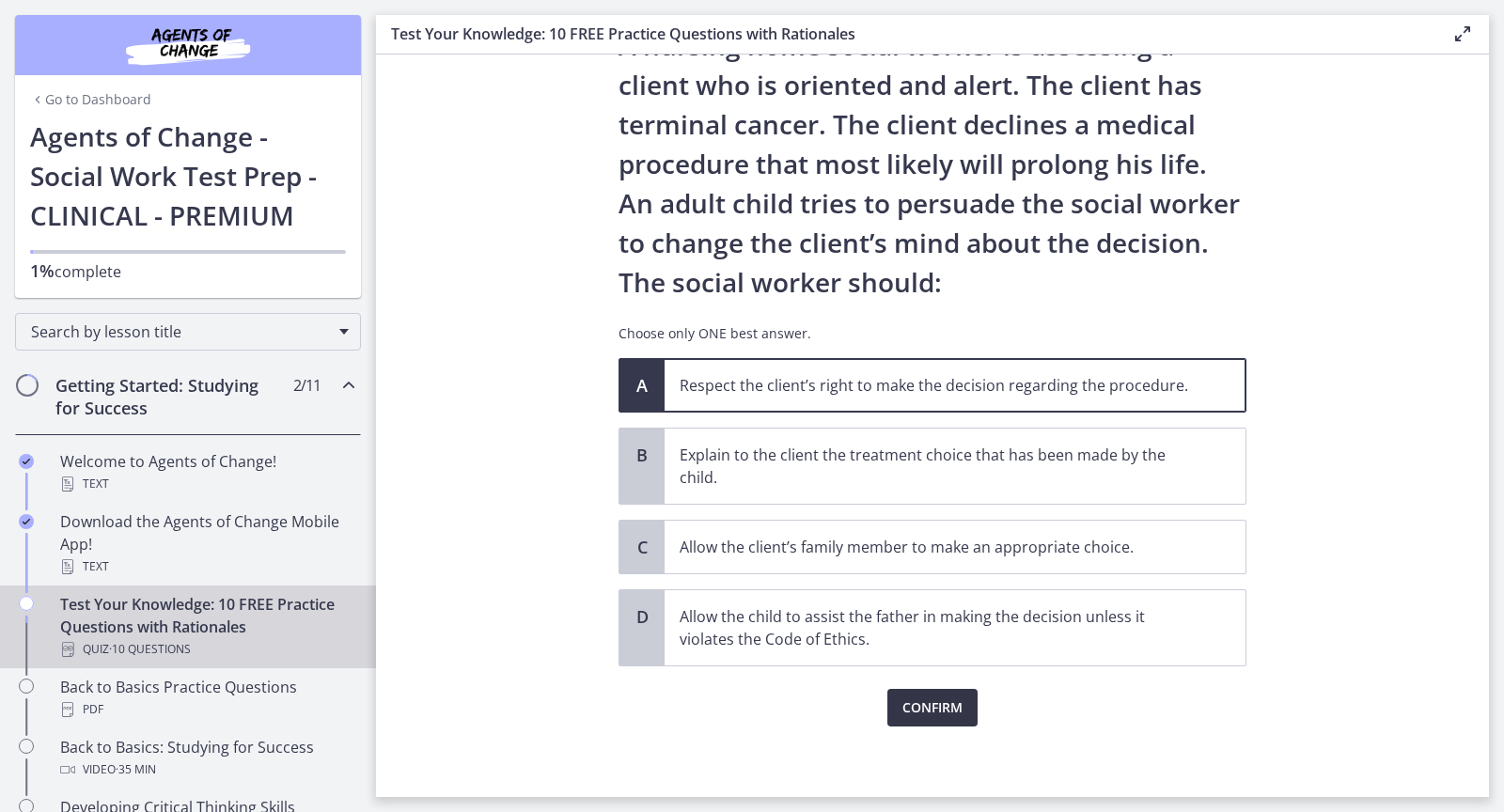 click on "Confirm" at bounding box center (932, 708) 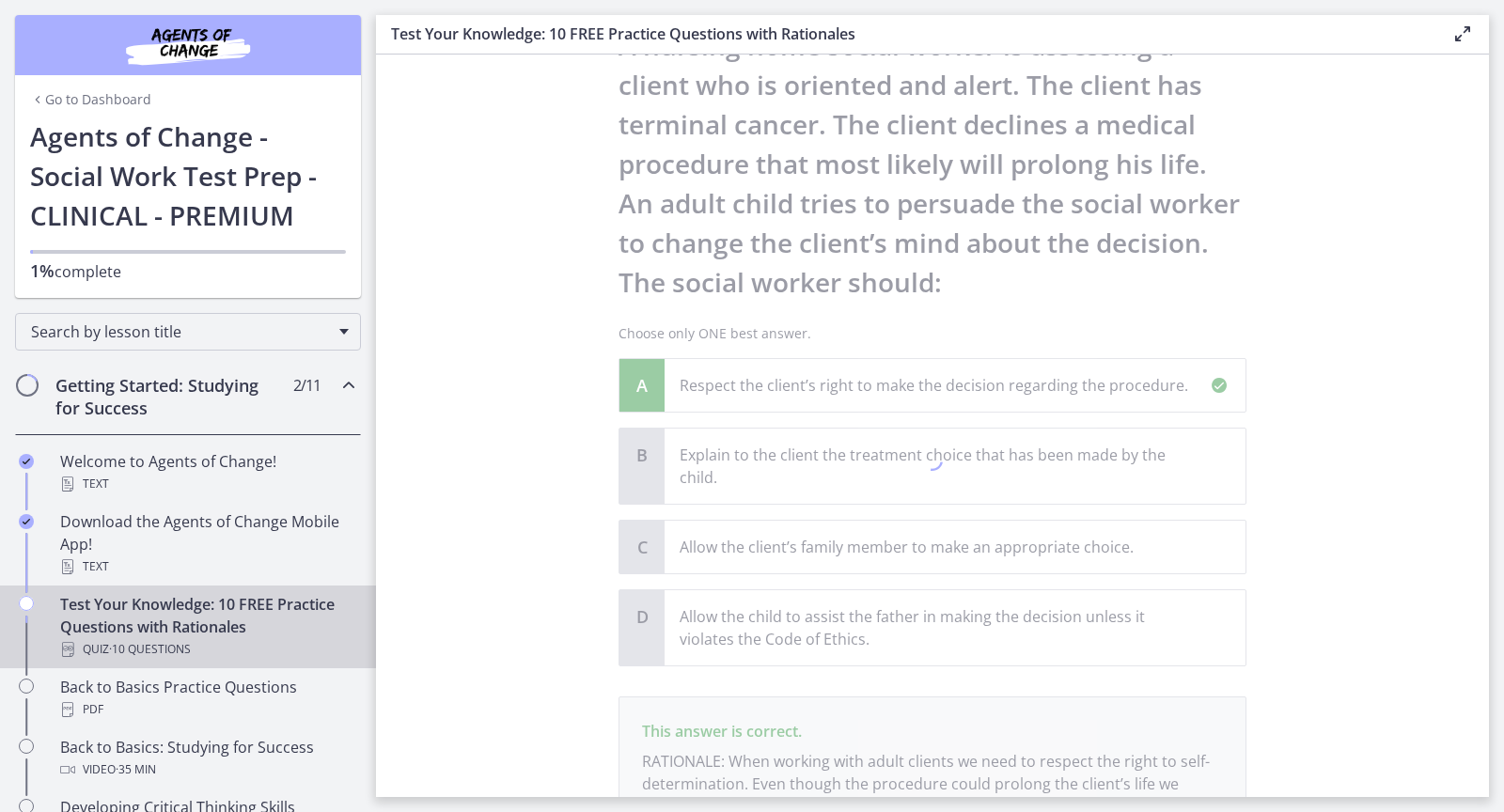 scroll, scrollTop: 287, scrollLeft: 0, axis: vertical 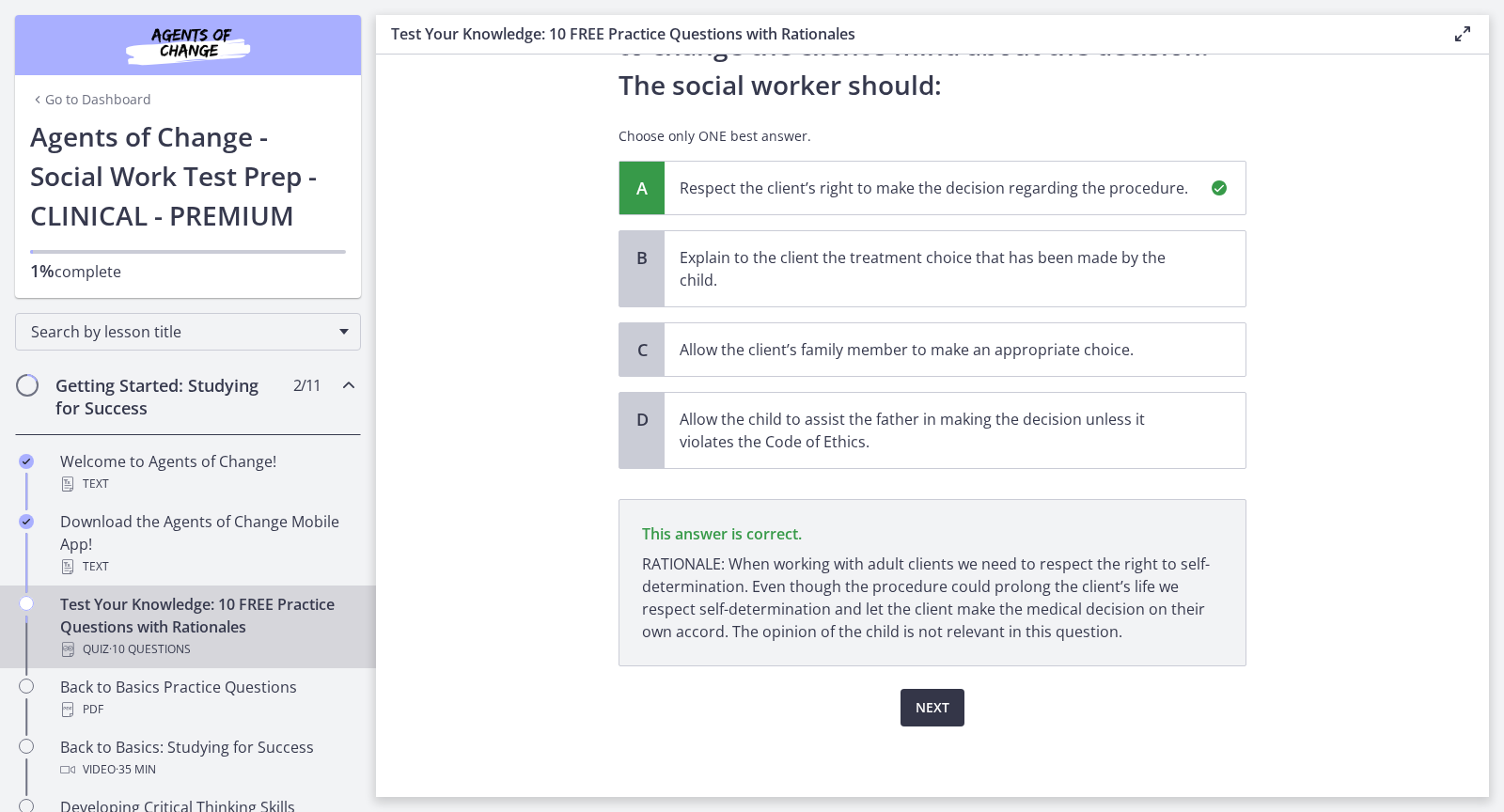 click on "Next" at bounding box center [932, 708] 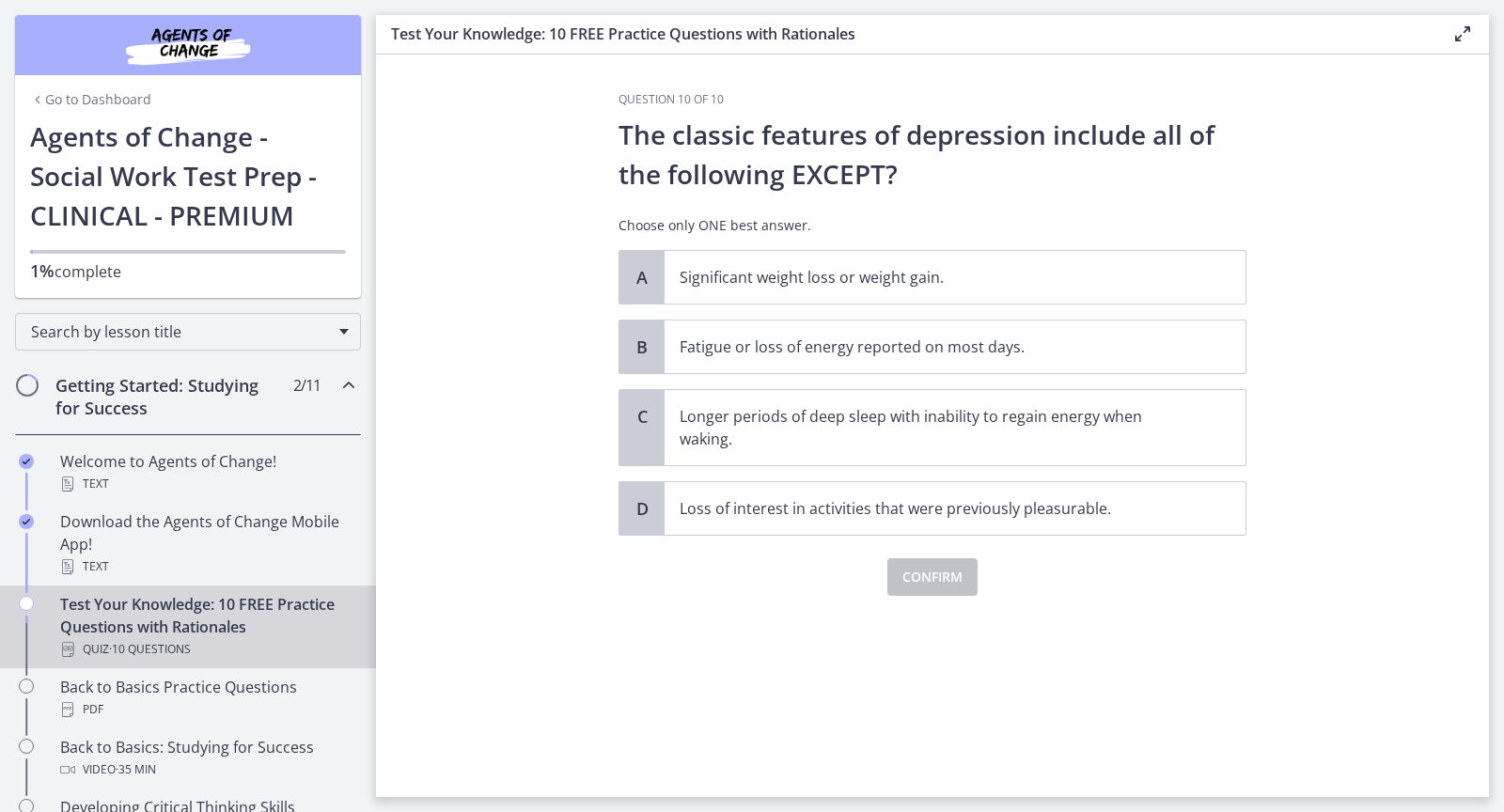 scroll, scrollTop: 0, scrollLeft: 0, axis: both 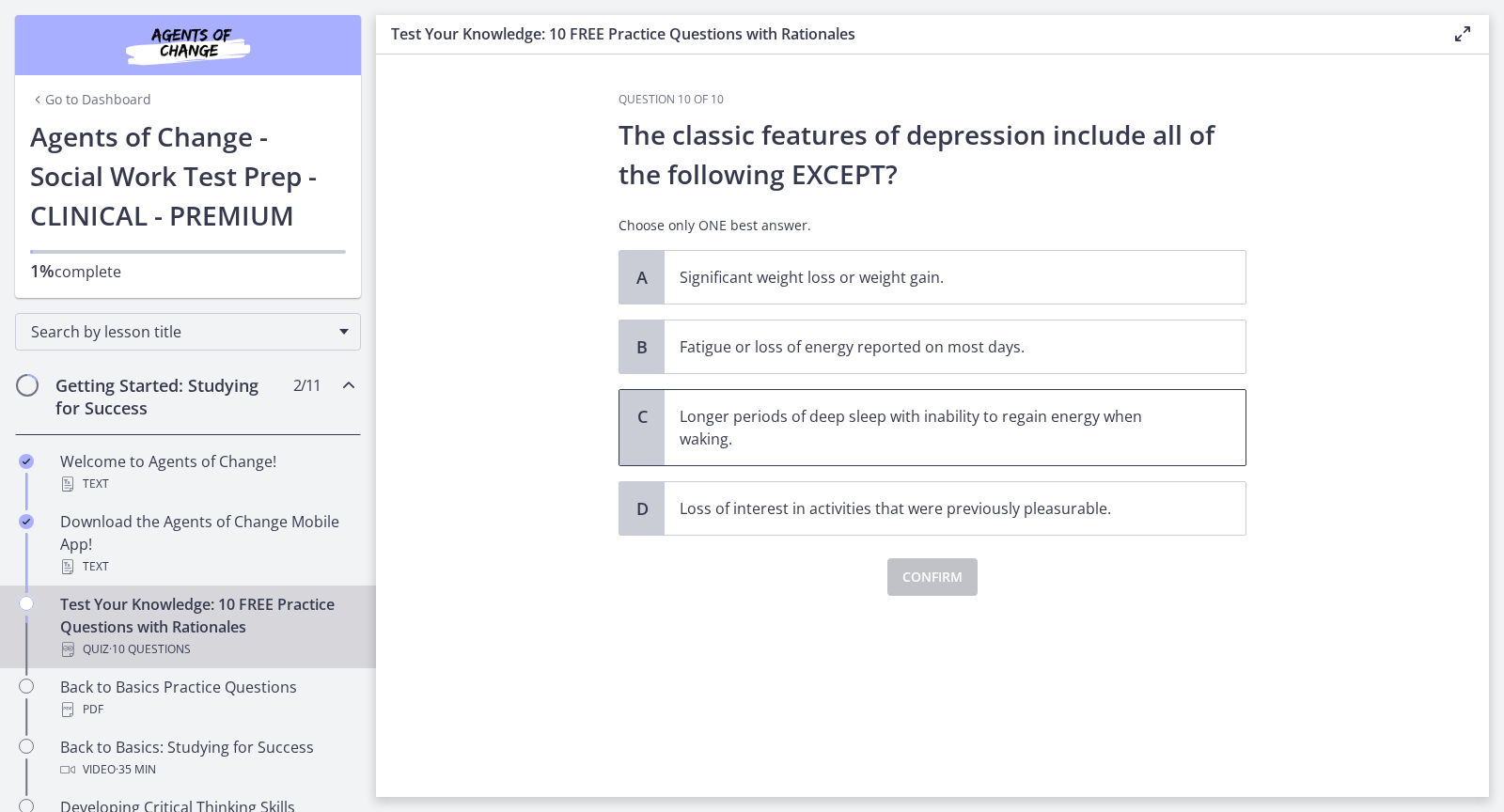 click on "Longer periods of deep sleep with inability to regain energy when waking." at bounding box center (936, 428) 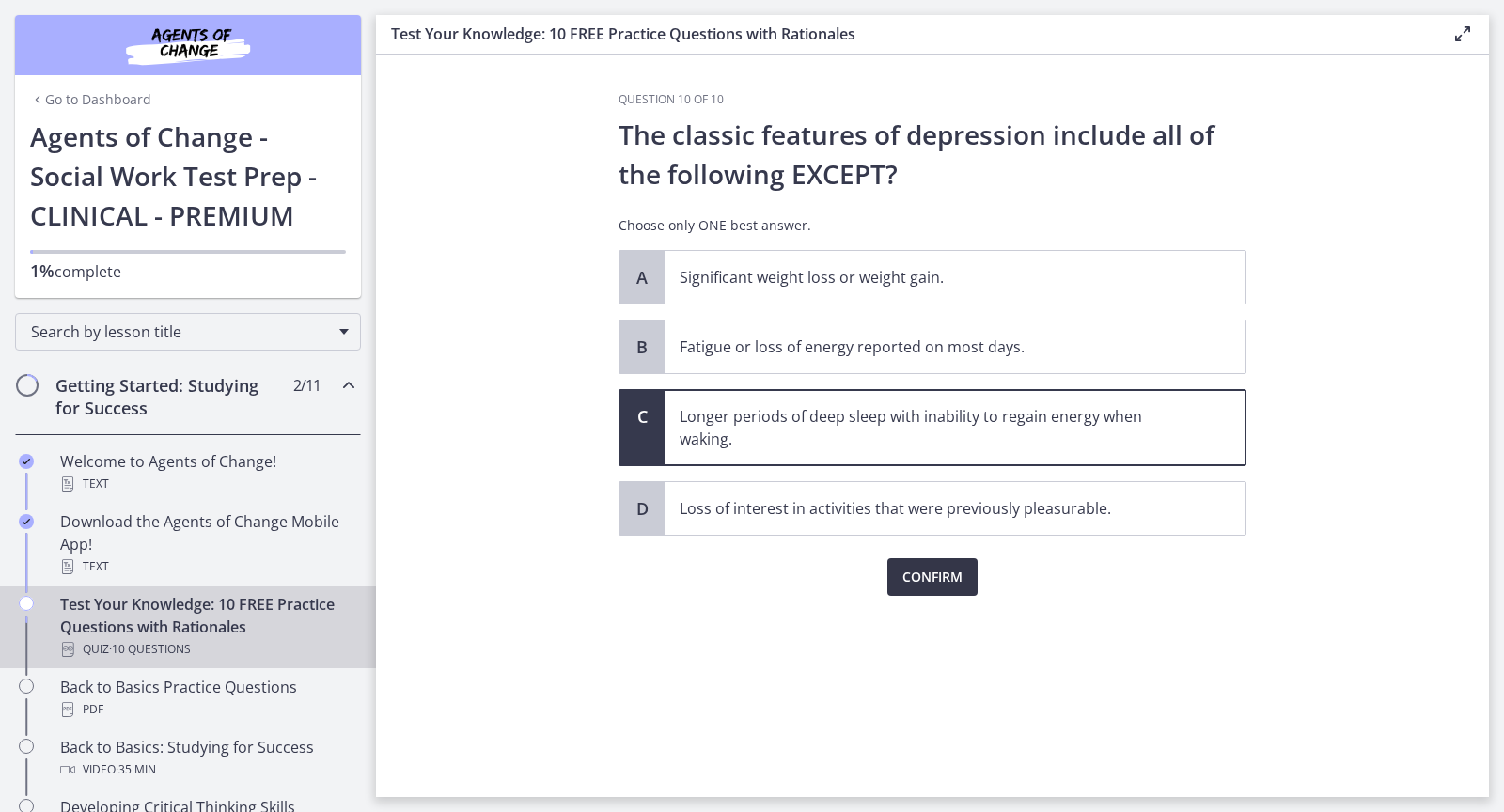 click on "Confirm" at bounding box center [932, 577] 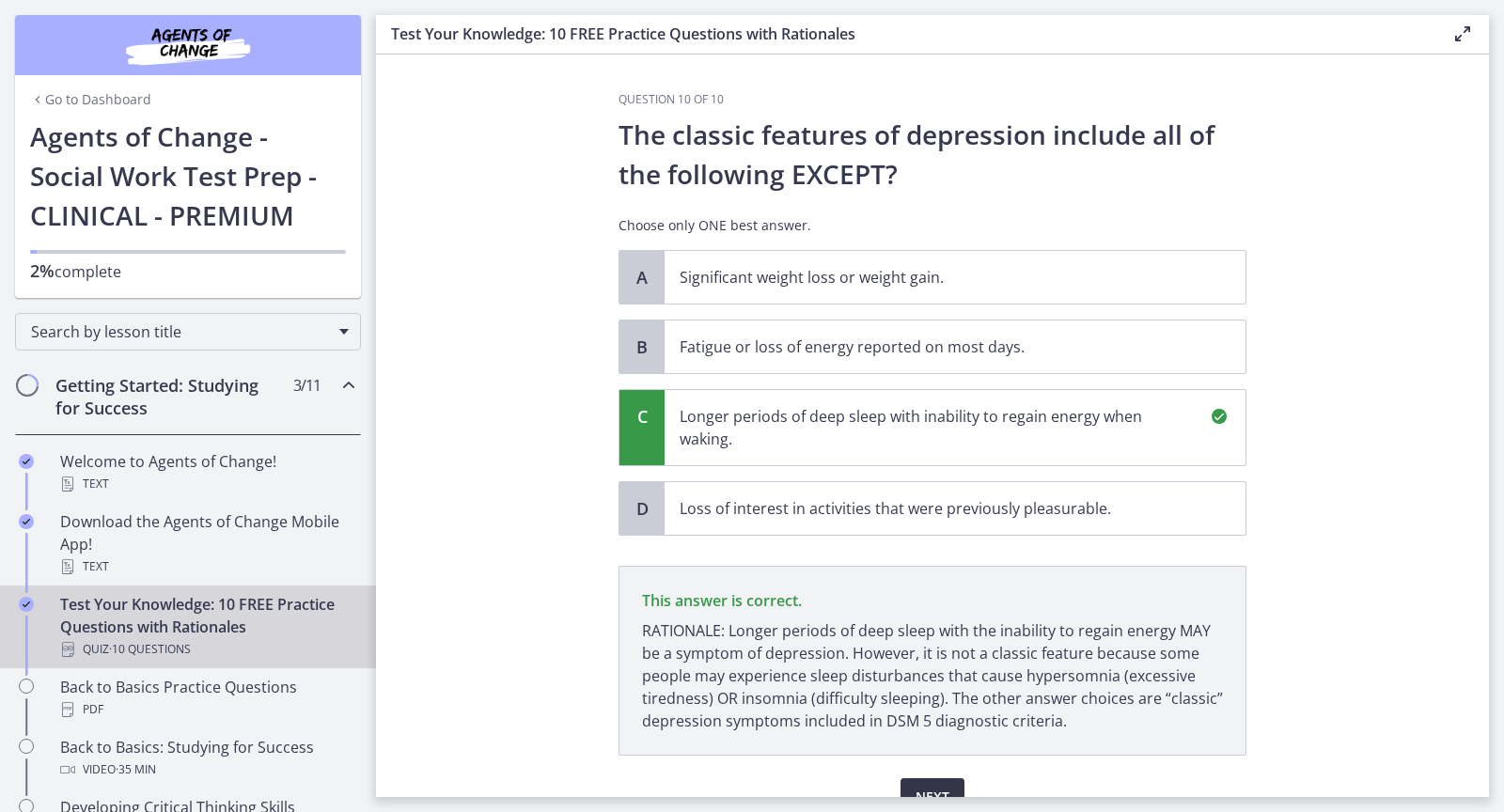 scroll, scrollTop: 89, scrollLeft: 0, axis: vertical 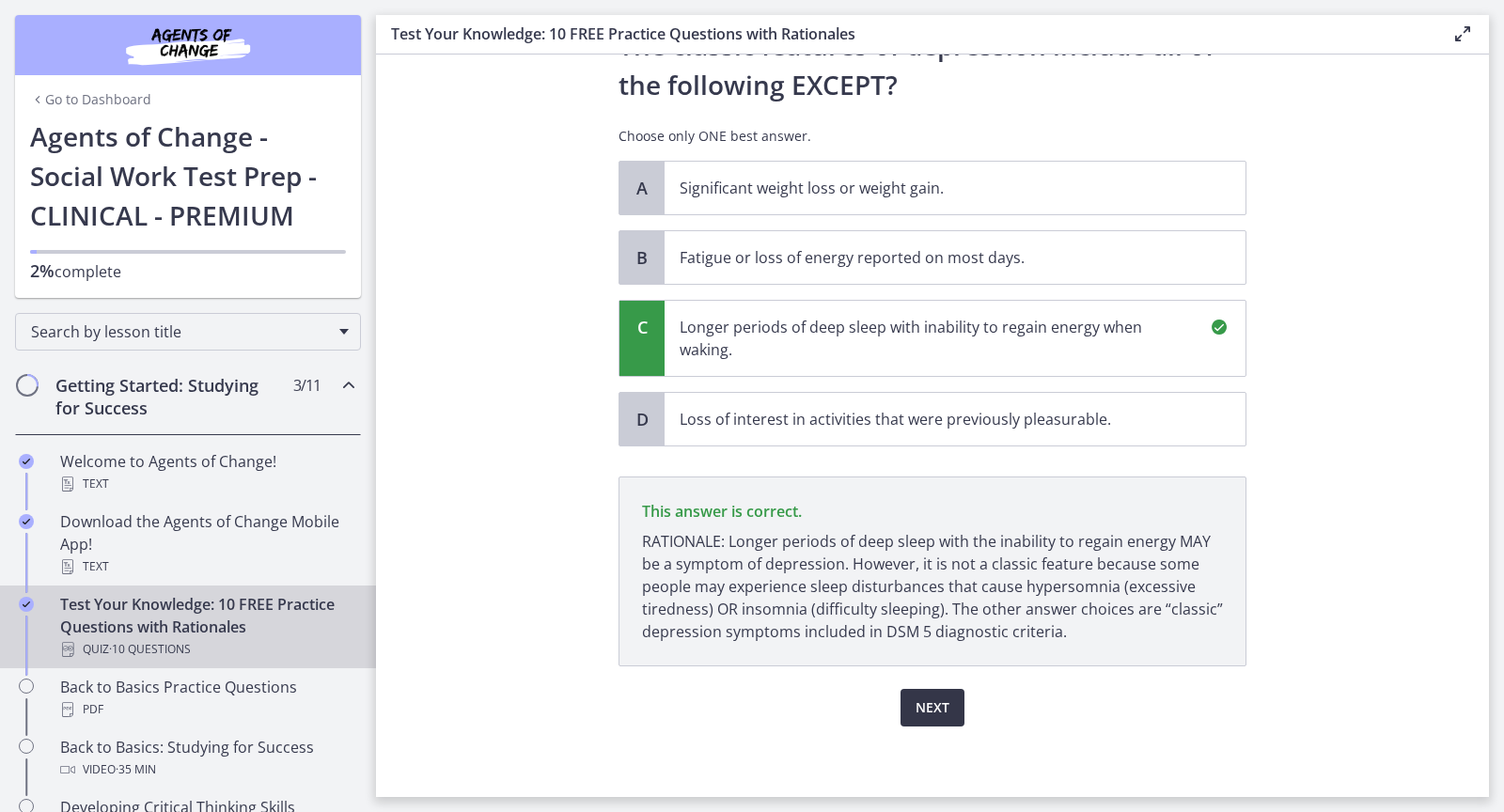 click on "Next" at bounding box center (932, 708) 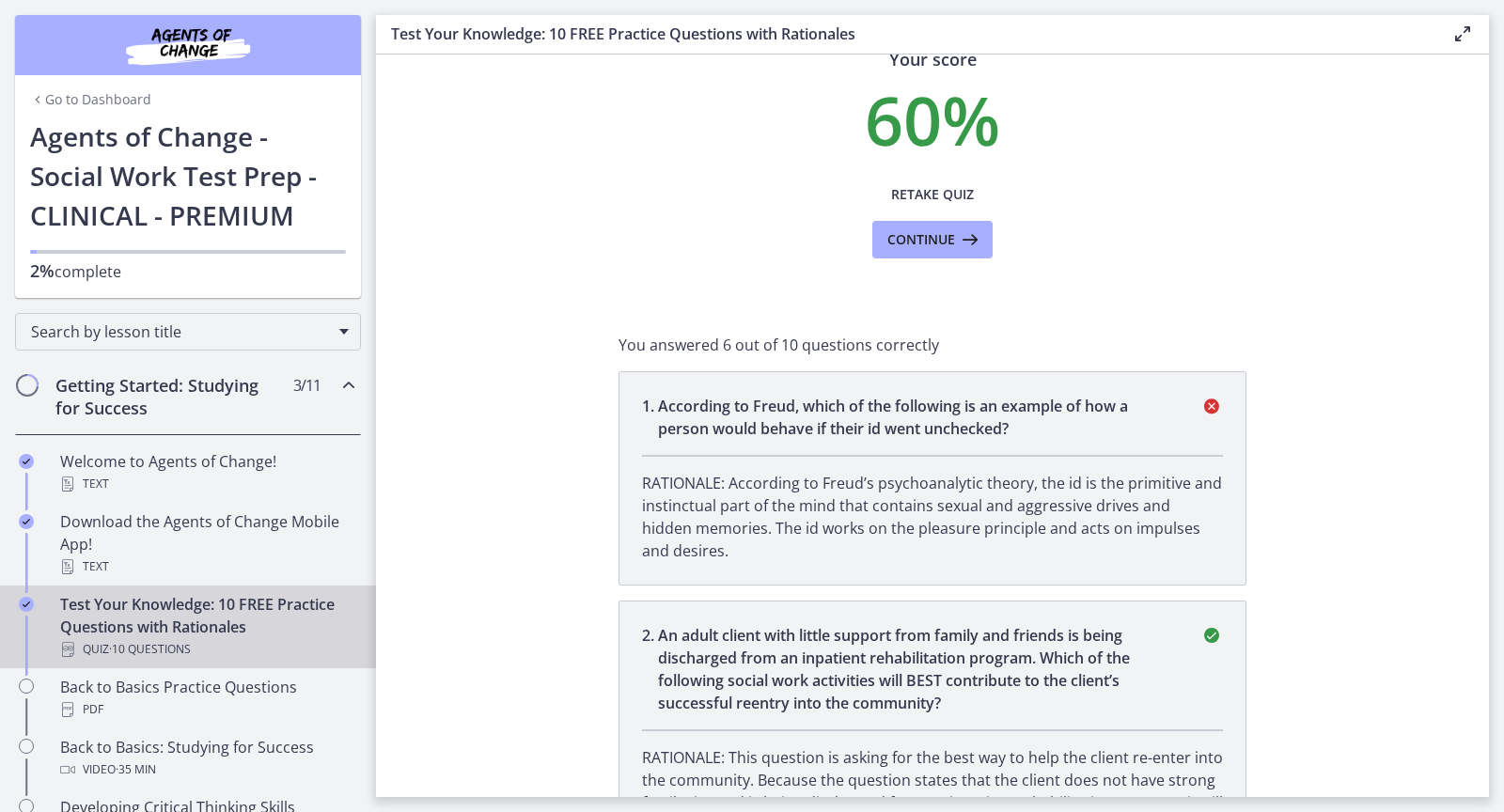 scroll, scrollTop: 0, scrollLeft: 0, axis: both 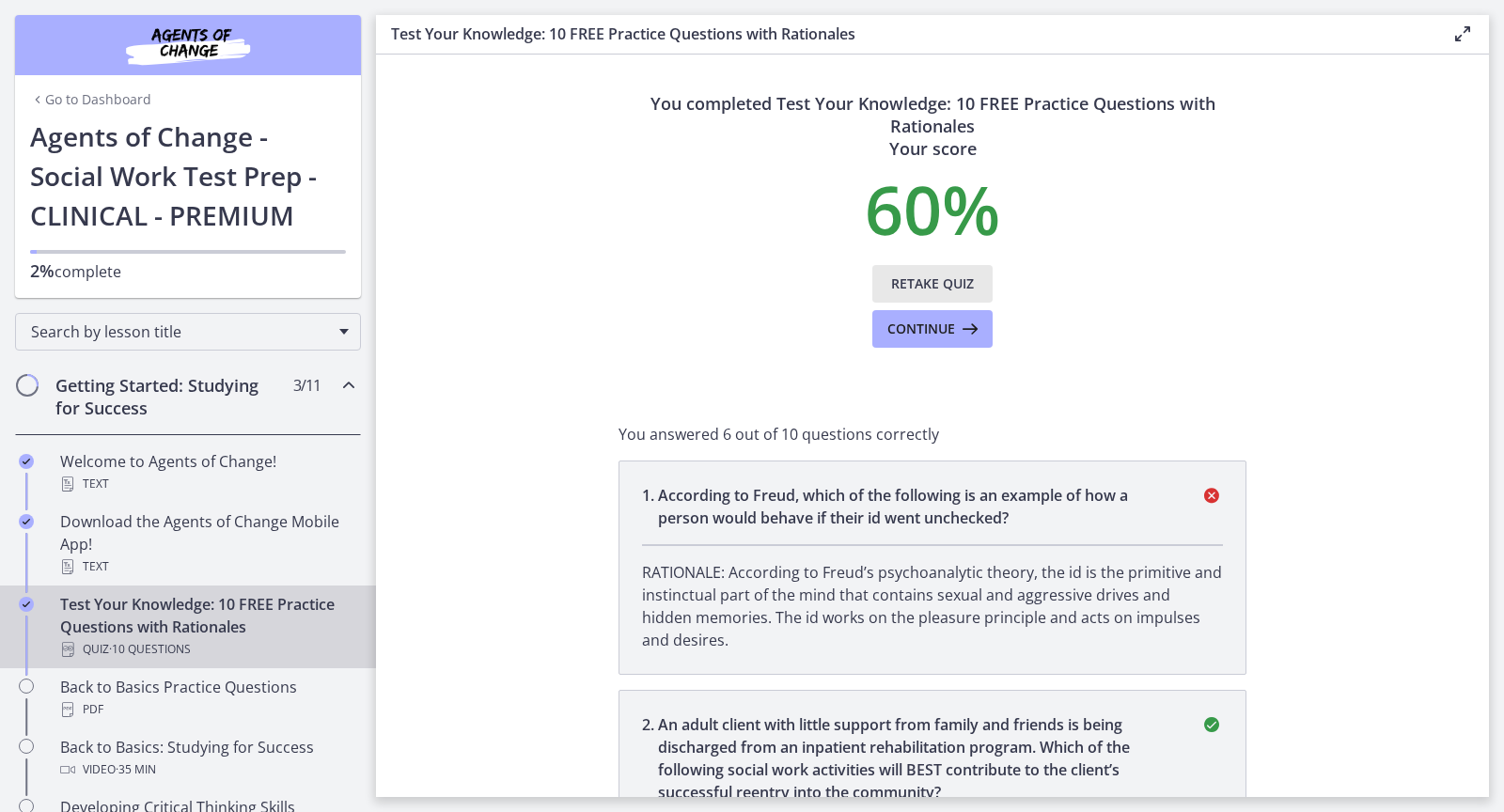 click on "Retake Quiz" at bounding box center (932, 284) 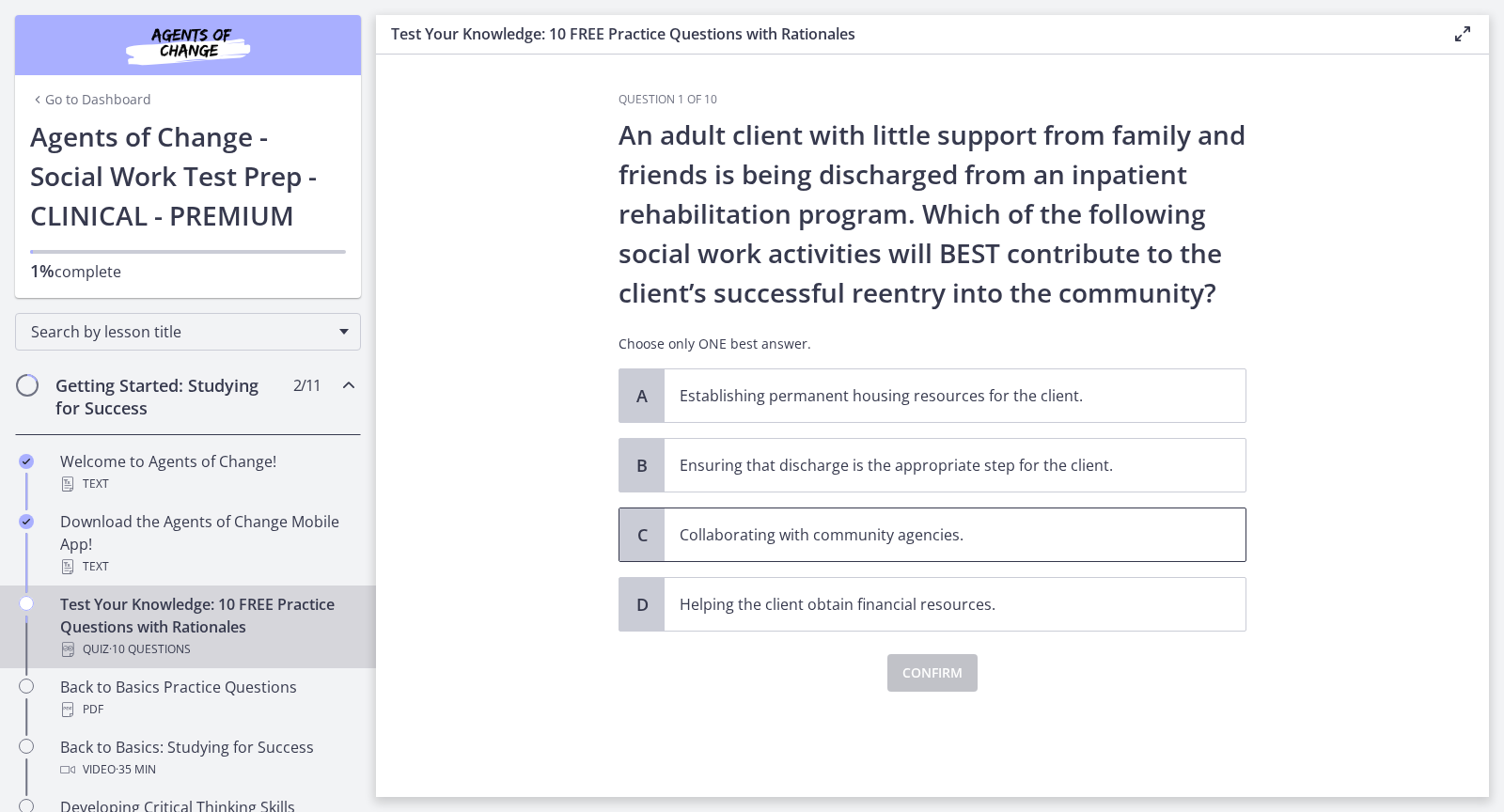 click on "Collaborating with community agencies." at bounding box center [936, 535] 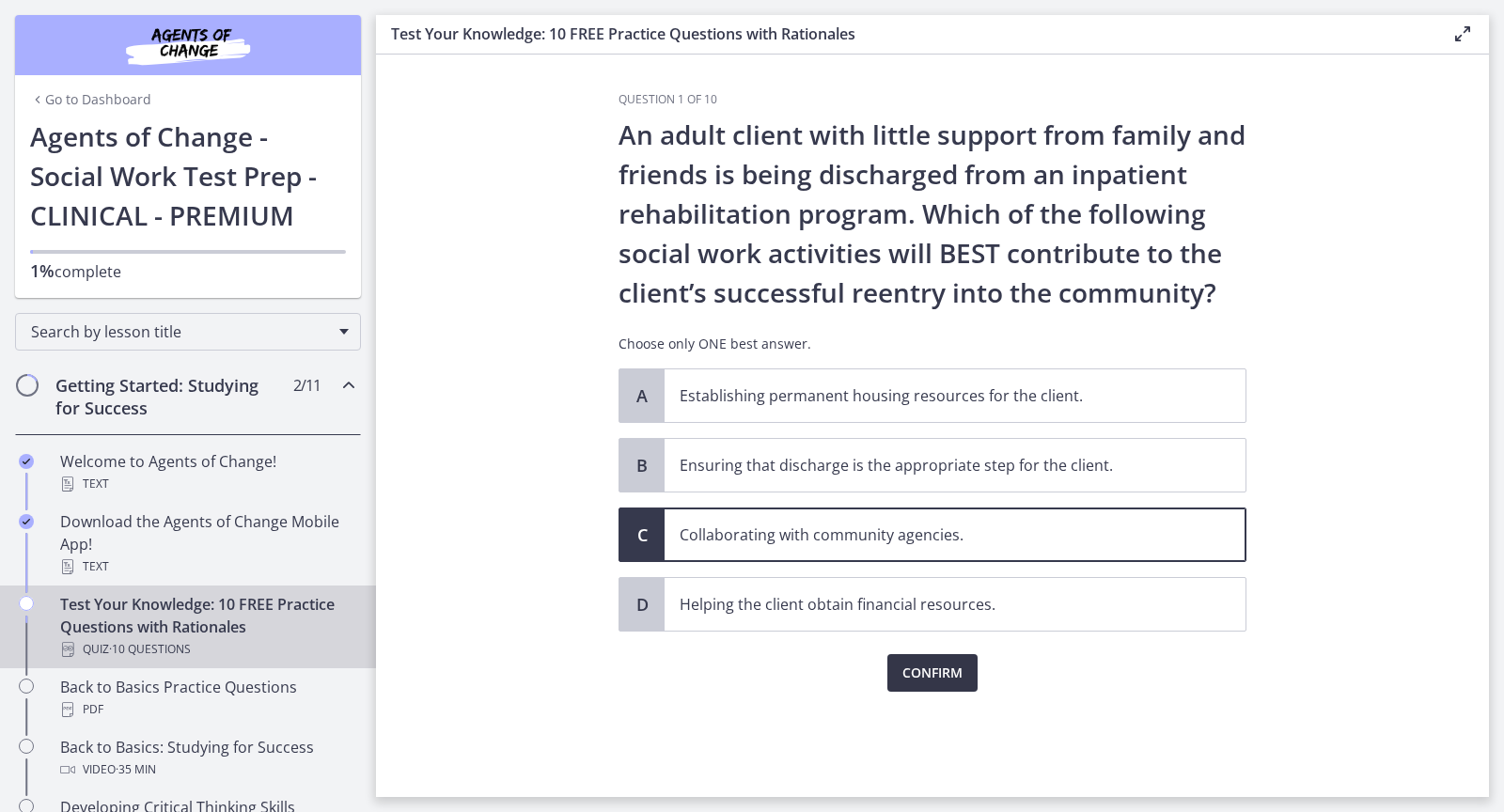 click on "Confirm" at bounding box center (932, 673) 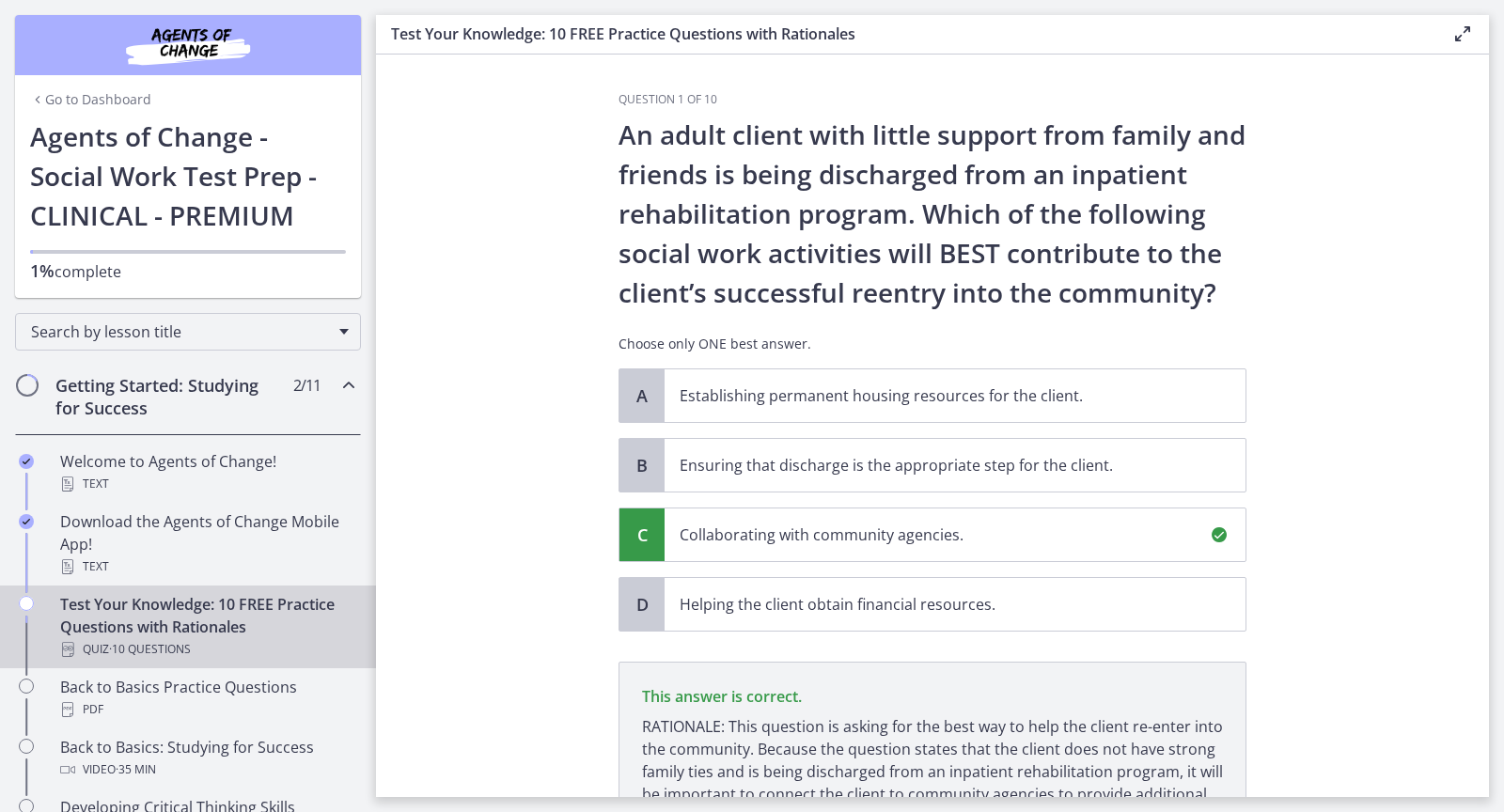 scroll, scrollTop: 184, scrollLeft: 0, axis: vertical 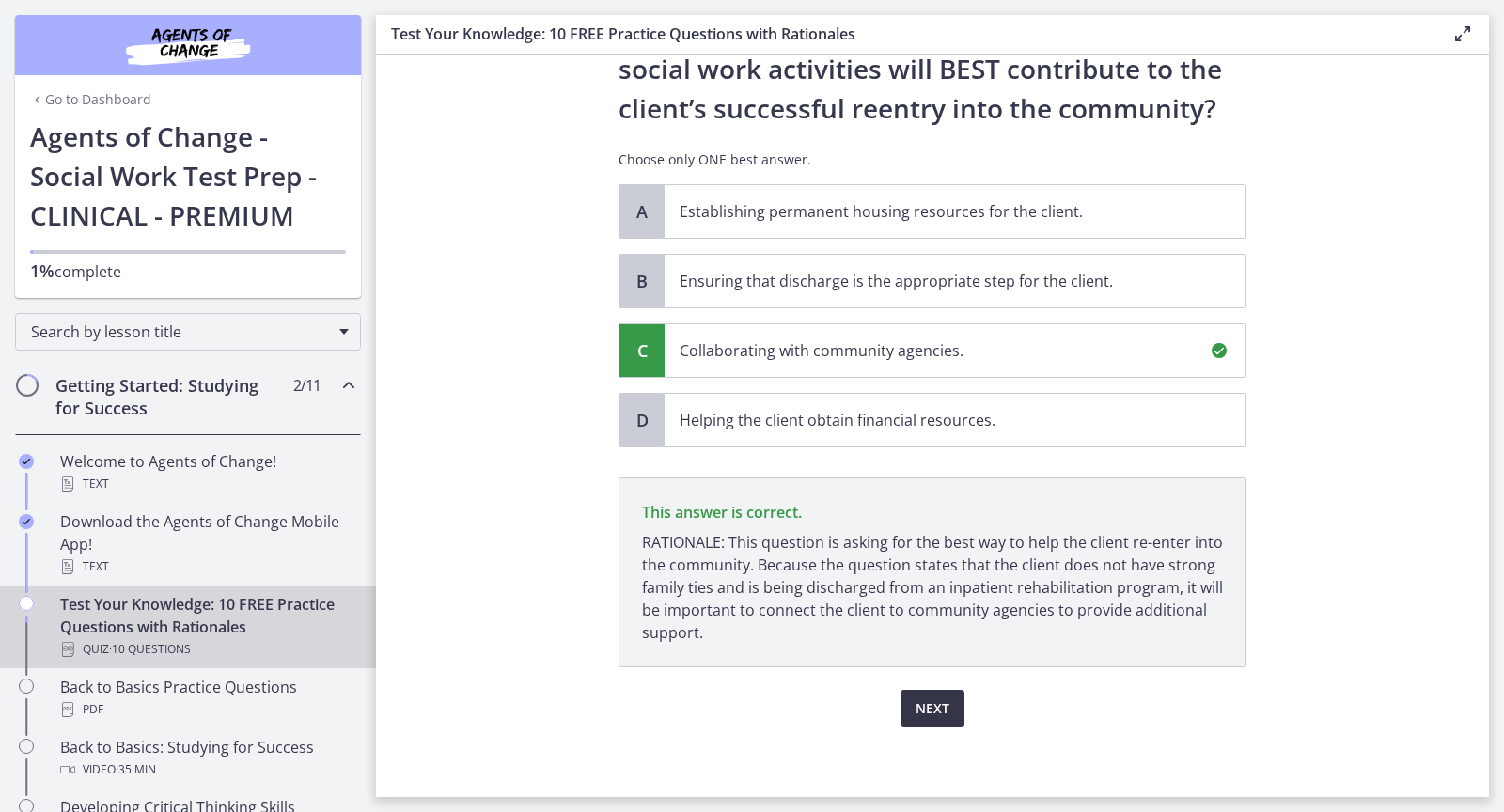 click on "Next" at bounding box center [932, 709] 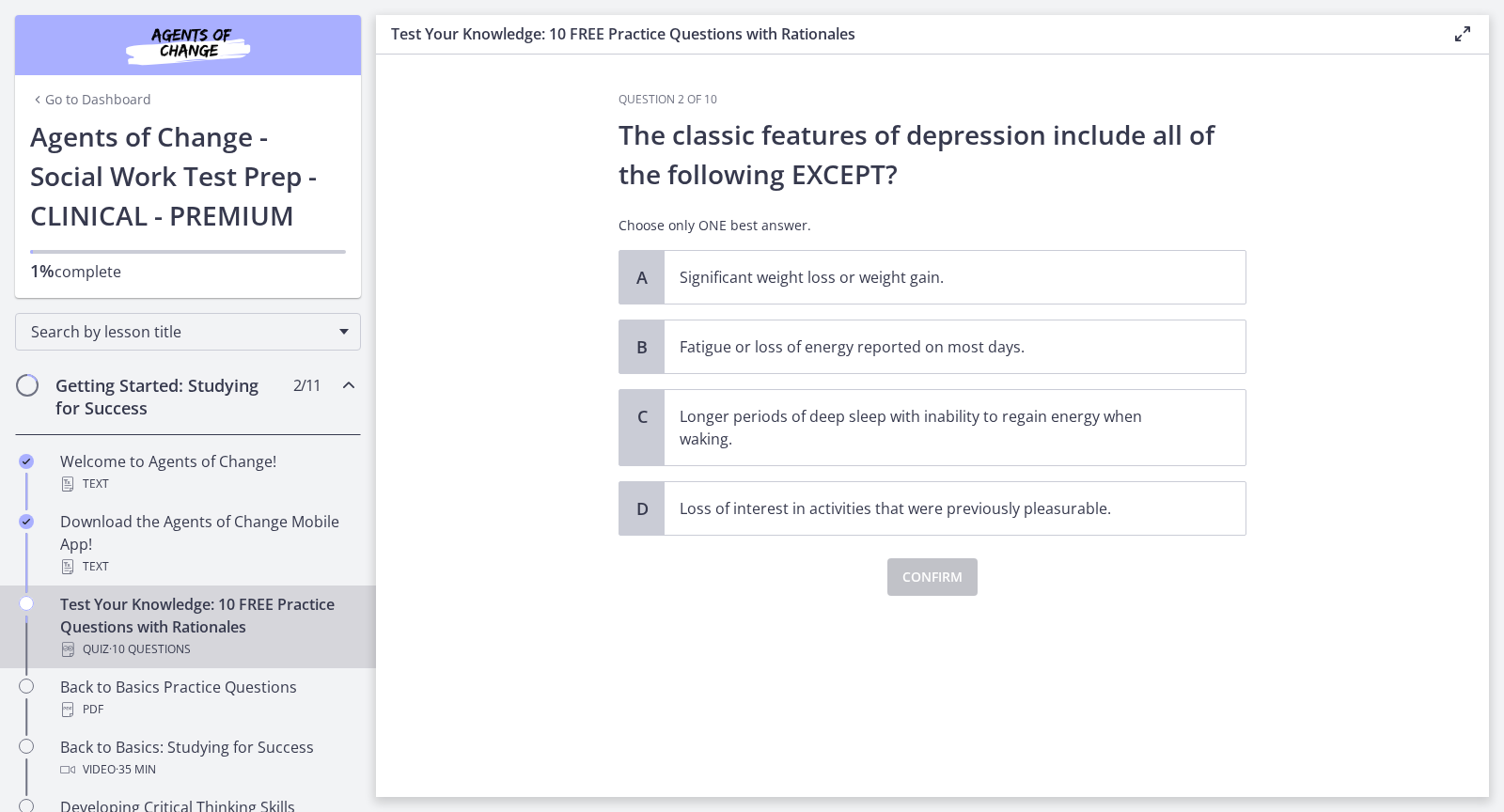 scroll, scrollTop: 0, scrollLeft: 0, axis: both 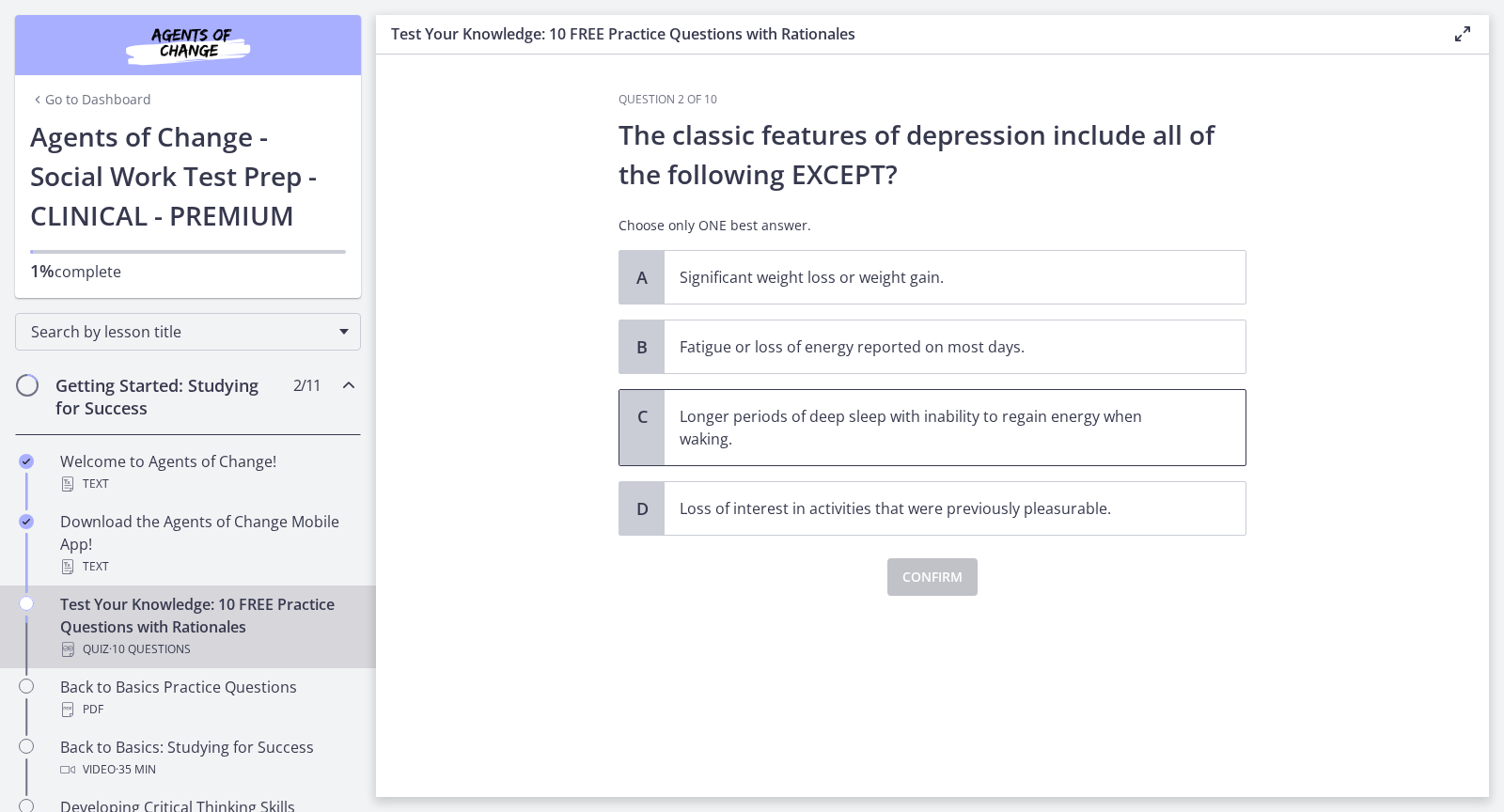 click on "Longer periods of deep sleep with inability to regain energy when waking." at bounding box center [936, 428] 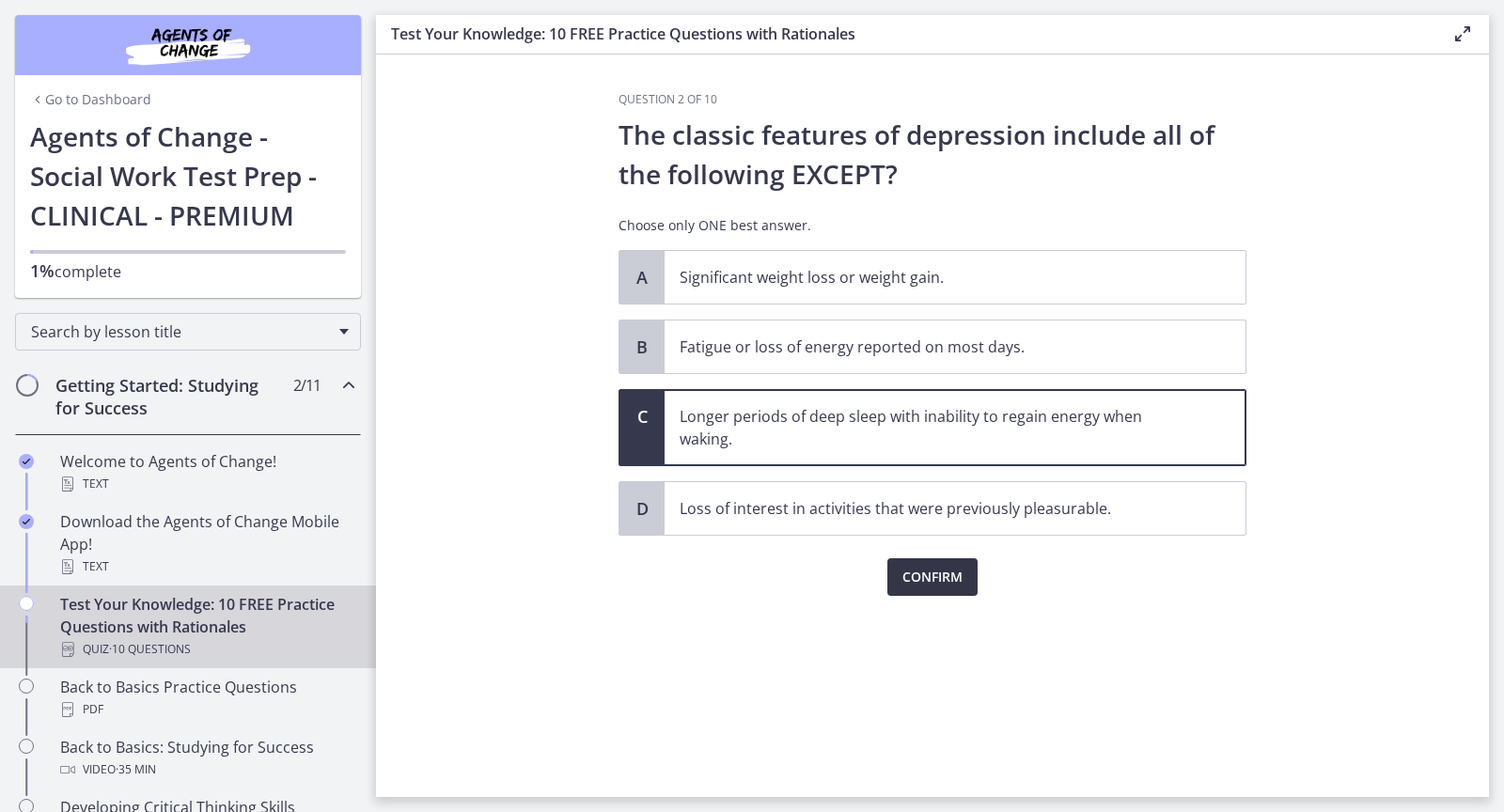 click on "Confirm" at bounding box center [932, 577] 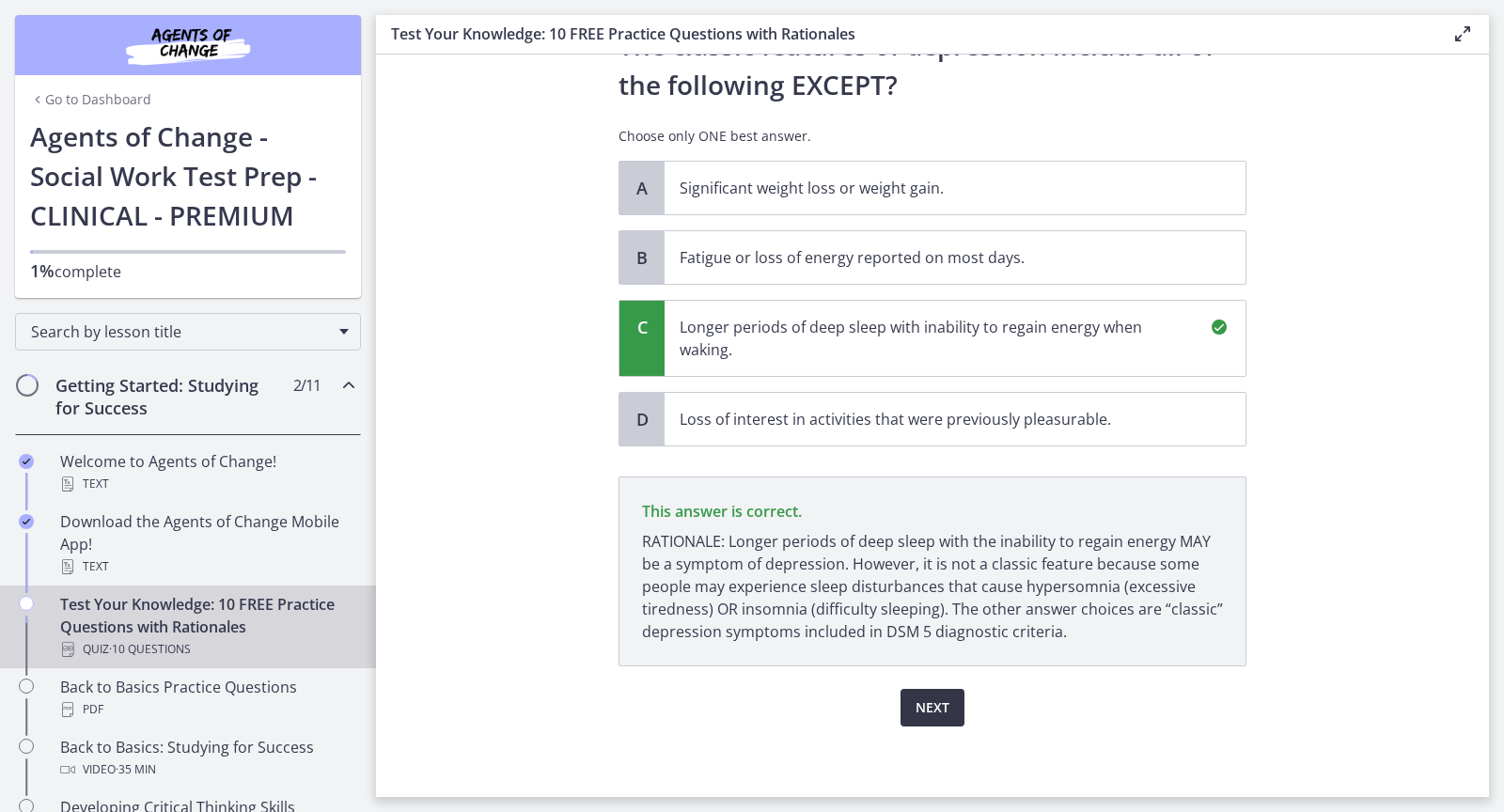 scroll, scrollTop: 89, scrollLeft: 0, axis: vertical 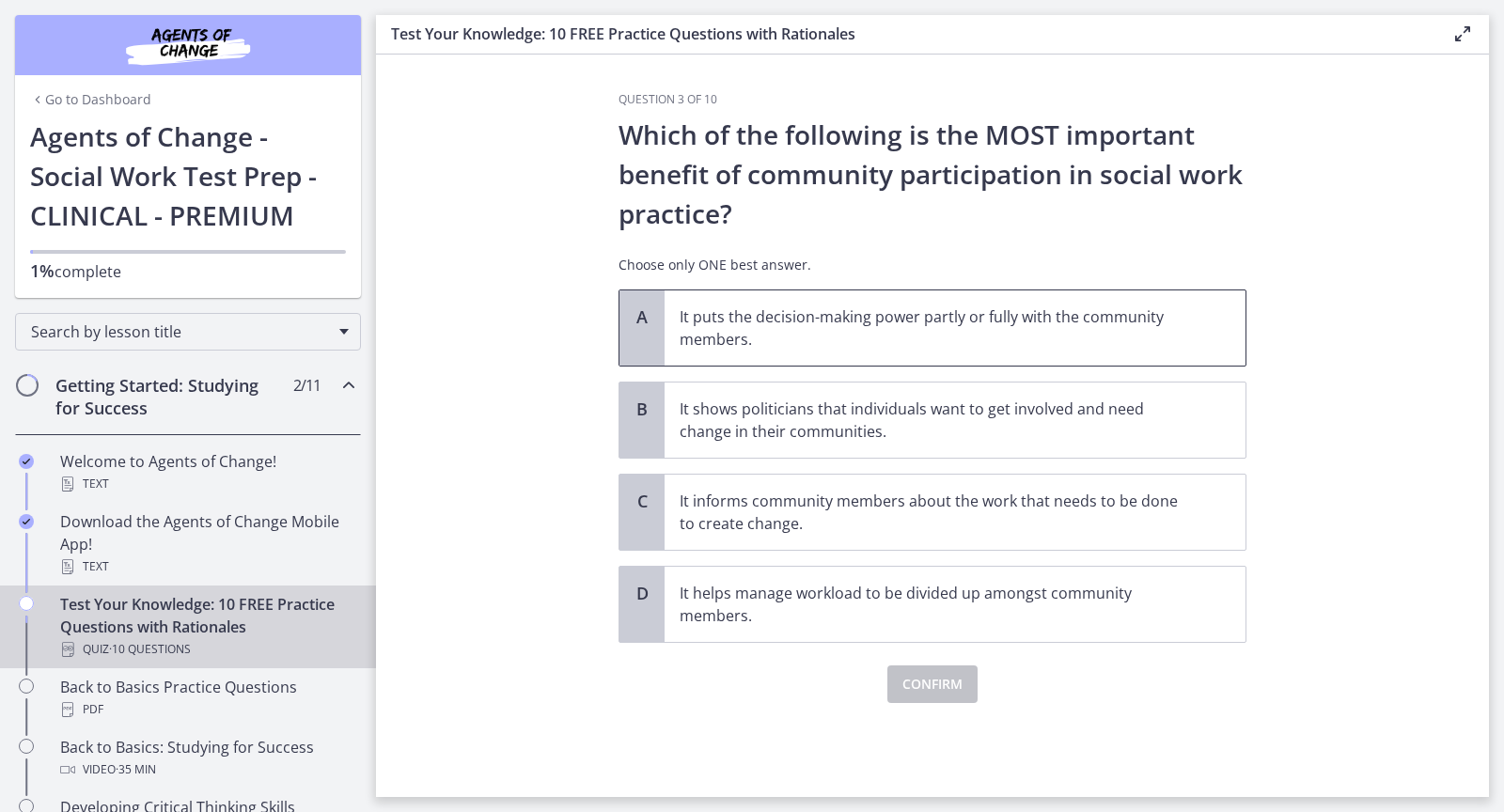 click on "It puts the decision-making power partly or fully with the community members." at bounding box center [936, 328] 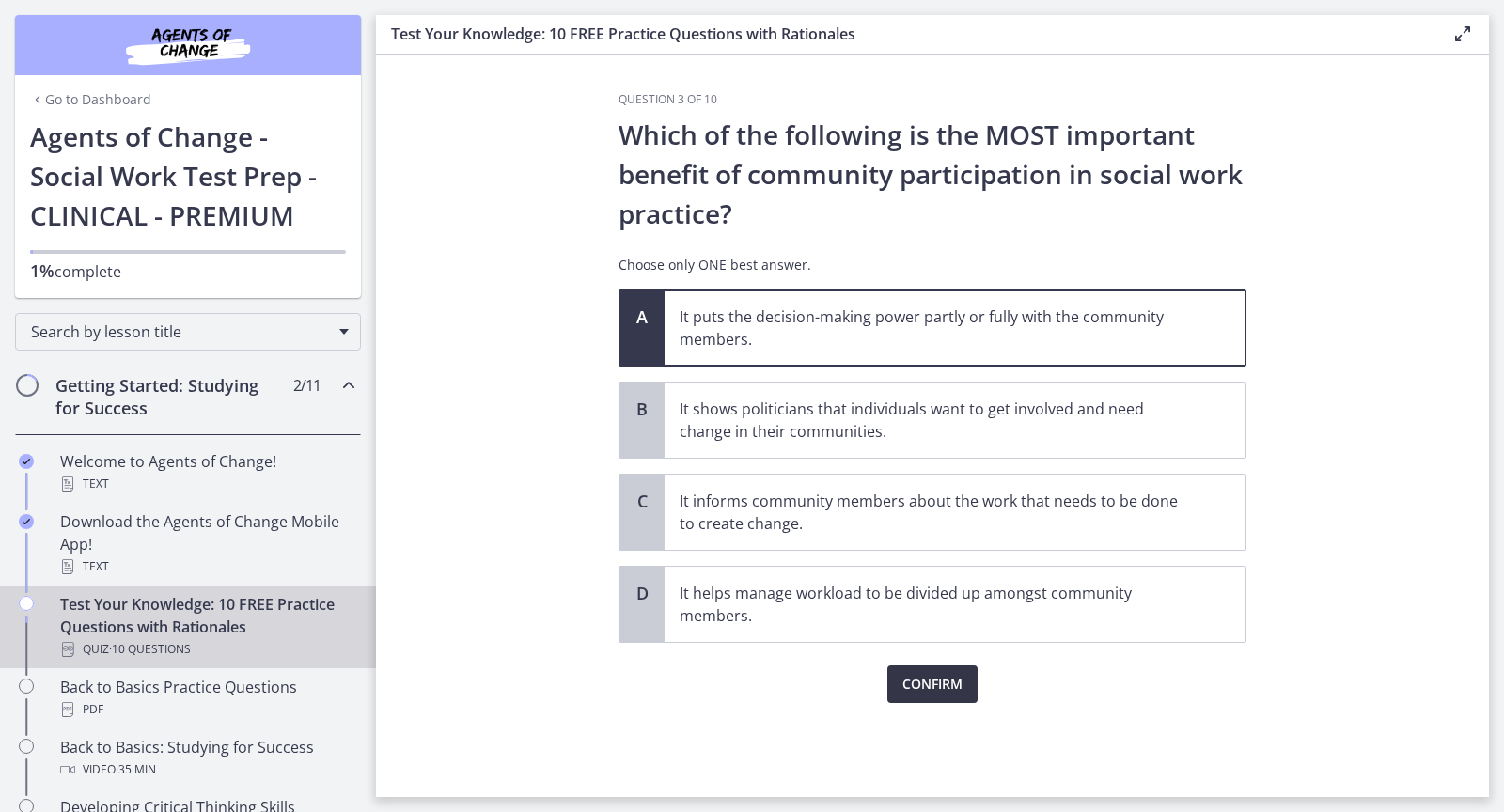 click on "Confirm" at bounding box center [932, 684] 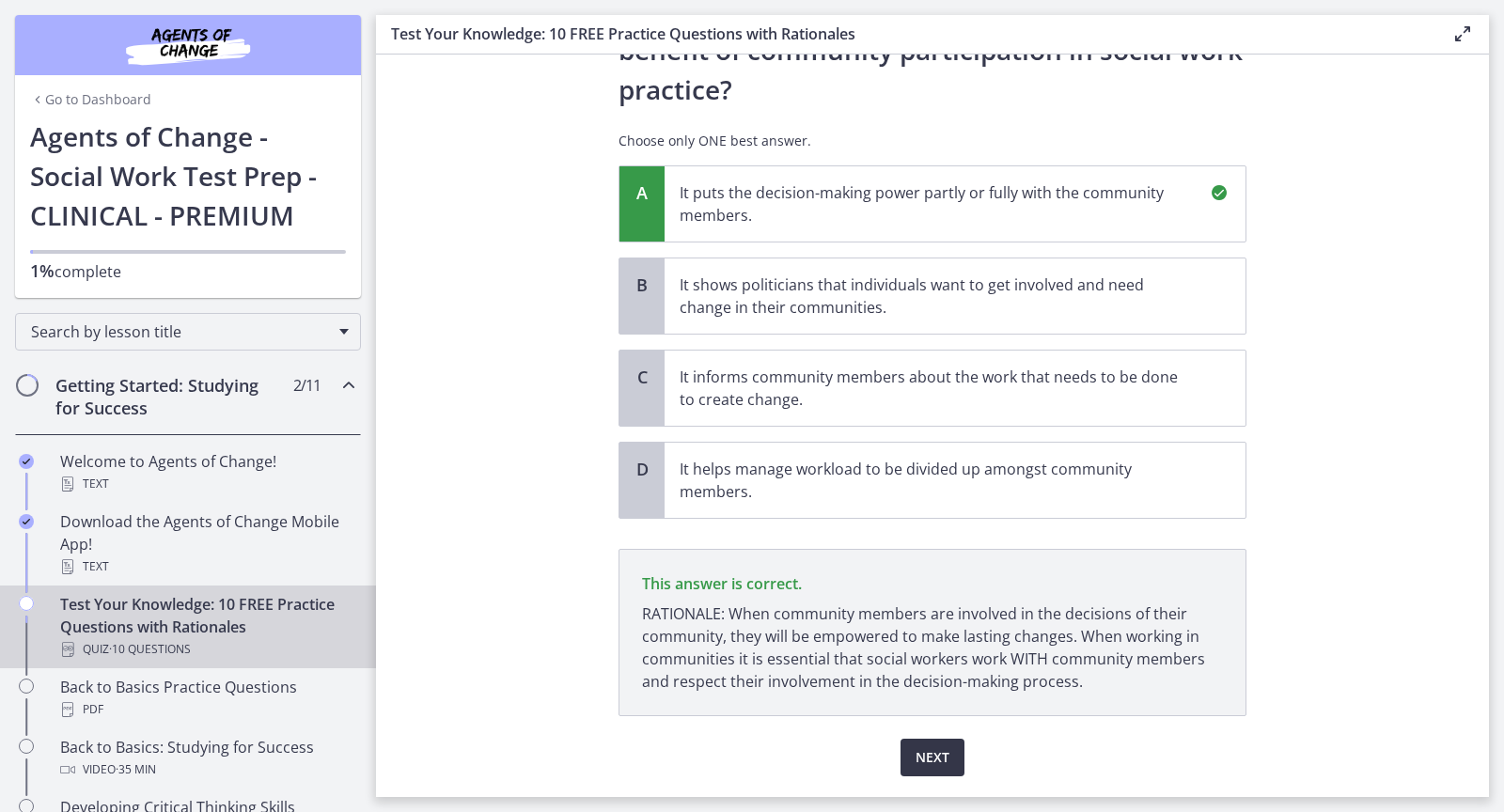 scroll, scrollTop: 174, scrollLeft: 0, axis: vertical 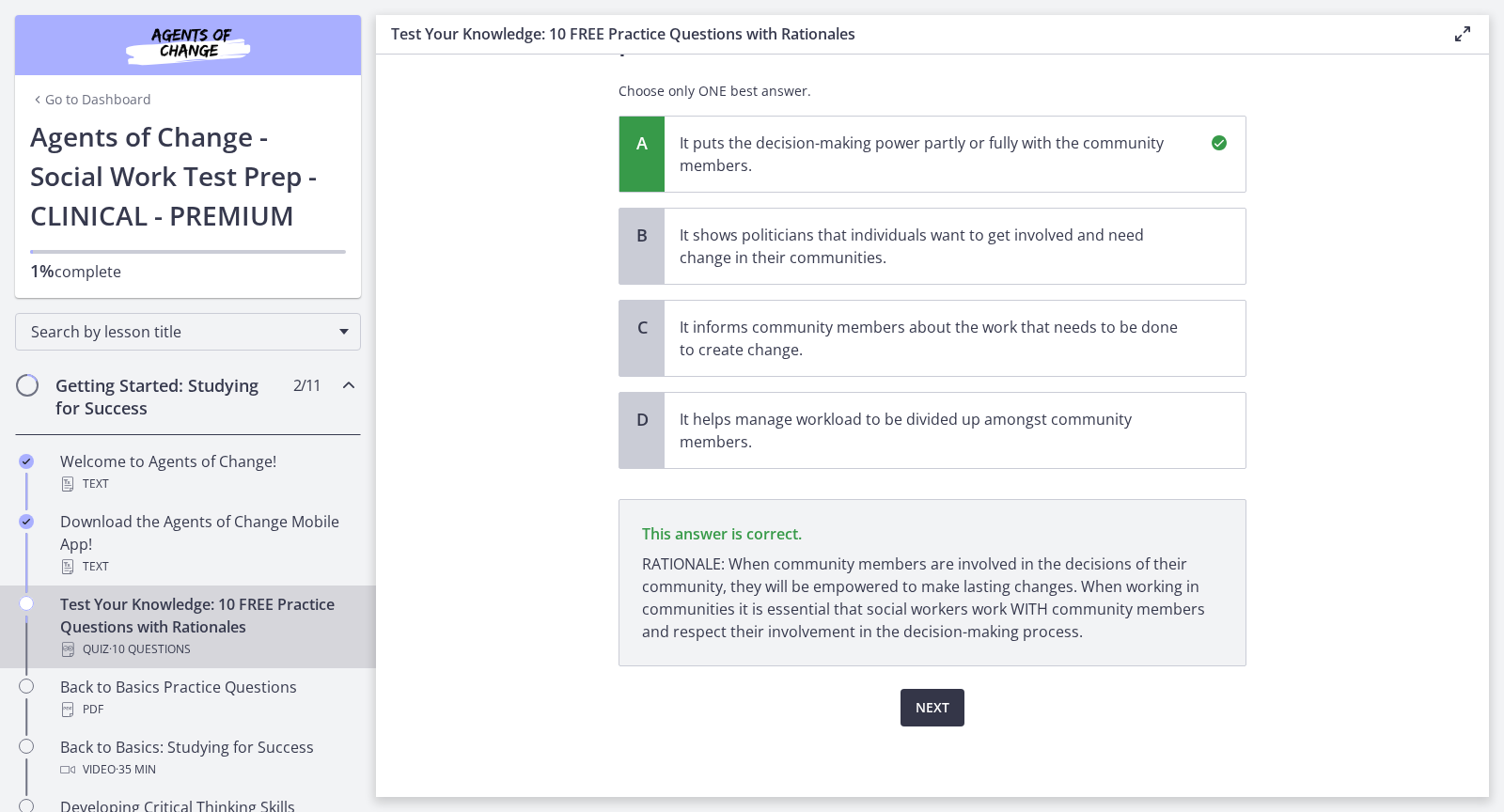 click on "Next" at bounding box center (932, 708) 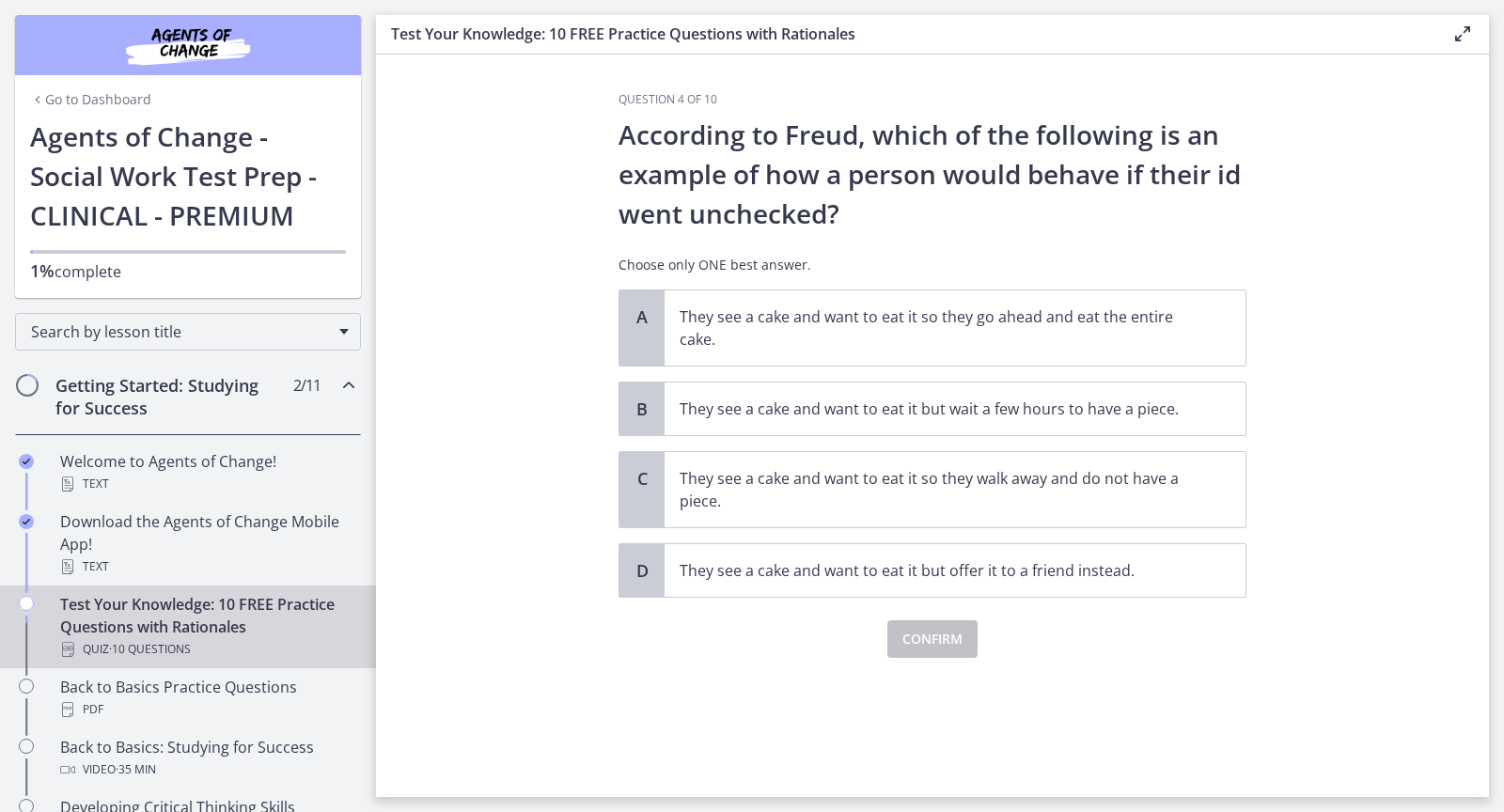 scroll, scrollTop: 0, scrollLeft: 0, axis: both 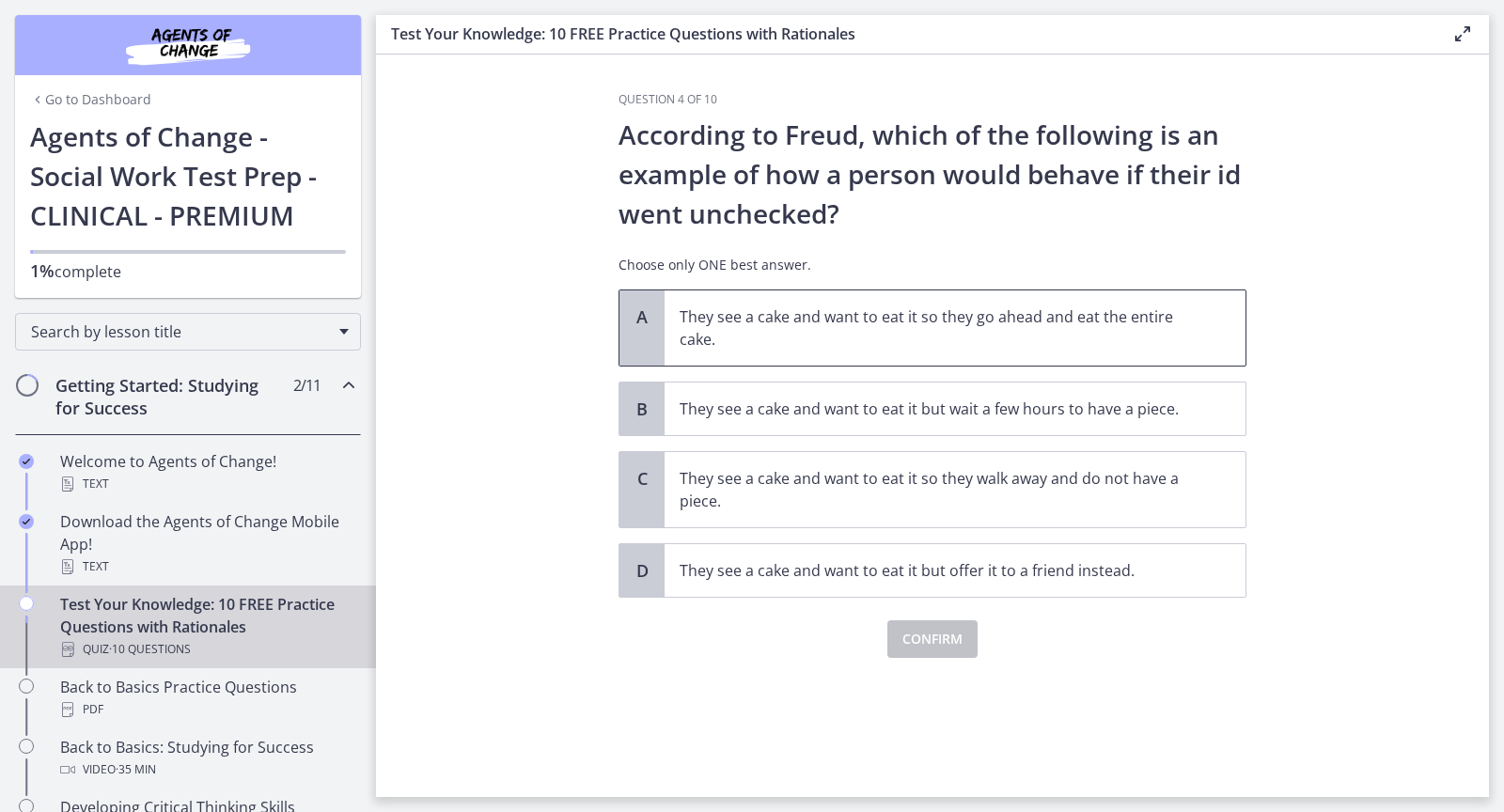 click on "They see a cake and want to eat it so they go ahead and eat the entire cake." at bounding box center (936, 328) 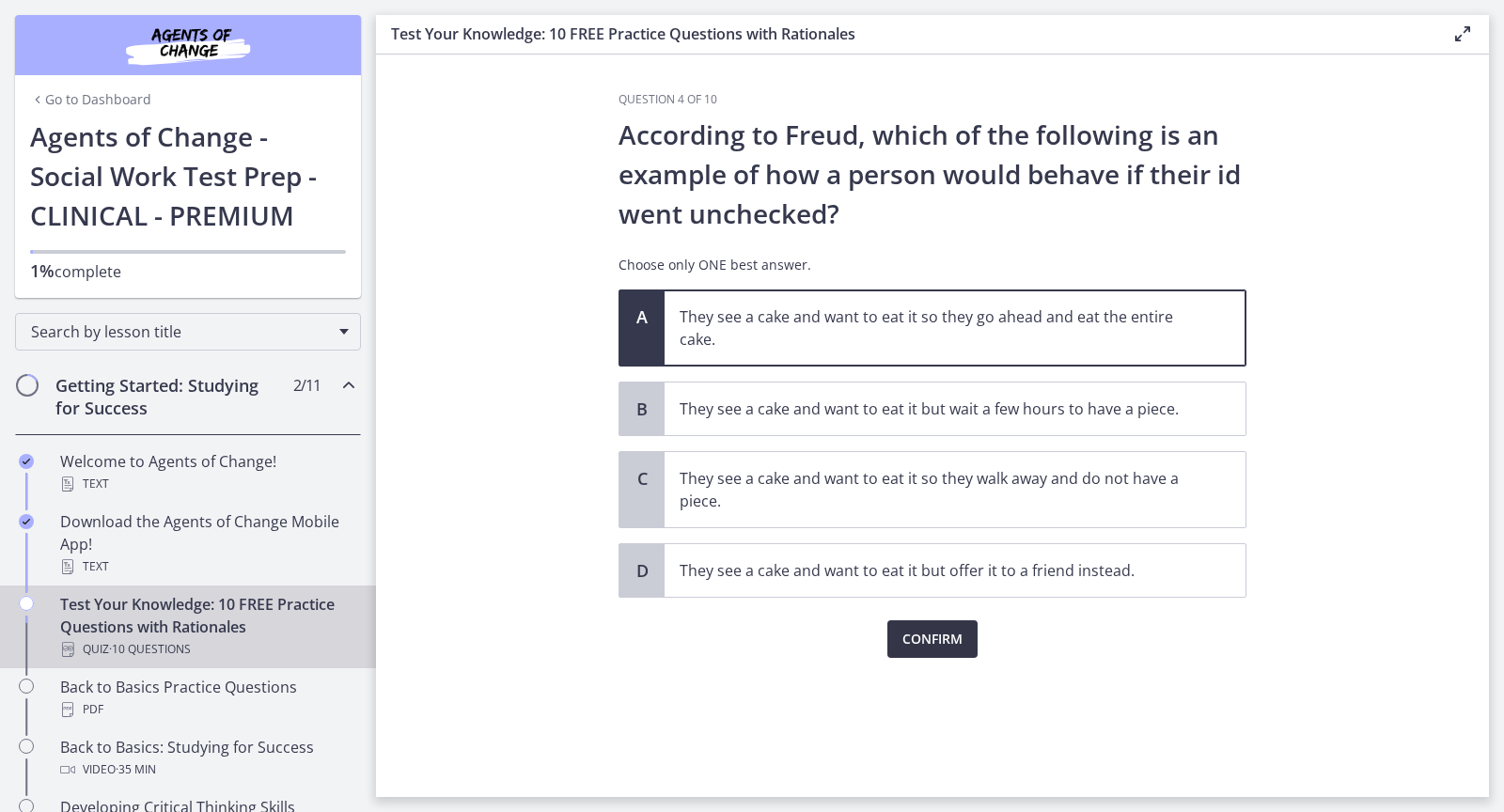 click on "Confirm" at bounding box center [932, 639] 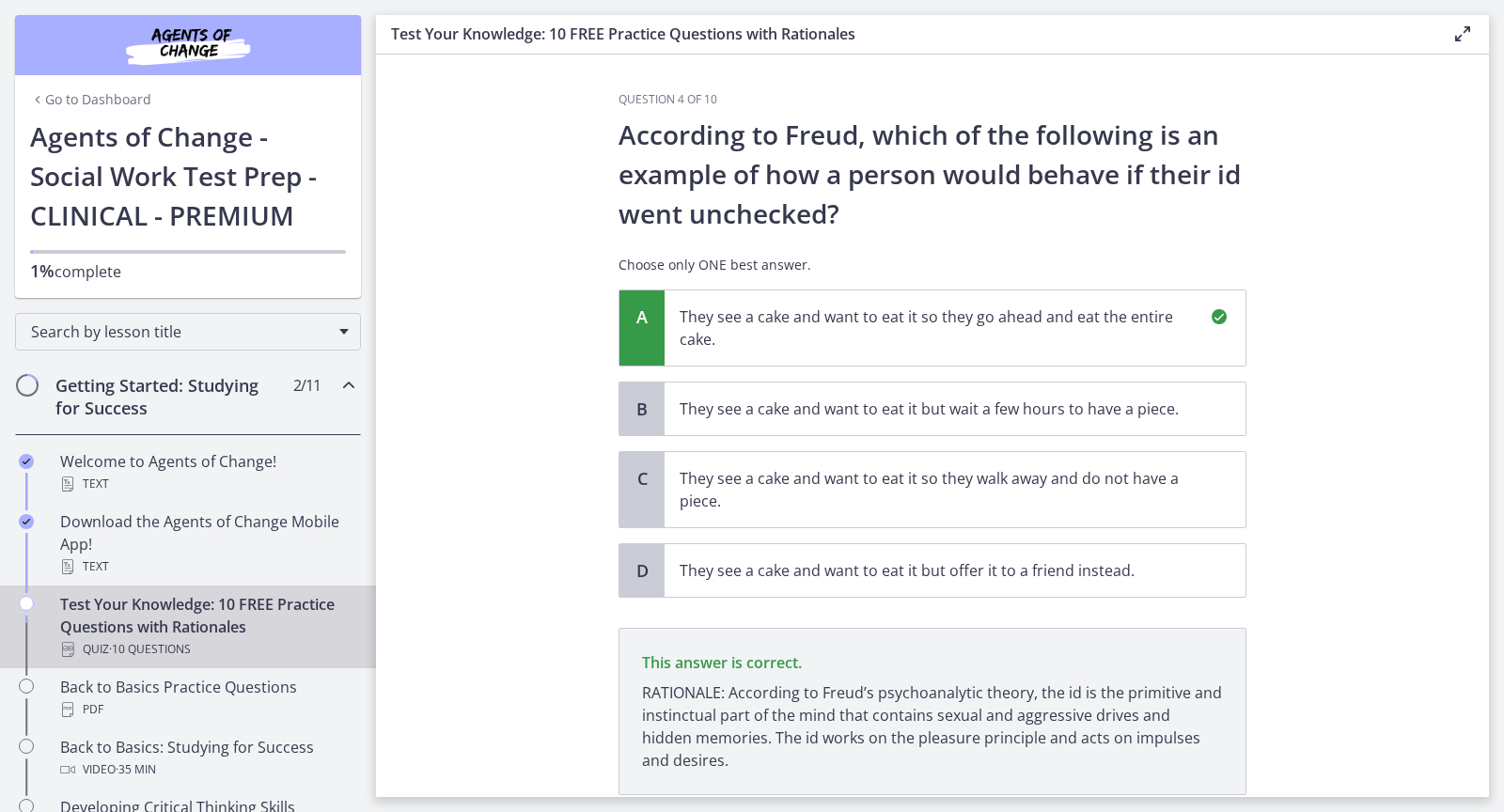 scroll, scrollTop: 128, scrollLeft: 0, axis: vertical 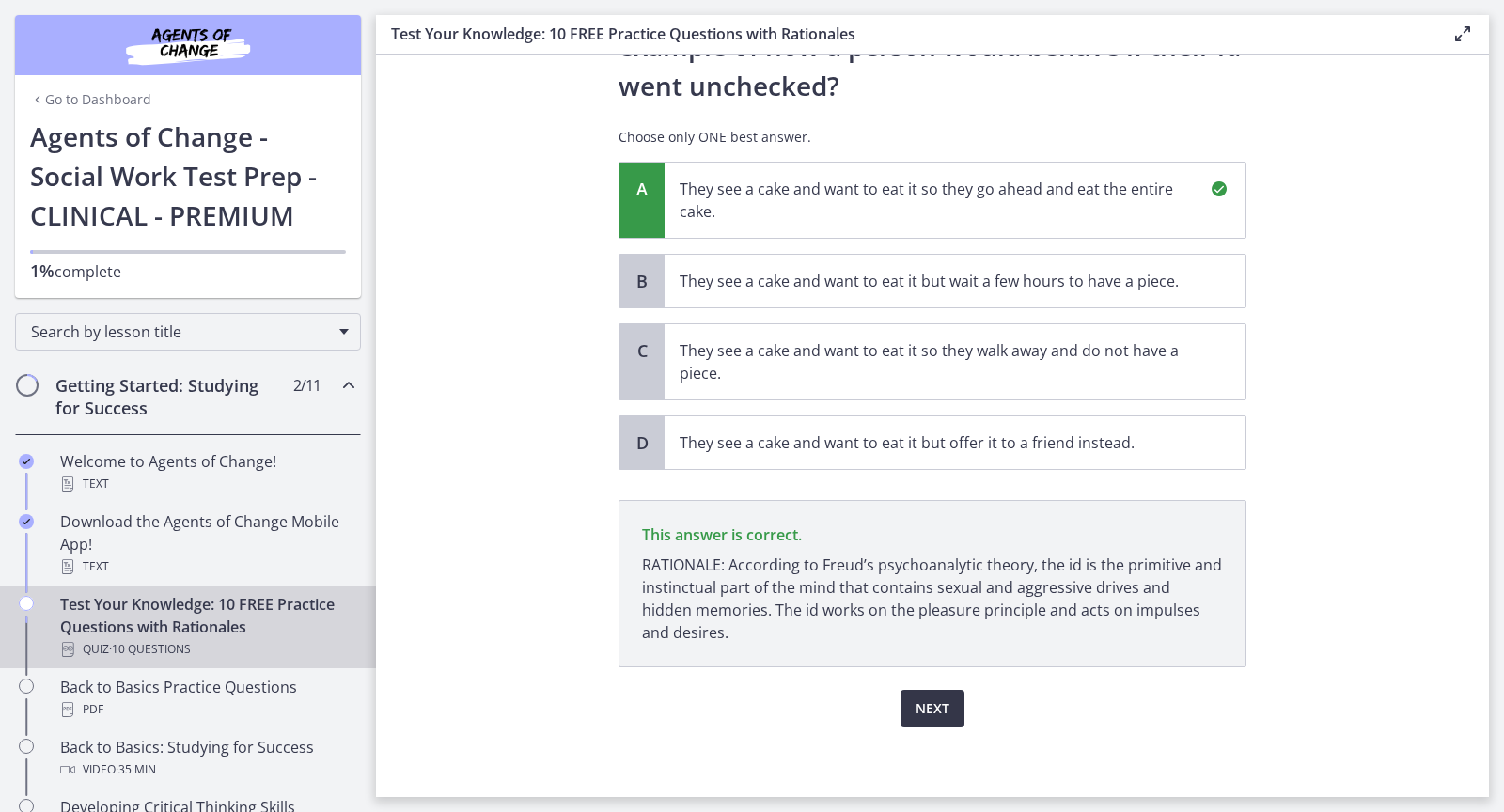 click on "Next" at bounding box center (932, 709) 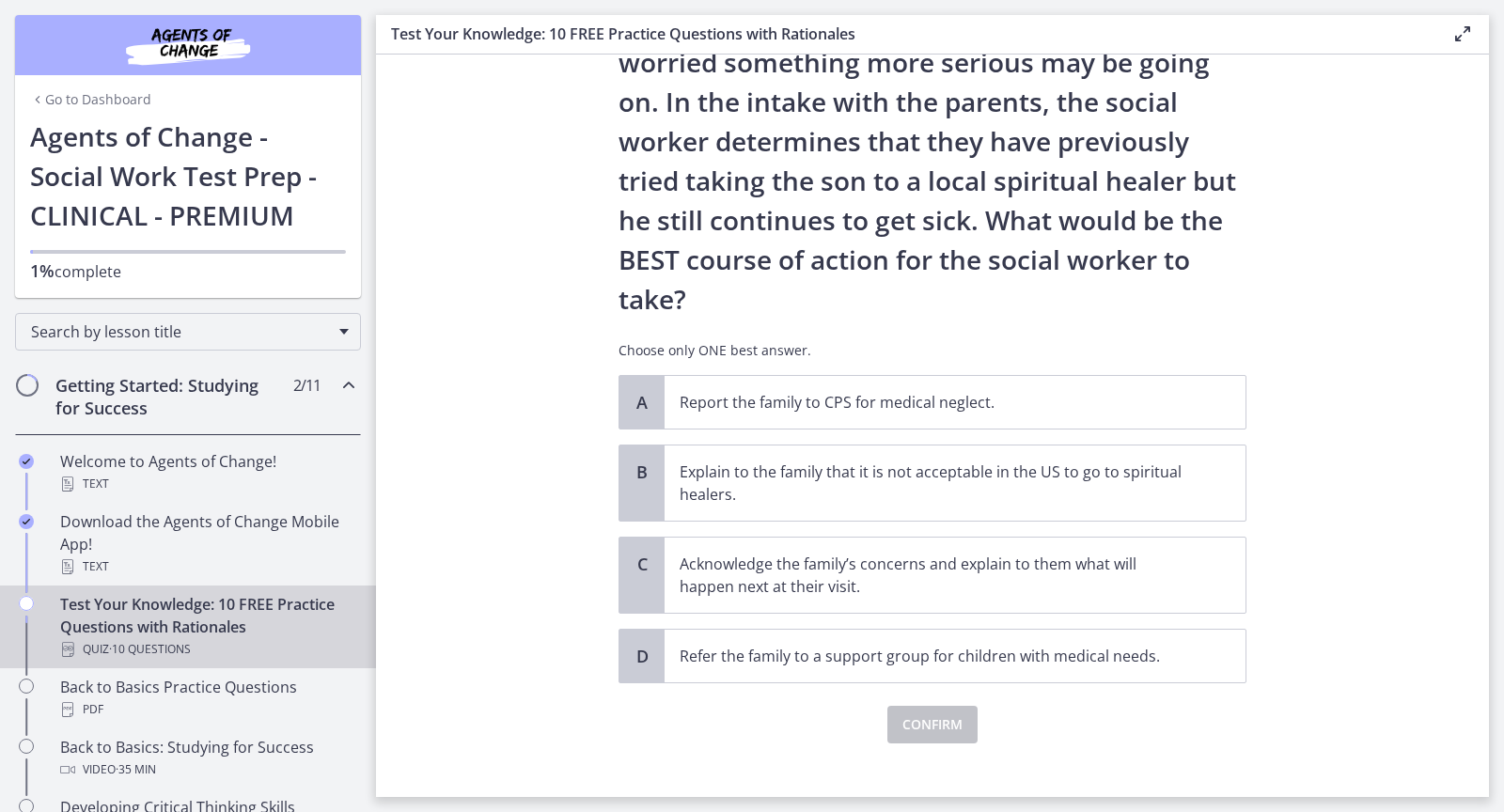 scroll, scrollTop: 247, scrollLeft: 0, axis: vertical 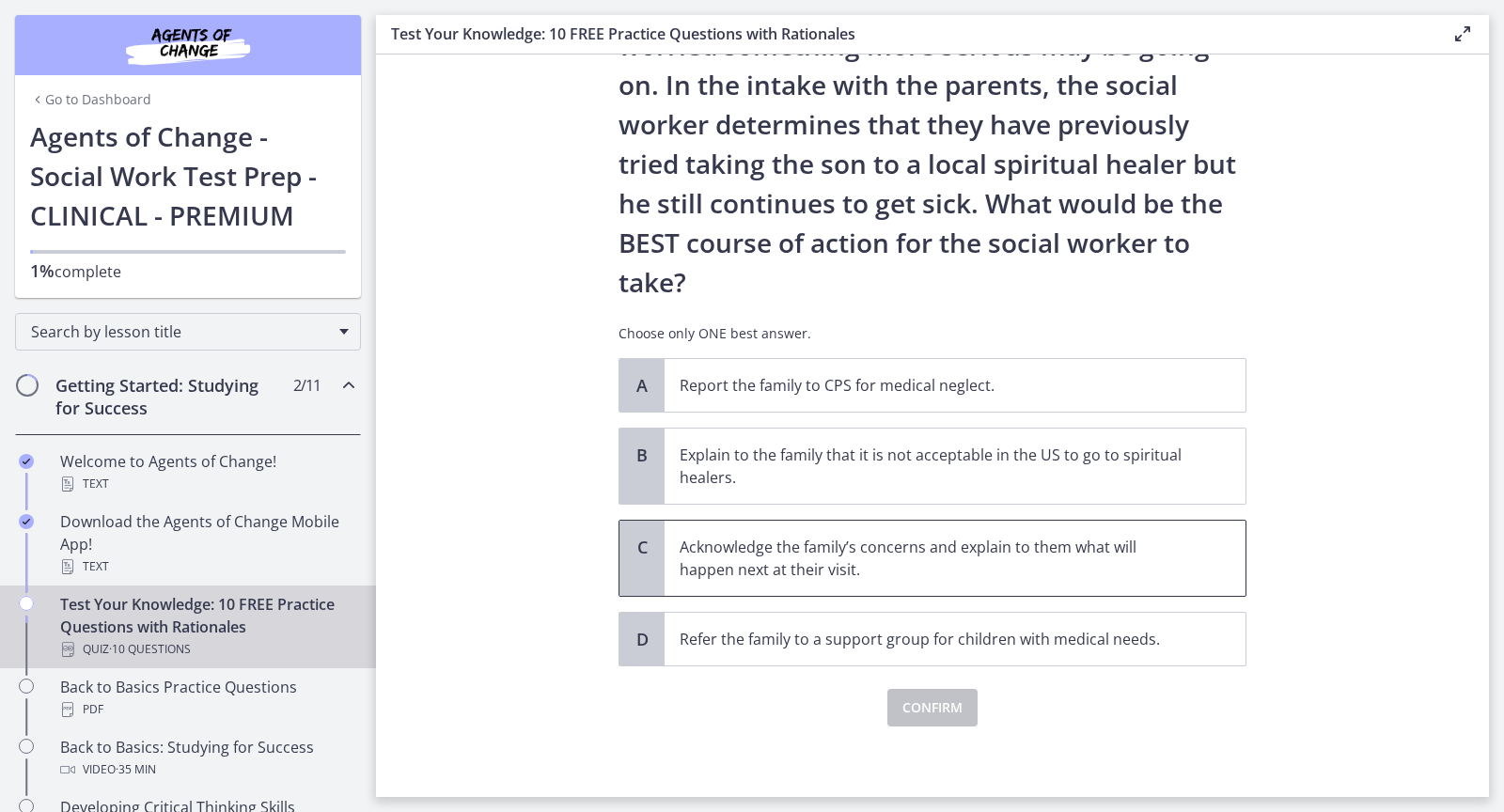 click on "Acknowledge the family’s concerns and explain to them what will happen next at their visit." at bounding box center [936, 558] 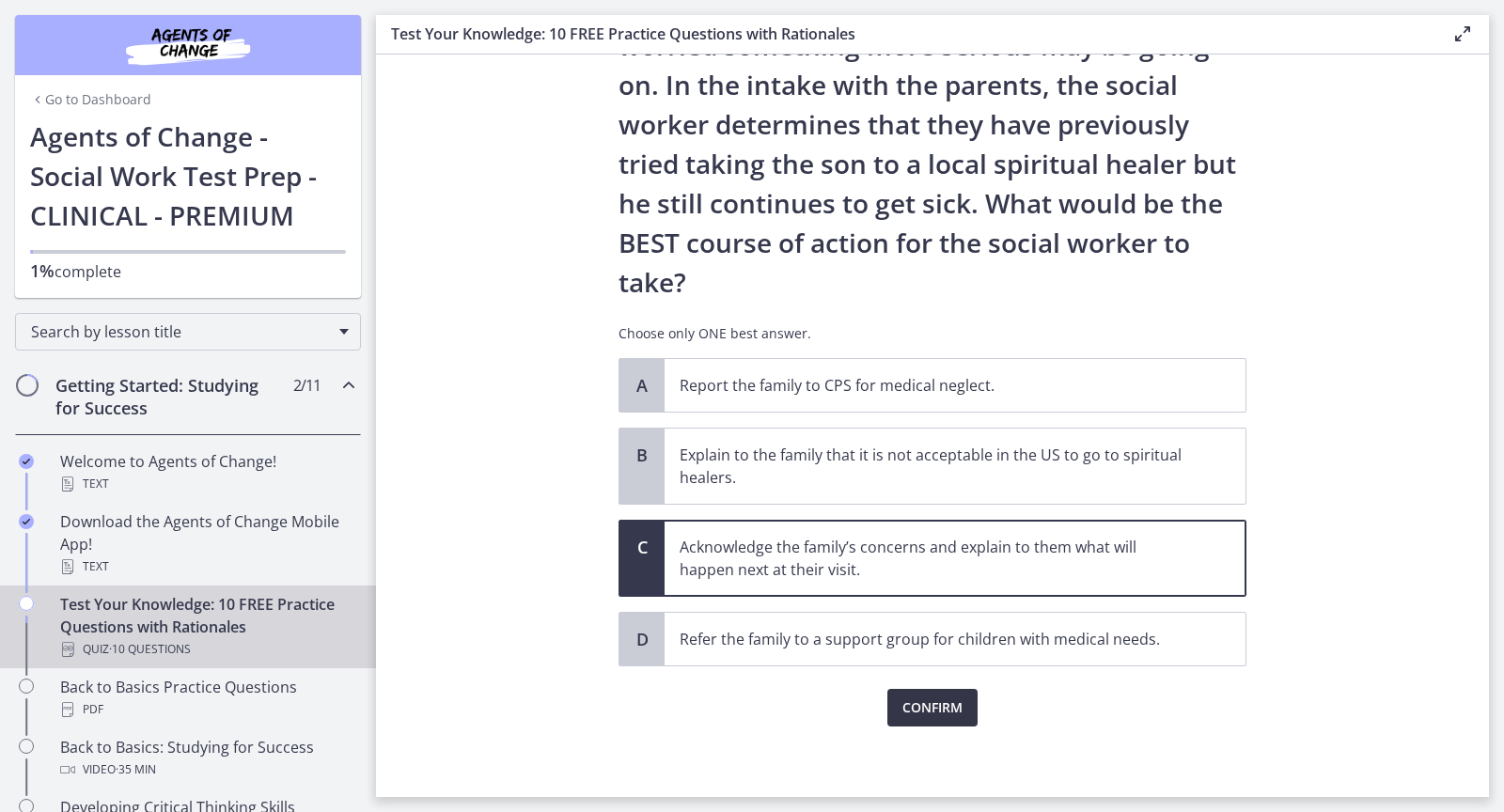 click on "Confirm" at bounding box center [932, 708] 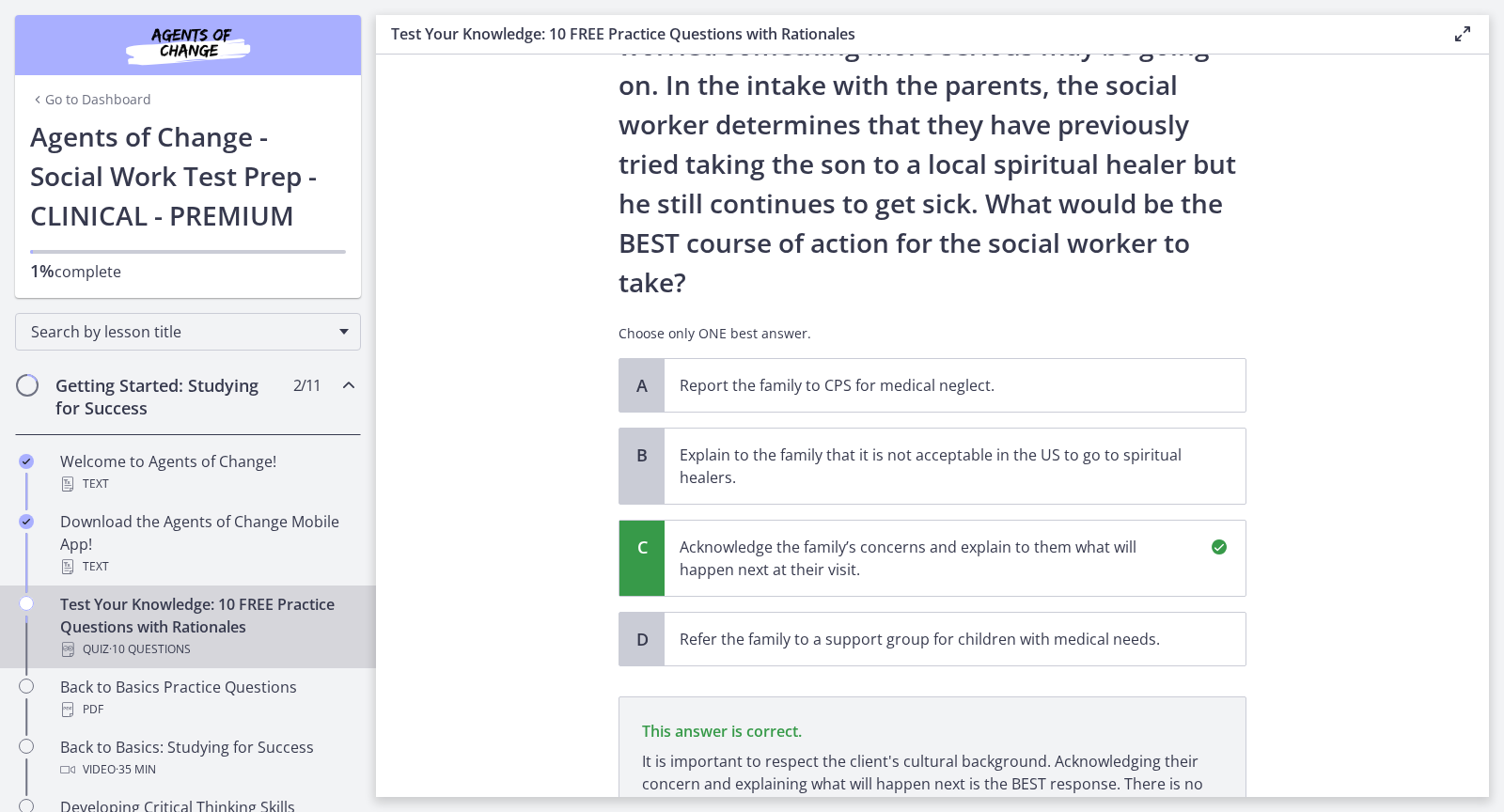 scroll, scrollTop: 466, scrollLeft: 0, axis: vertical 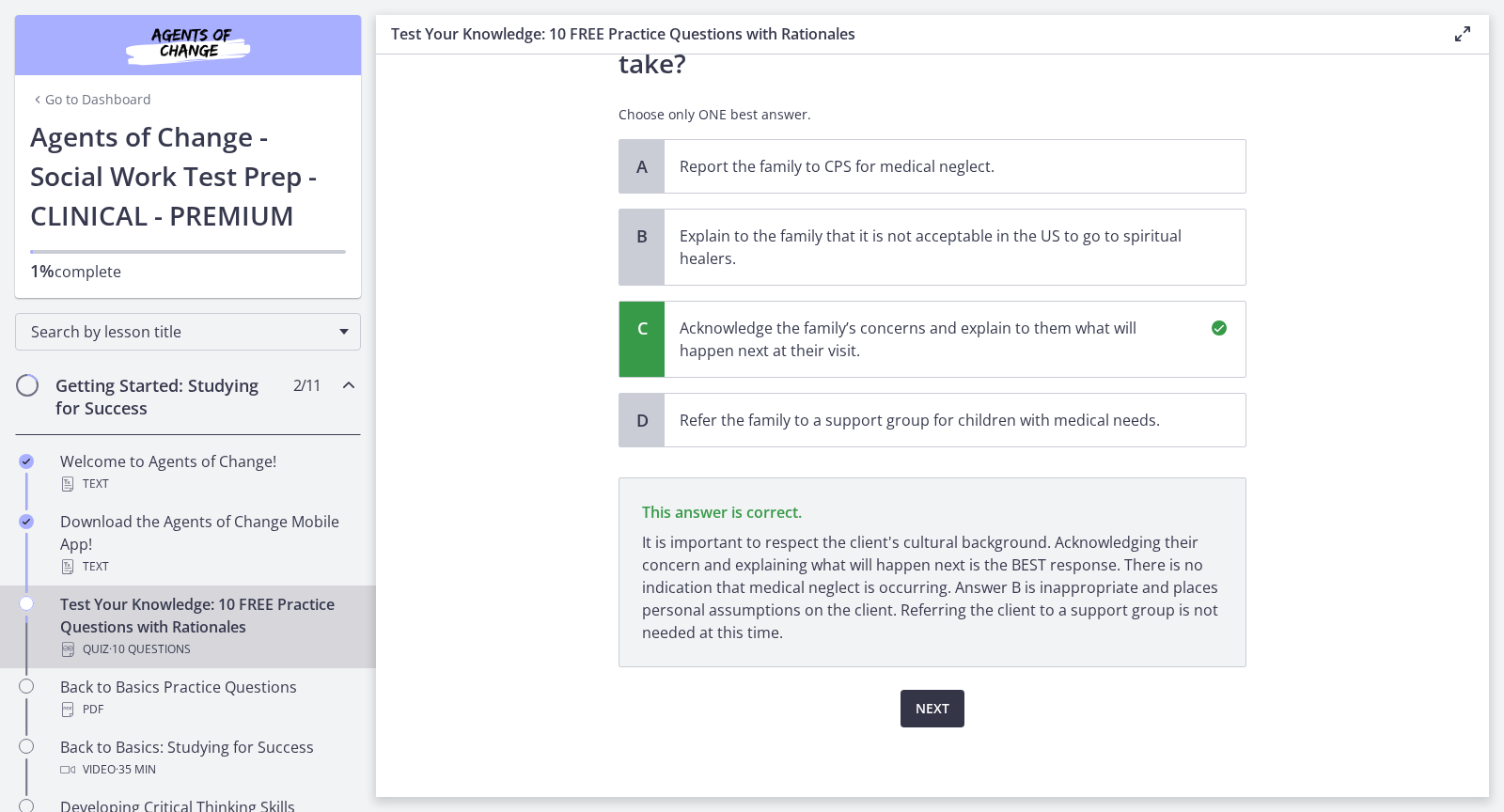 click on "Next" at bounding box center (932, 709) 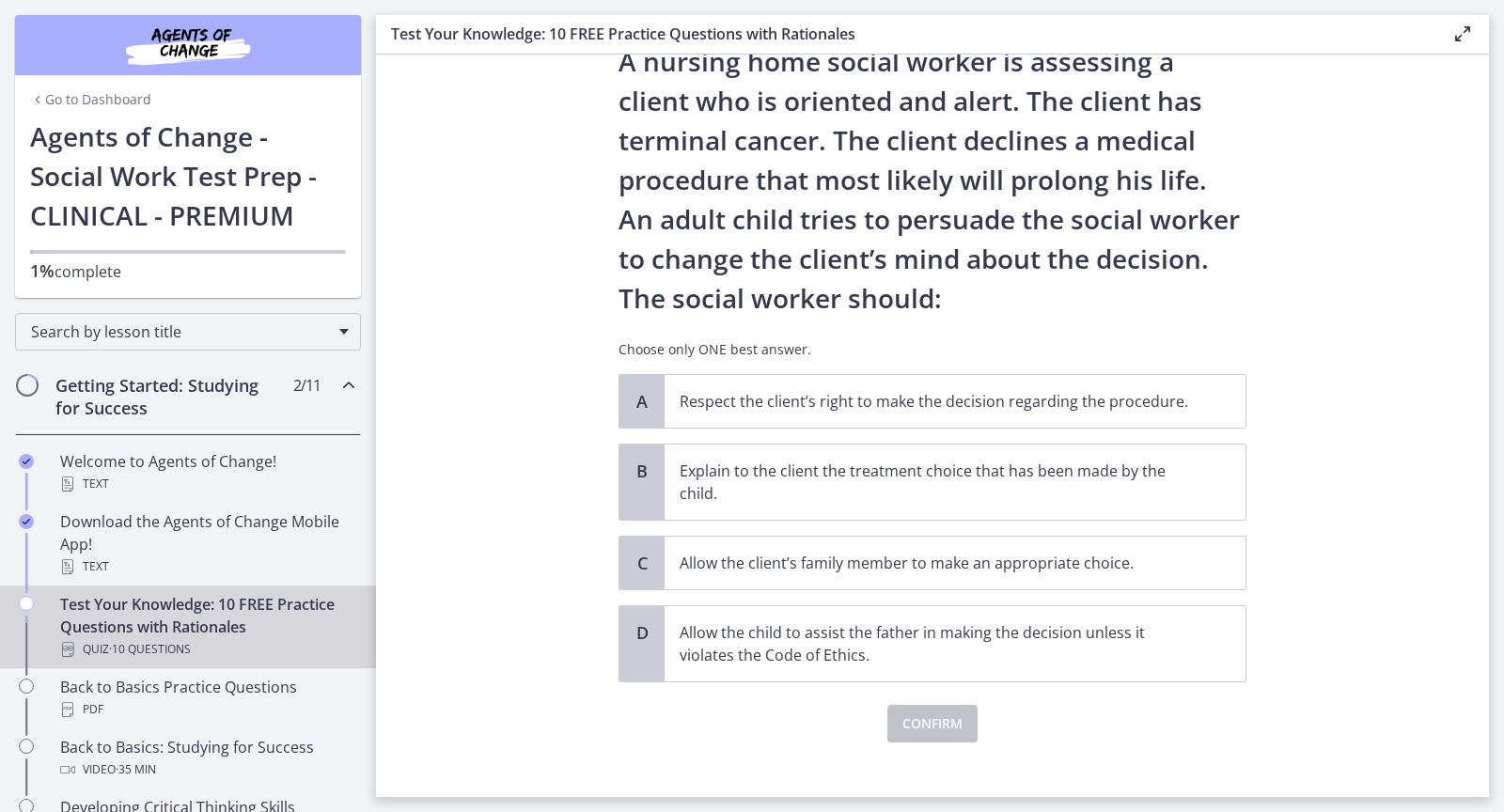 scroll, scrollTop: 89, scrollLeft: 0, axis: vertical 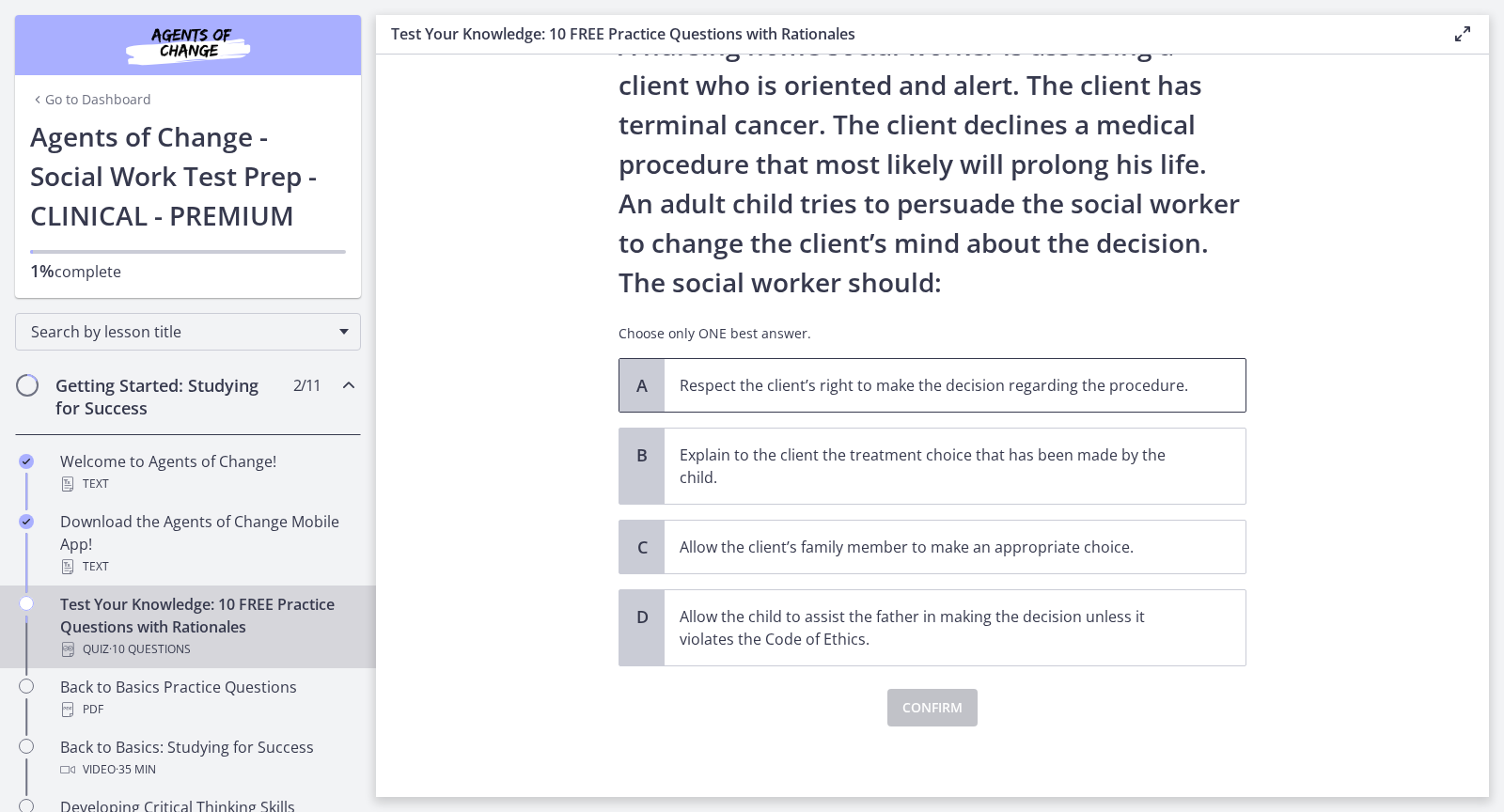 click on "Respect the client’s right to make the decision regarding the procedure." at bounding box center (936, 385) 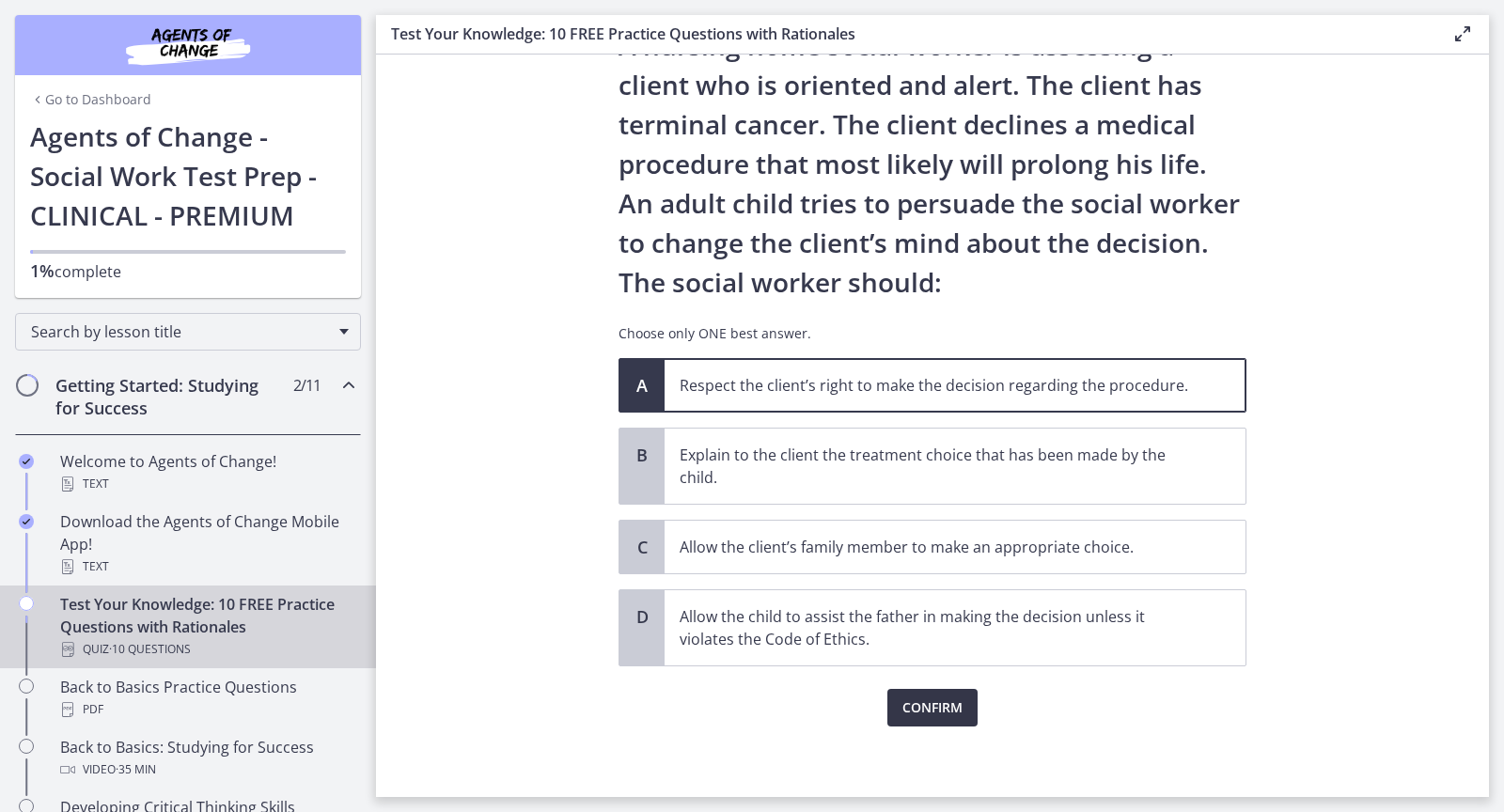 click on "Confirm" at bounding box center (932, 708) 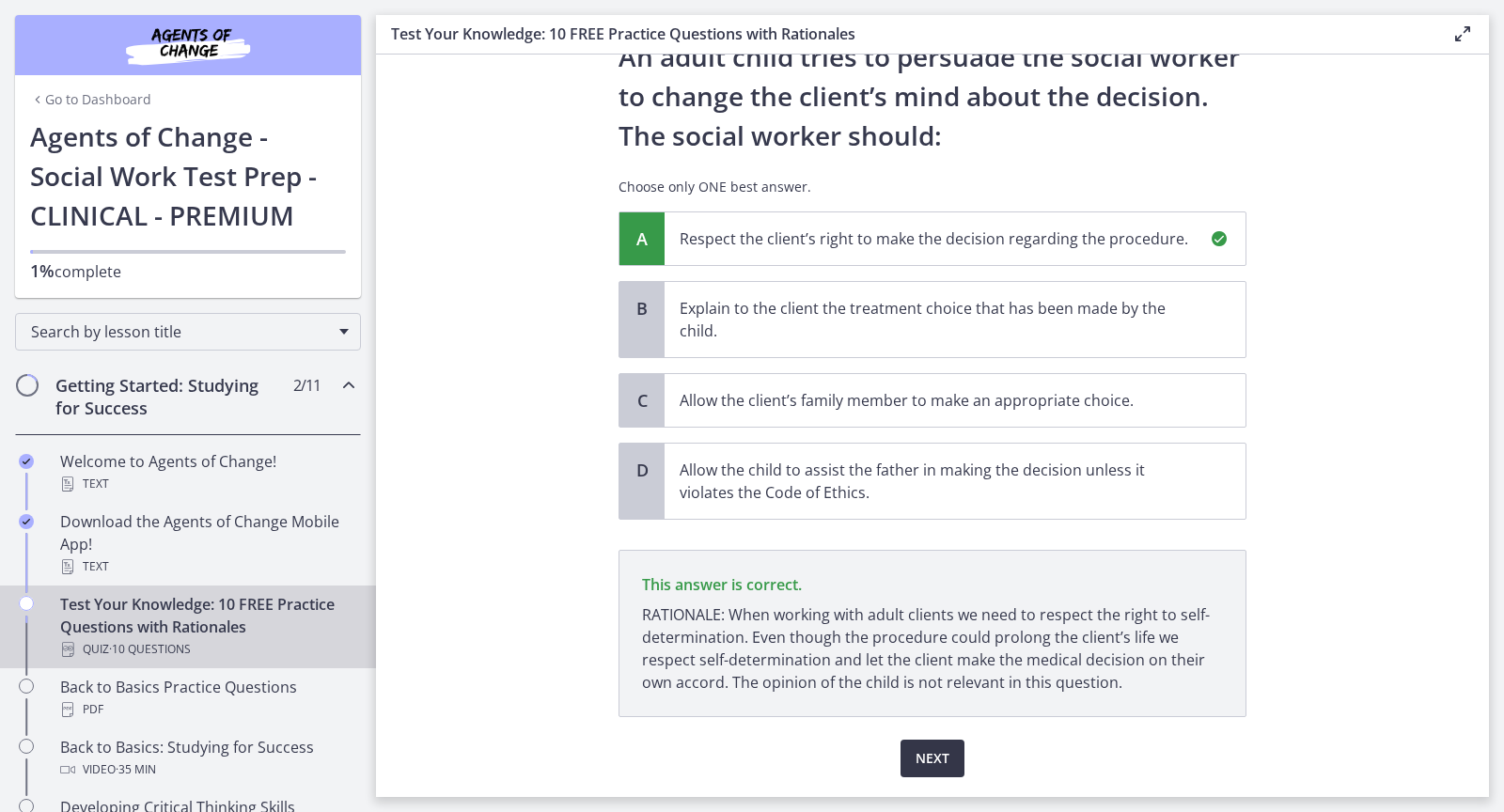 scroll, scrollTop: 287, scrollLeft: 0, axis: vertical 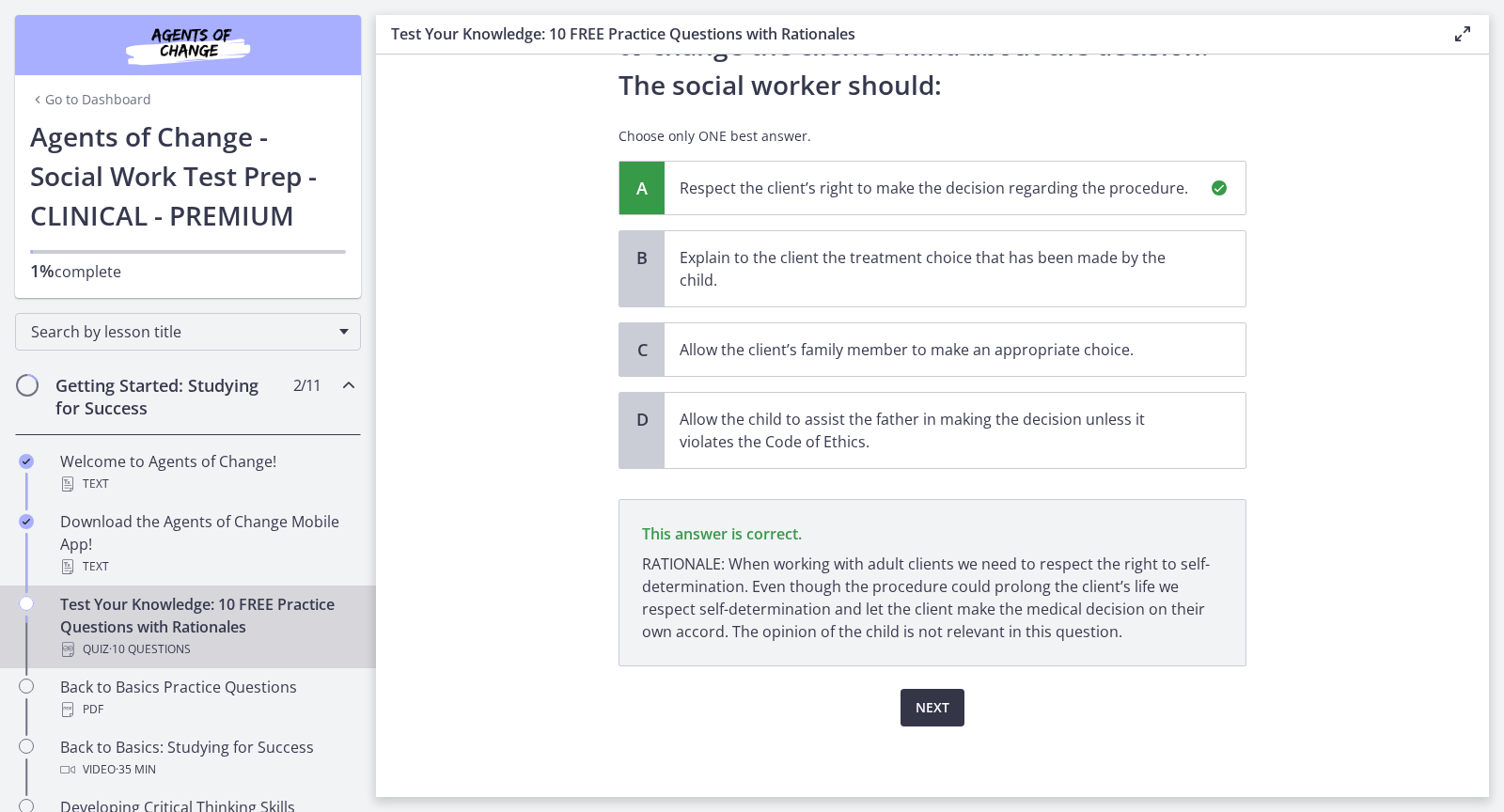 click on "Next" at bounding box center [932, 708] 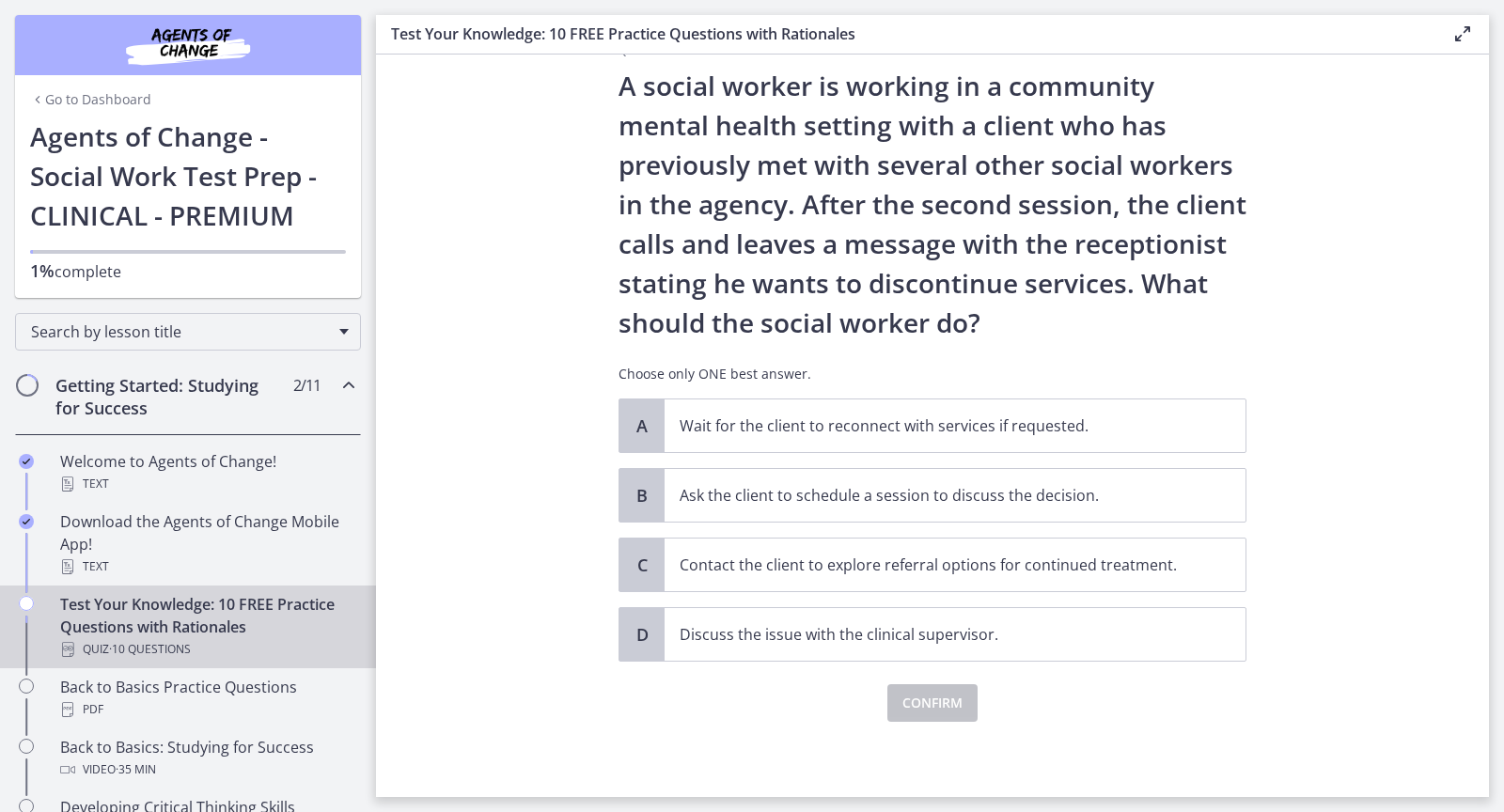 scroll, scrollTop: 0, scrollLeft: 0, axis: both 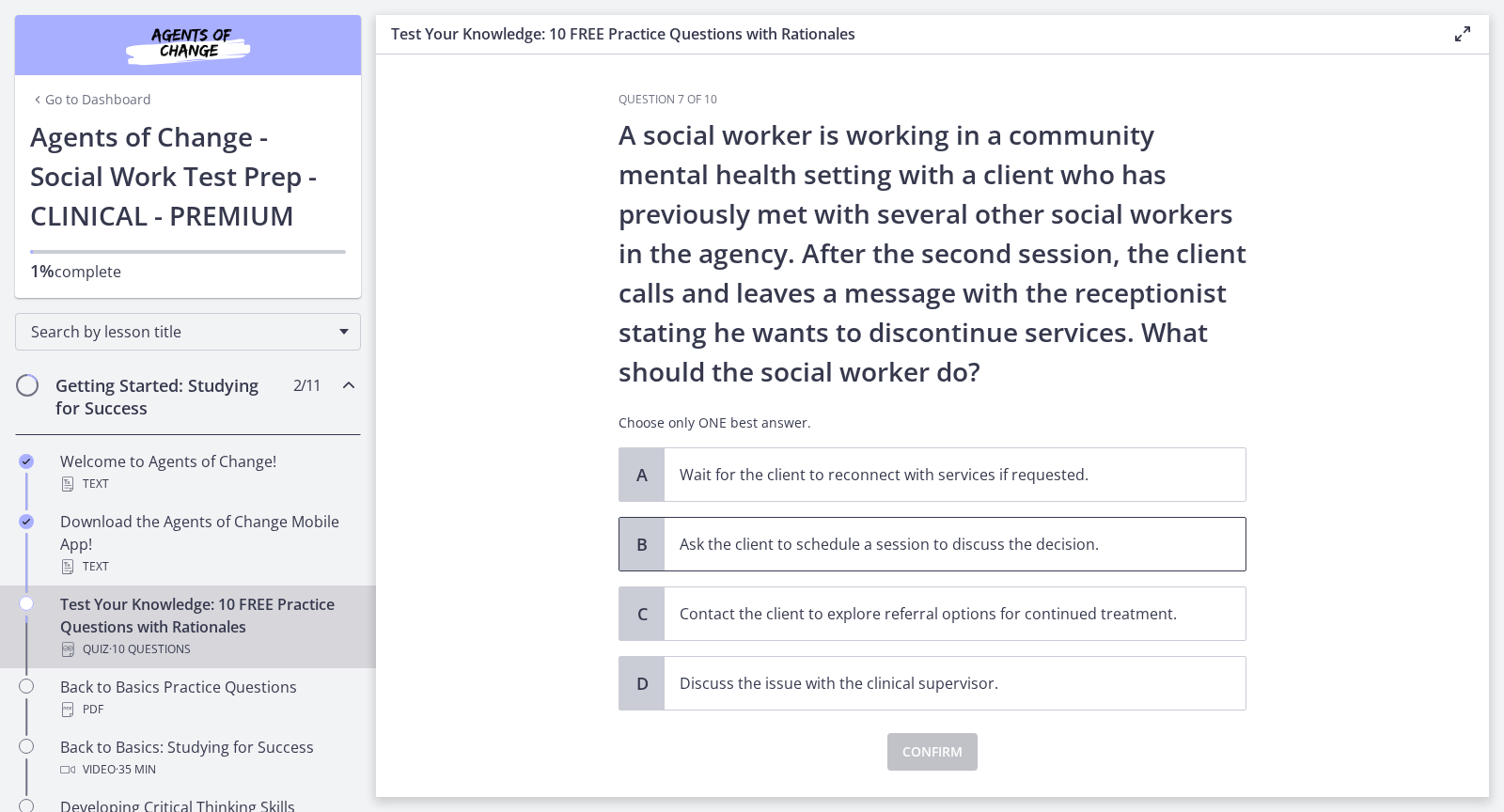click on "Ask the client to schedule a session to discuss the decision." at bounding box center (955, 544) 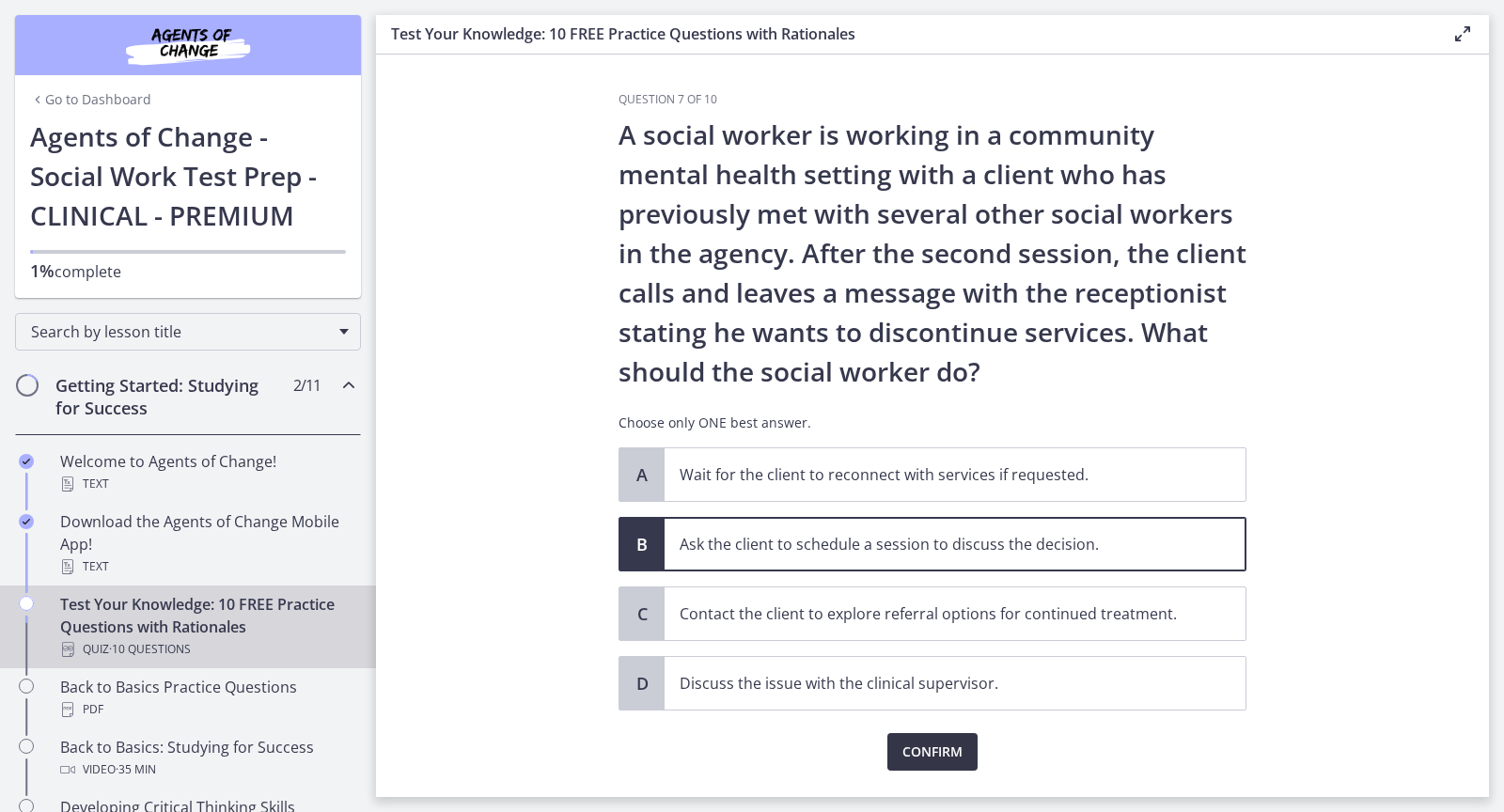 click on "Confirm" at bounding box center (932, 752) 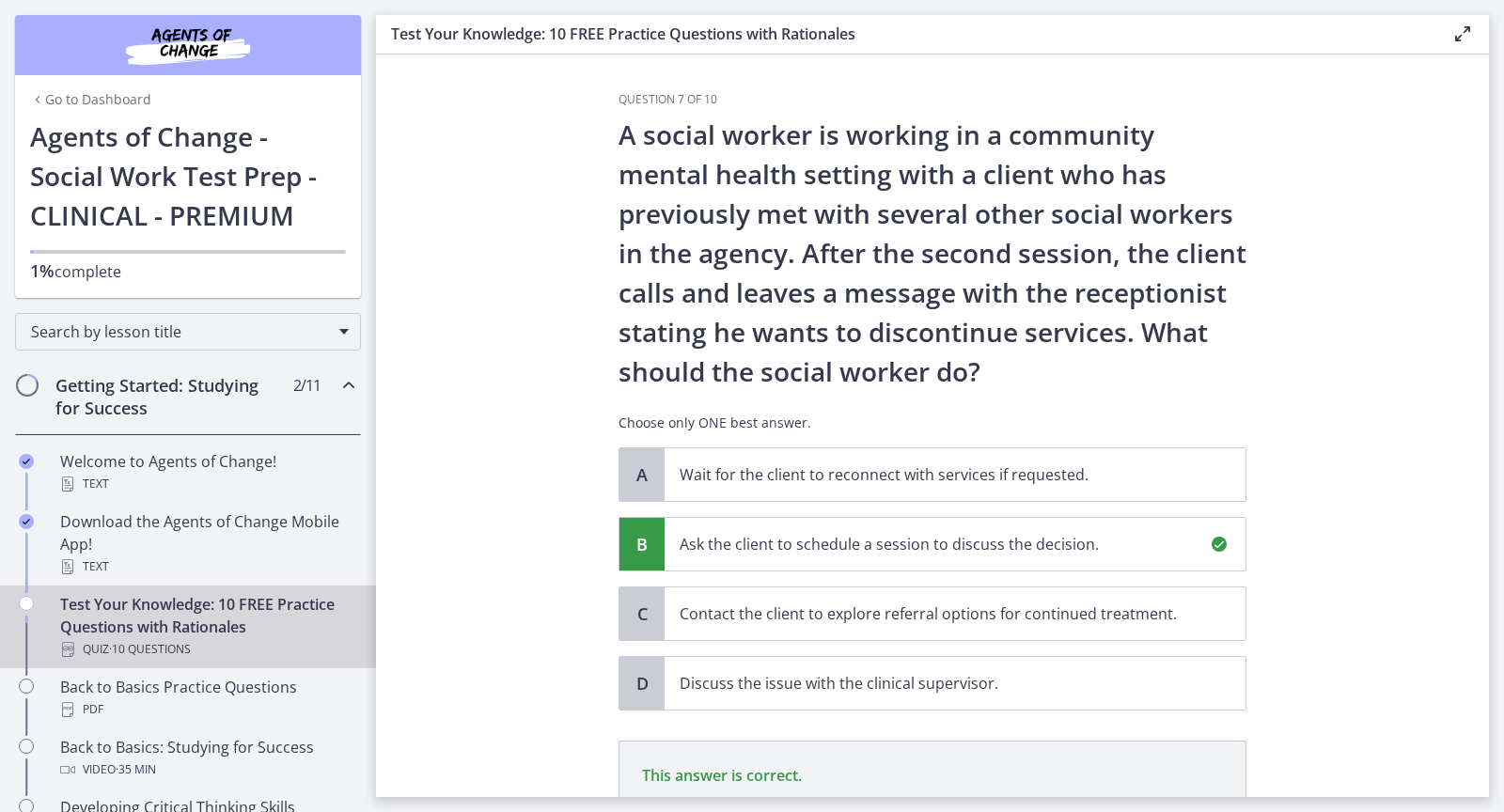 scroll, scrollTop: 264, scrollLeft: 0, axis: vertical 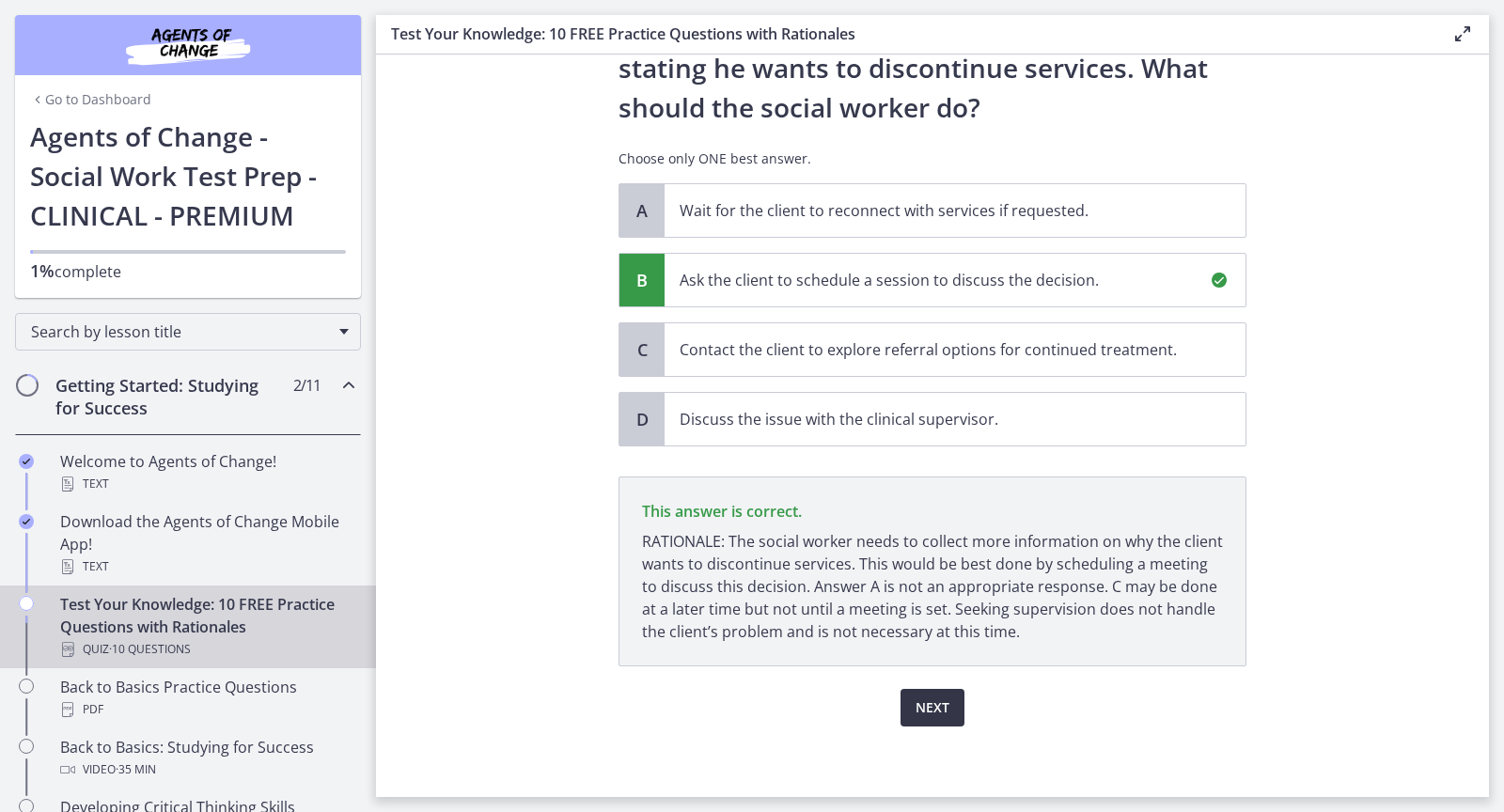 click on "Next" at bounding box center [932, 708] 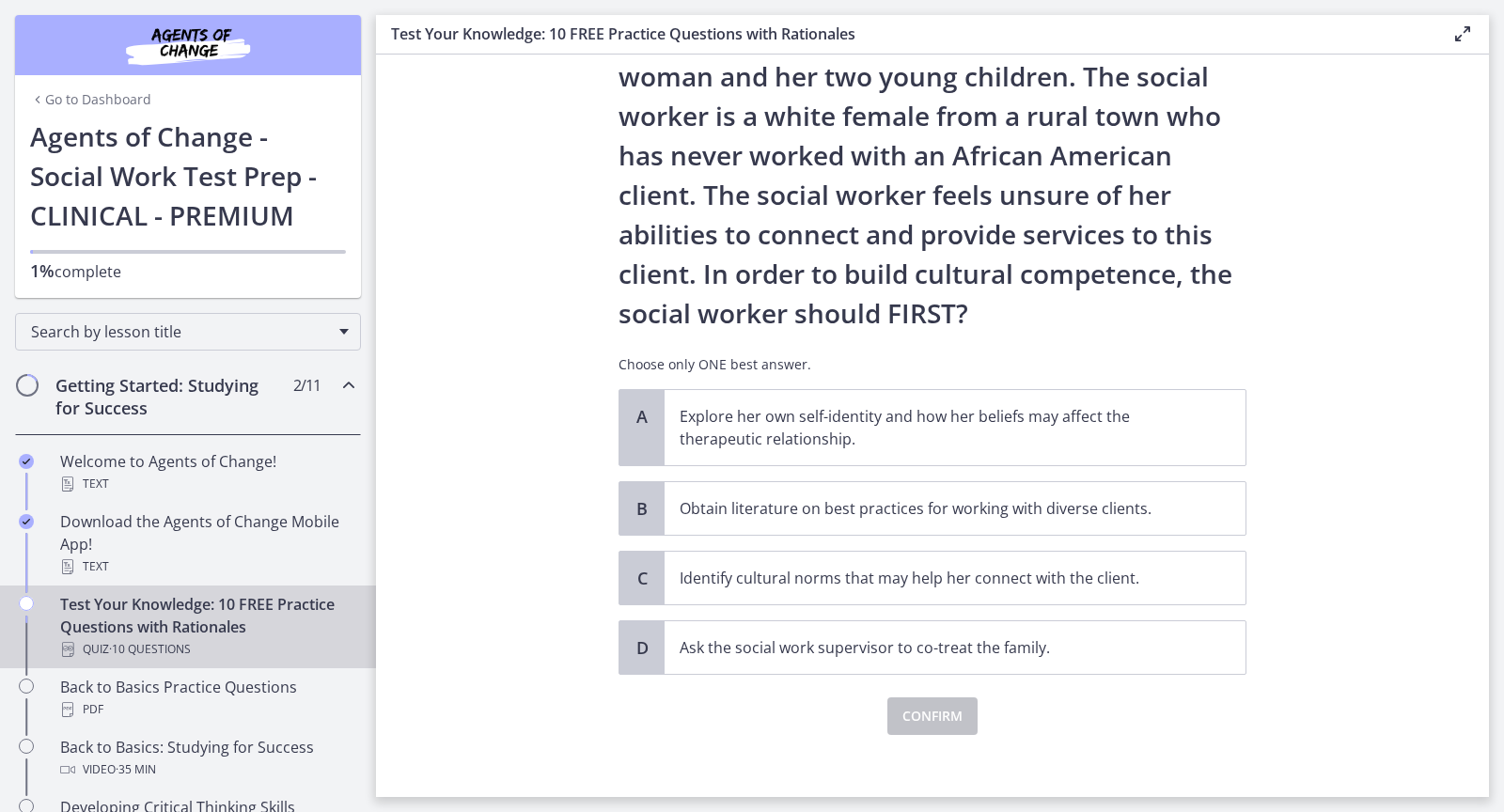 scroll, scrollTop: 146, scrollLeft: 0, axis: vertical 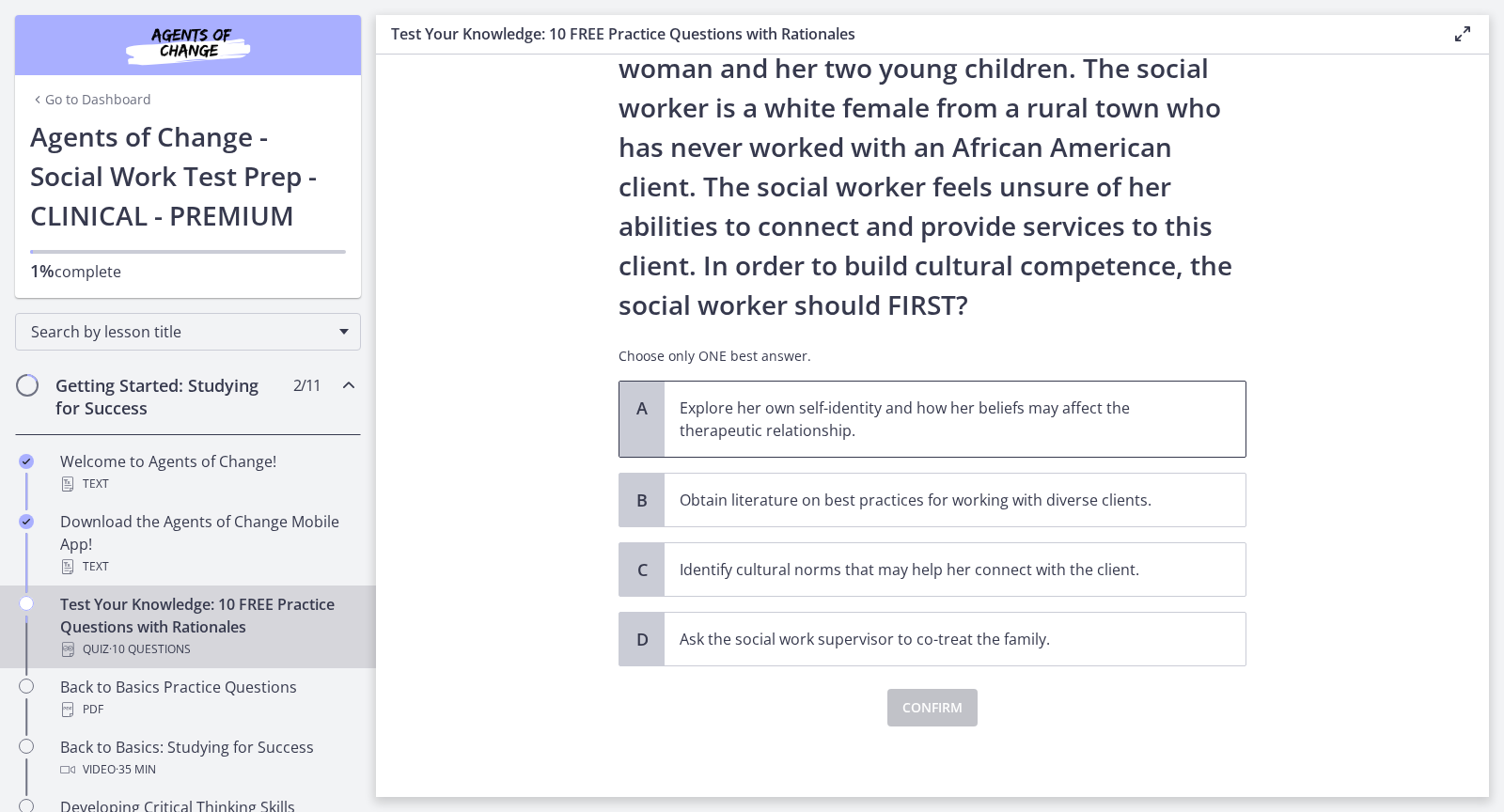 click on "Explore her own self-identity and how her beliefs may affect the therapeutic relationship." at bounding box center (936, 419) 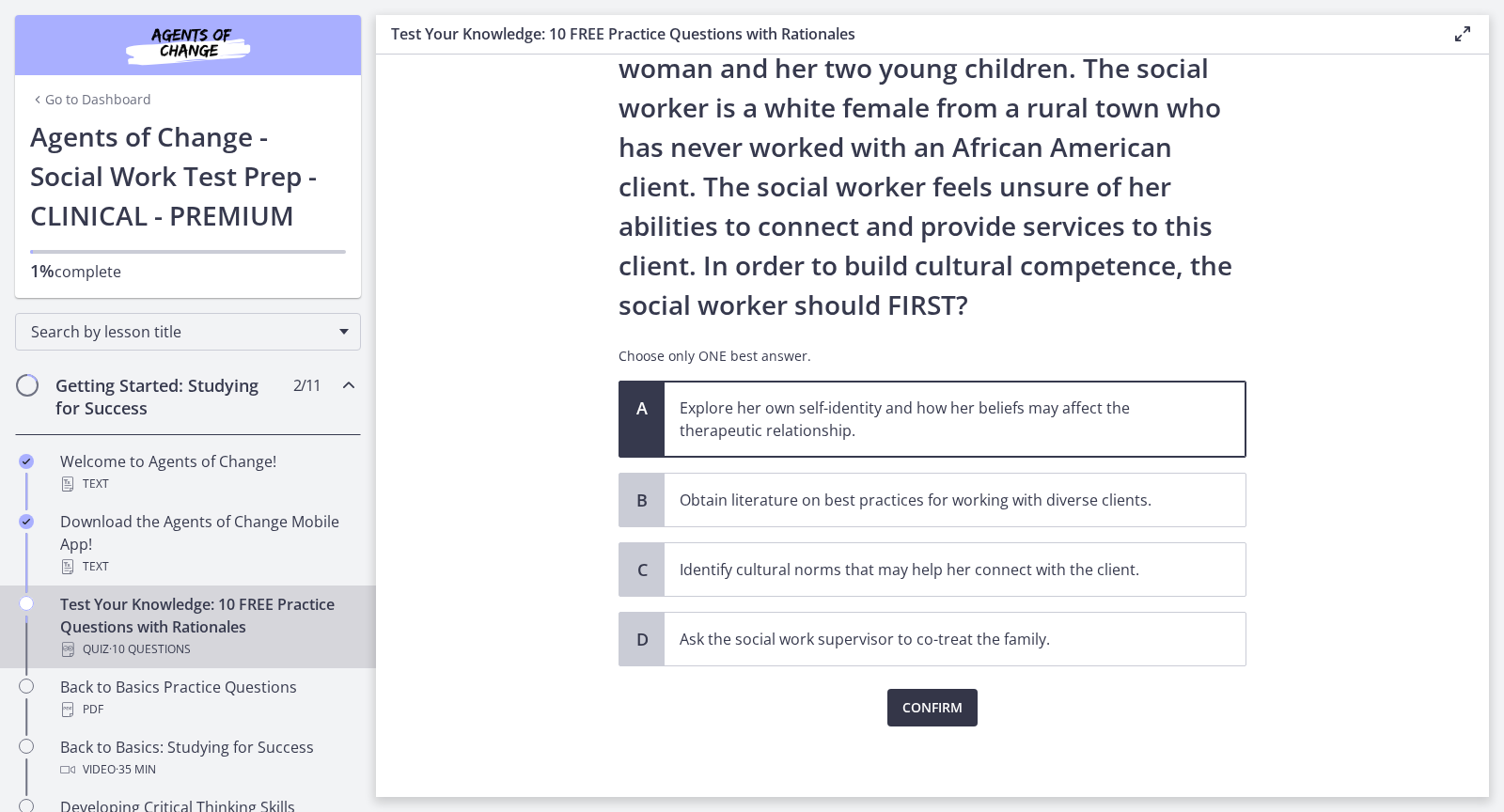 click on "Confirm" at bounding box center [932, 708] 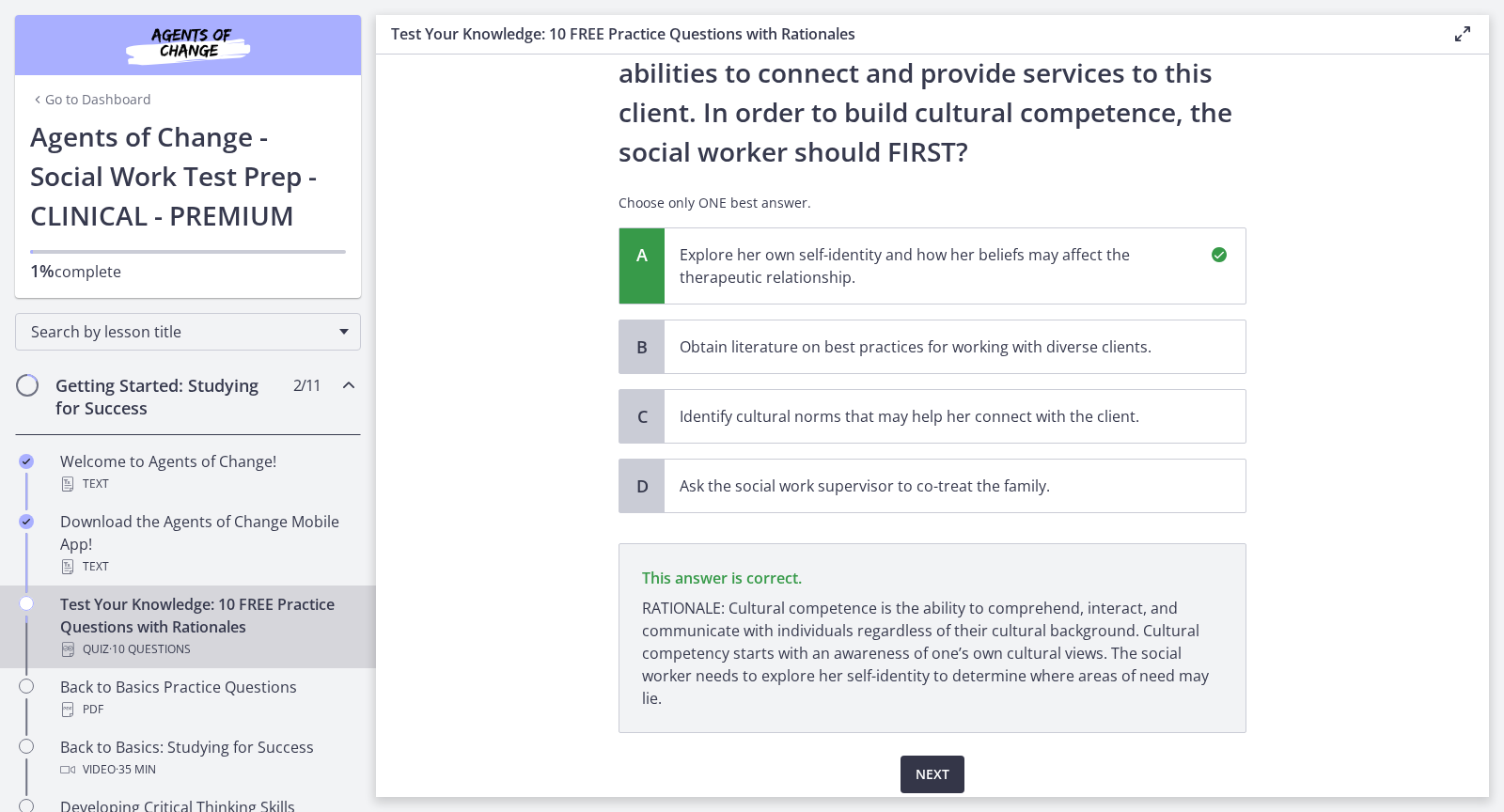 scroll, scrollTop: 365, scrollLeft: 0, axis: vertical 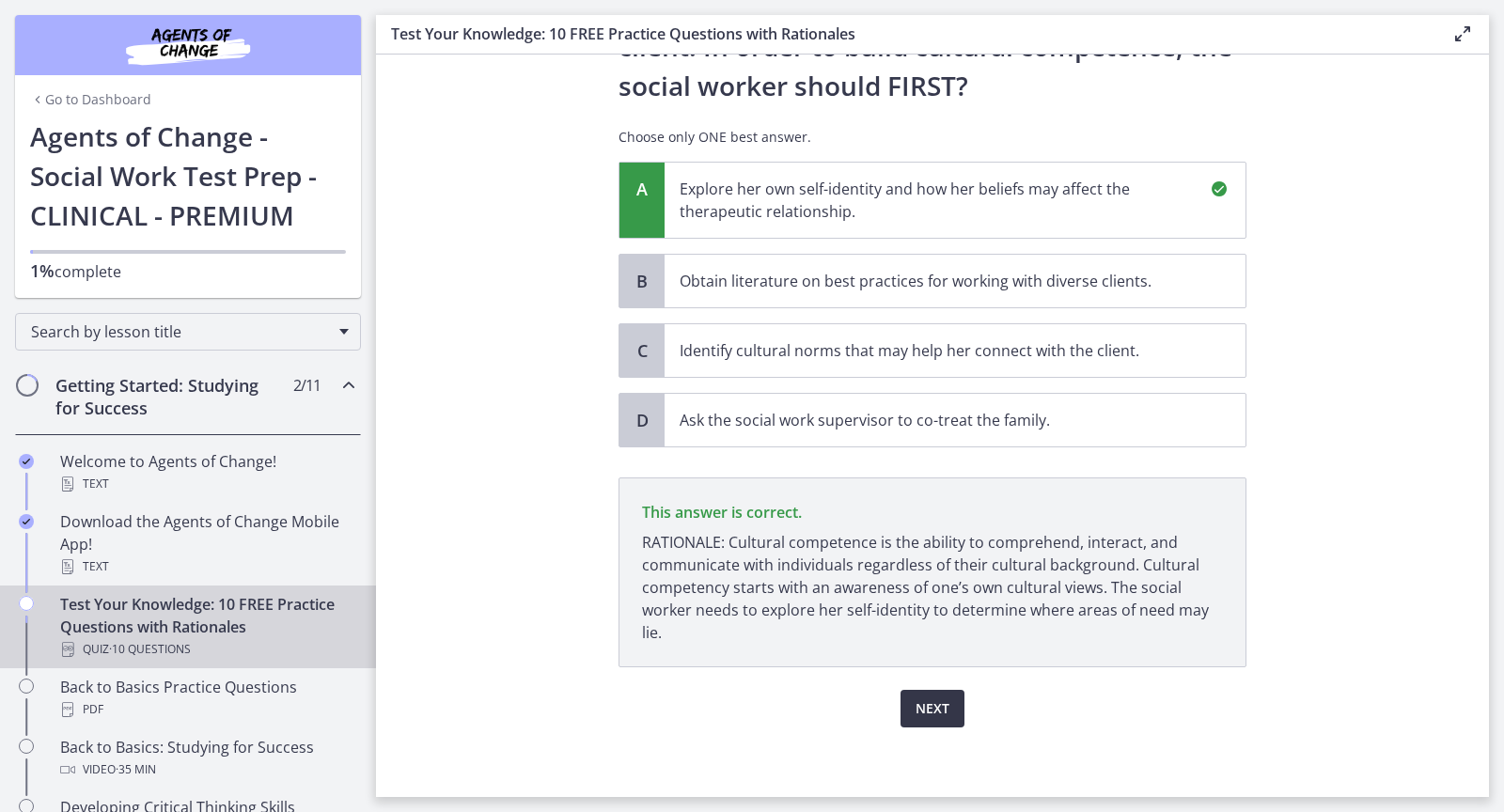 click on "Next" at bounding box center [932, 709] 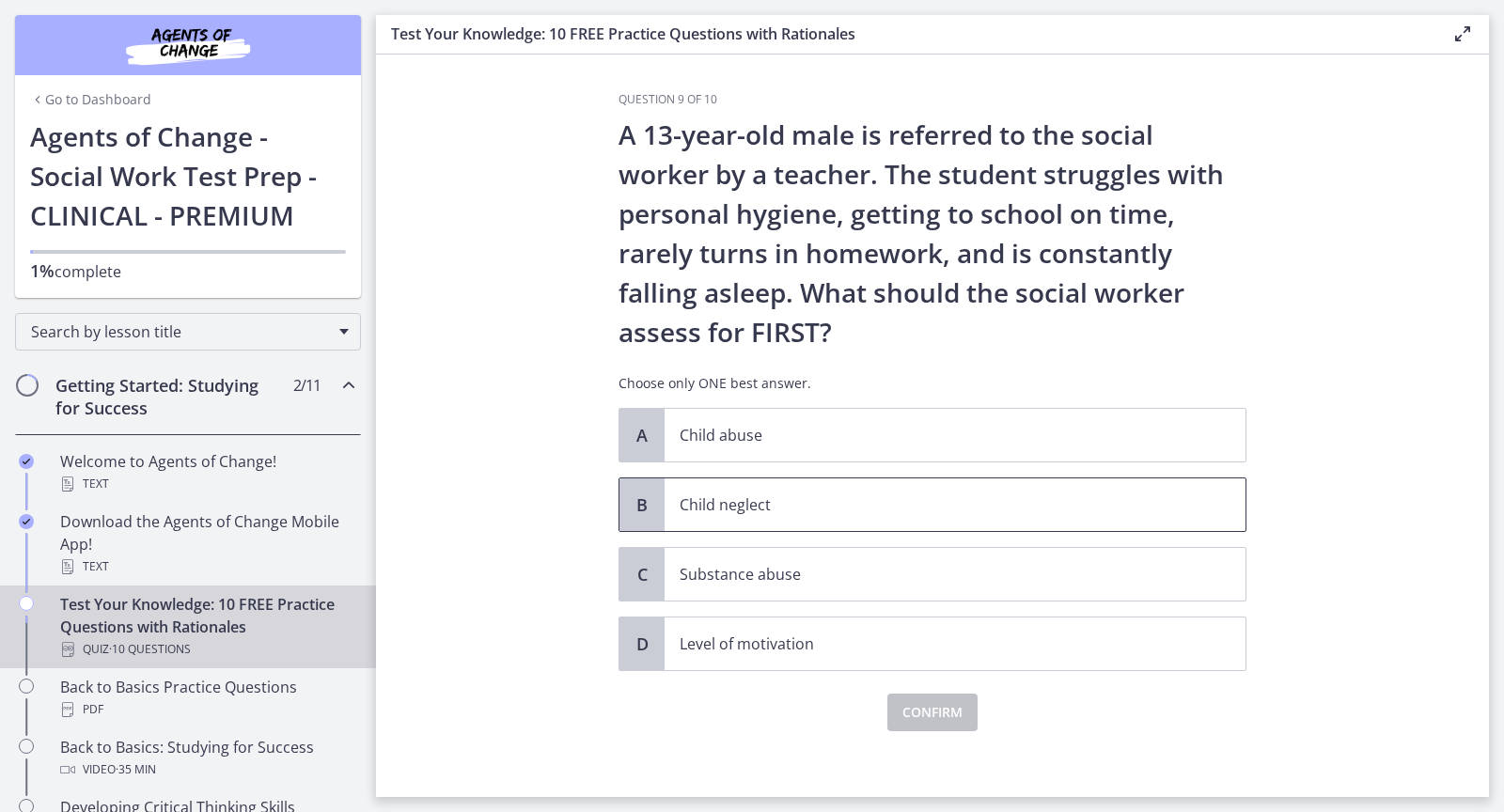 click on "Child neglect" at bounding box center [936, 505] 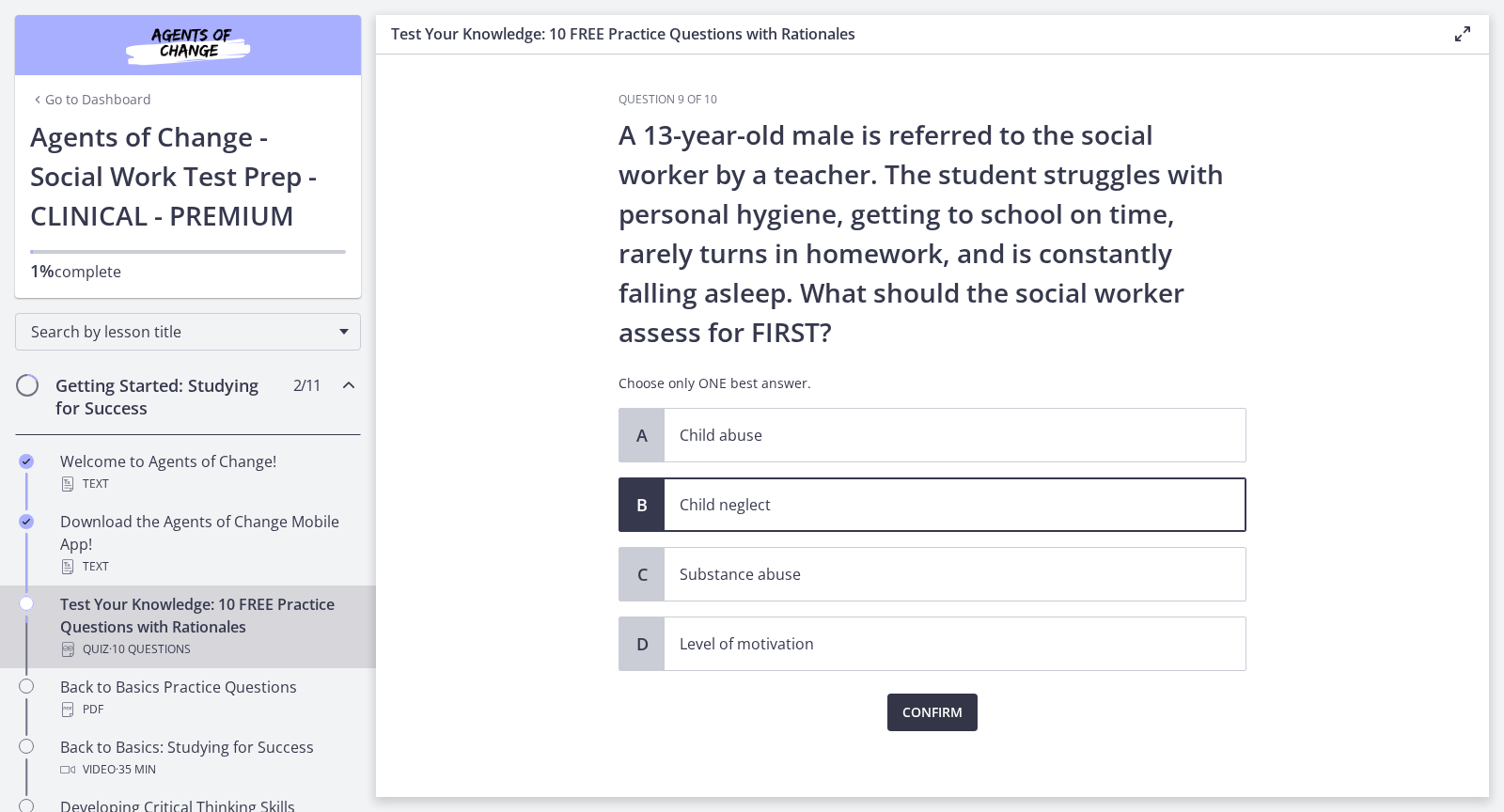 click on "Confirm" at bounding box center [932, 712] 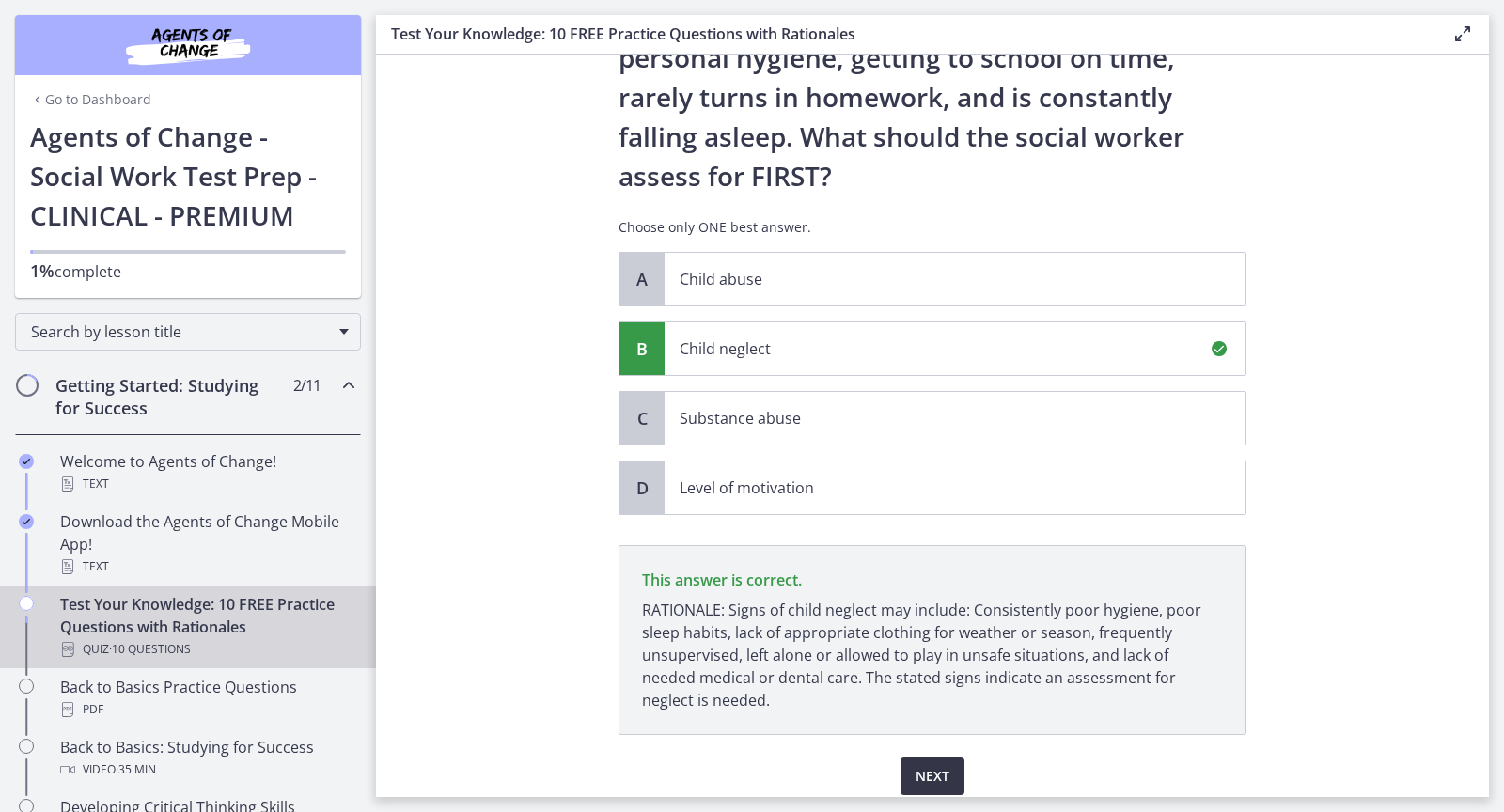 scroll, scrollTop: 224, scrollLeft: 0, axis: vertical 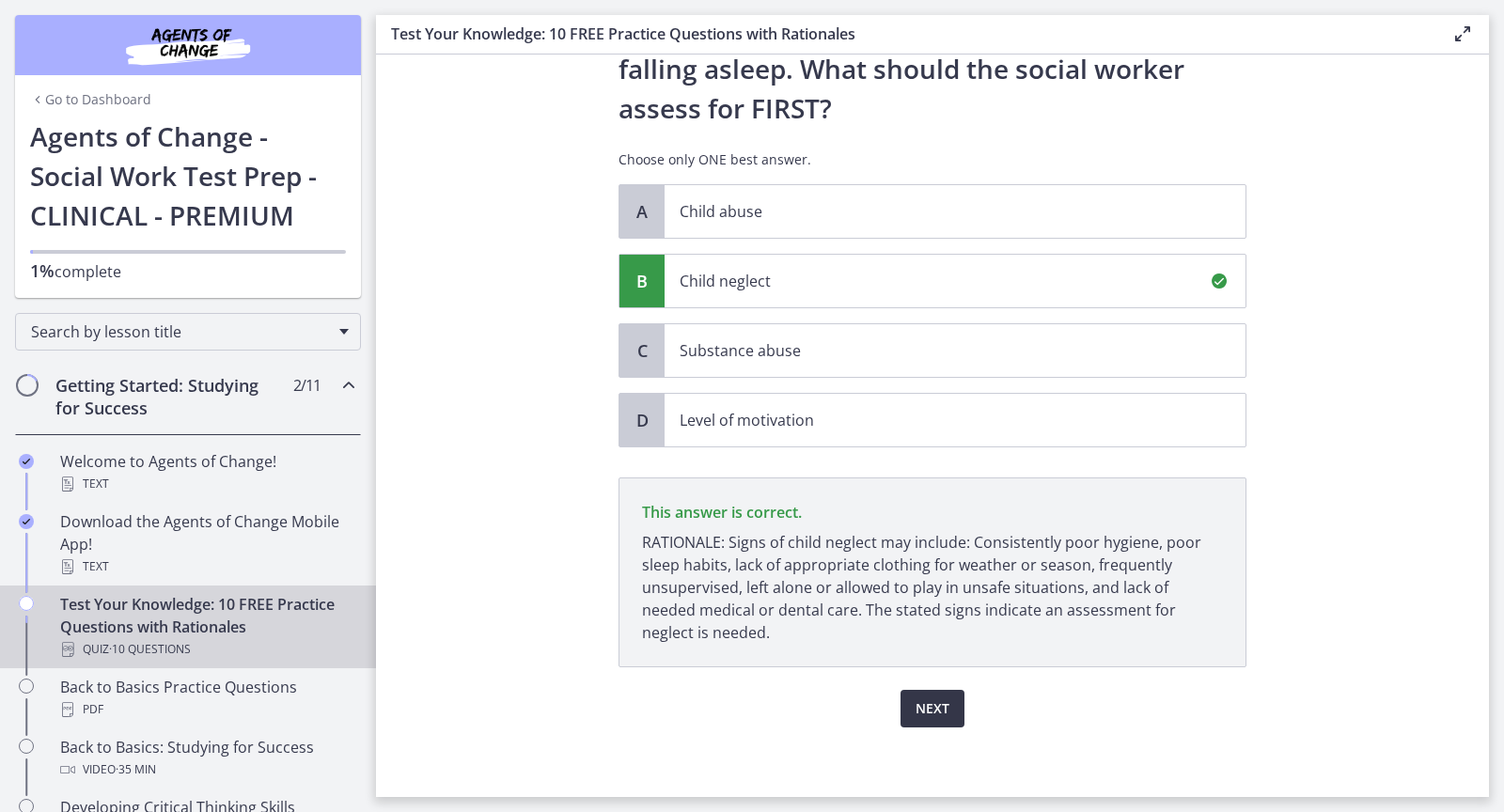 click on "Next" at bounding box center (932, 709) 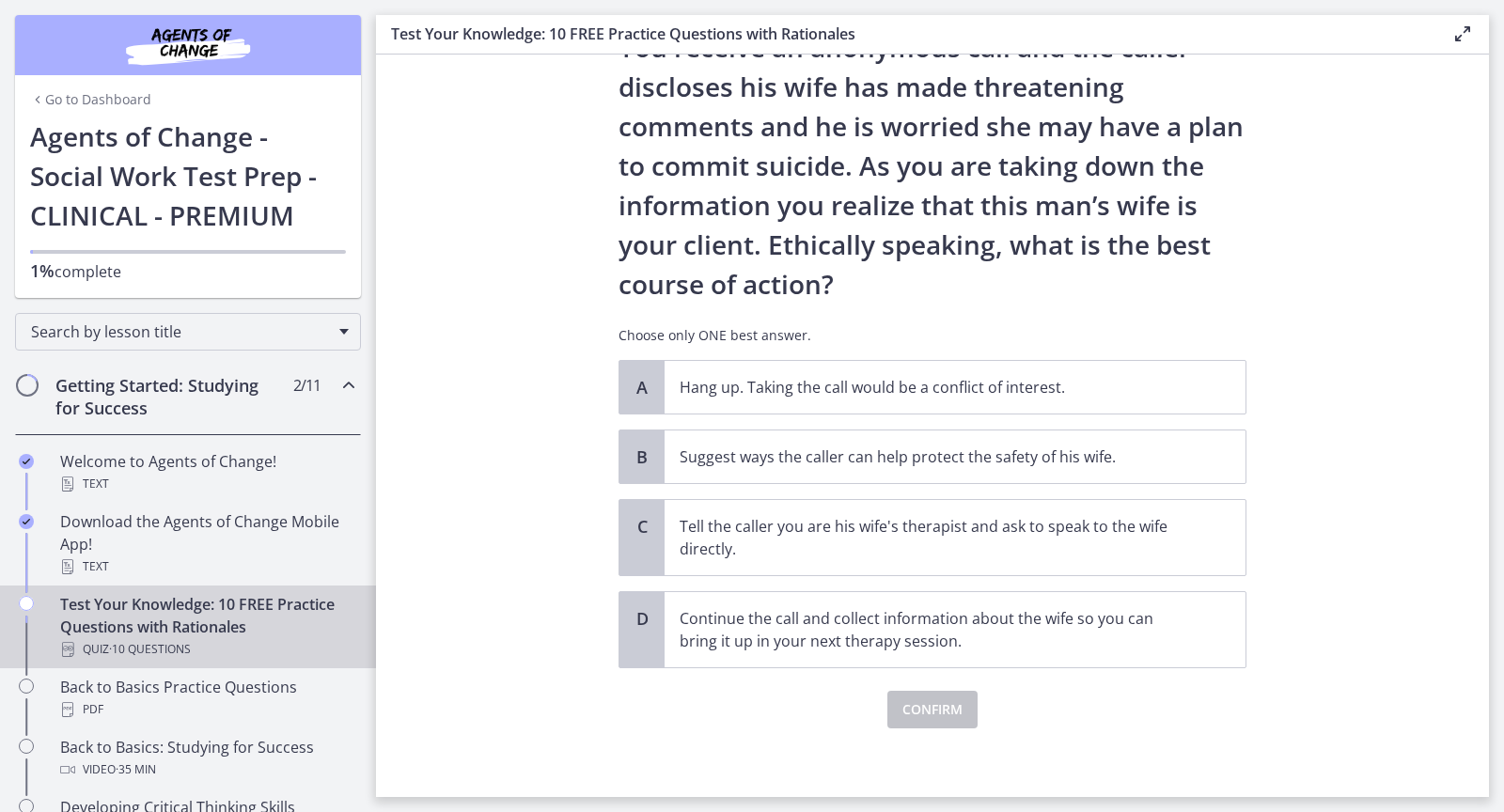scroll, scrollTop: 129, scrollLeft: 0, axis: vertical 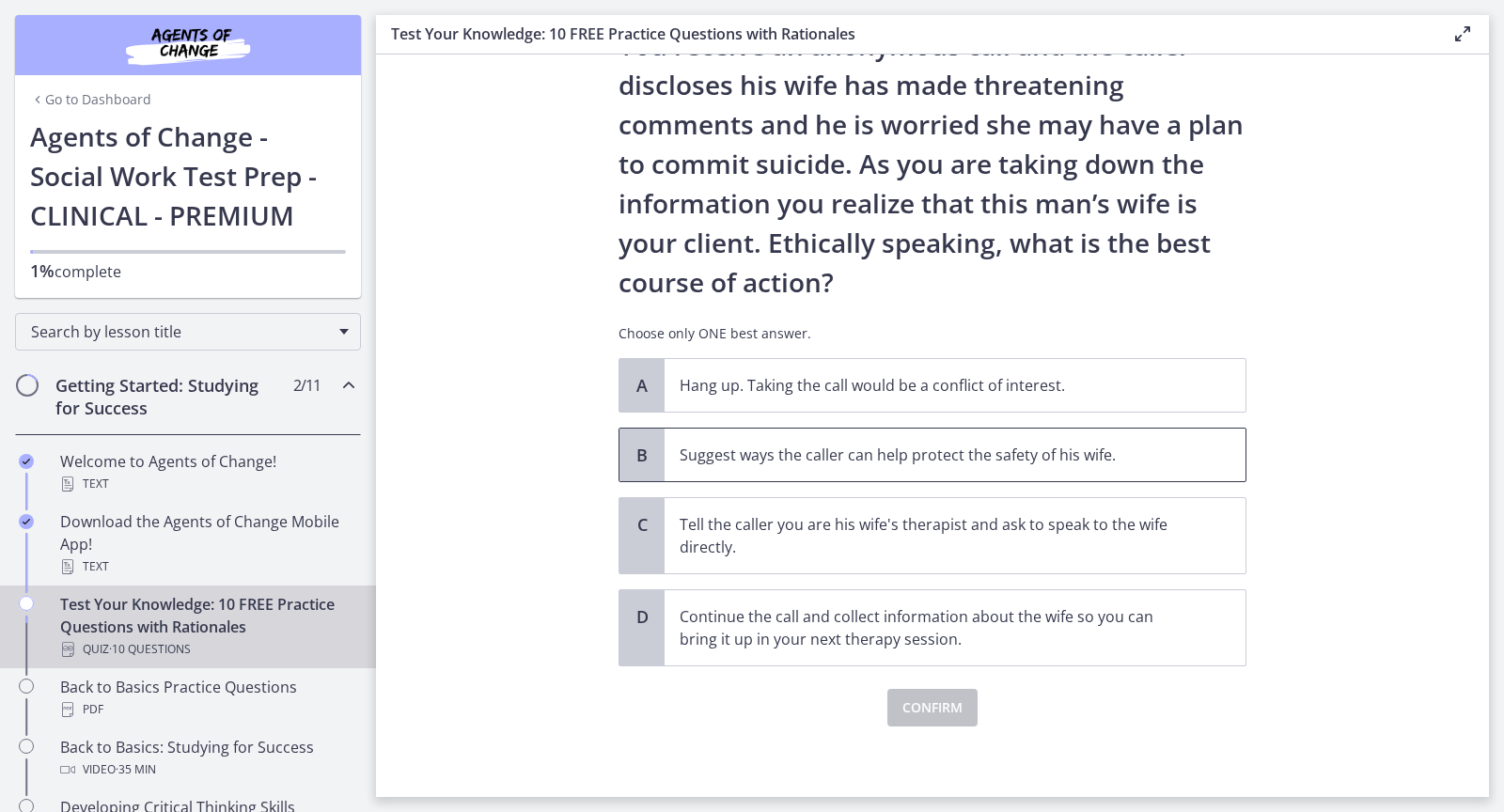 click on "Suggest ways the caller can help protect the safety of his wife." at bounding box center (936, 455) 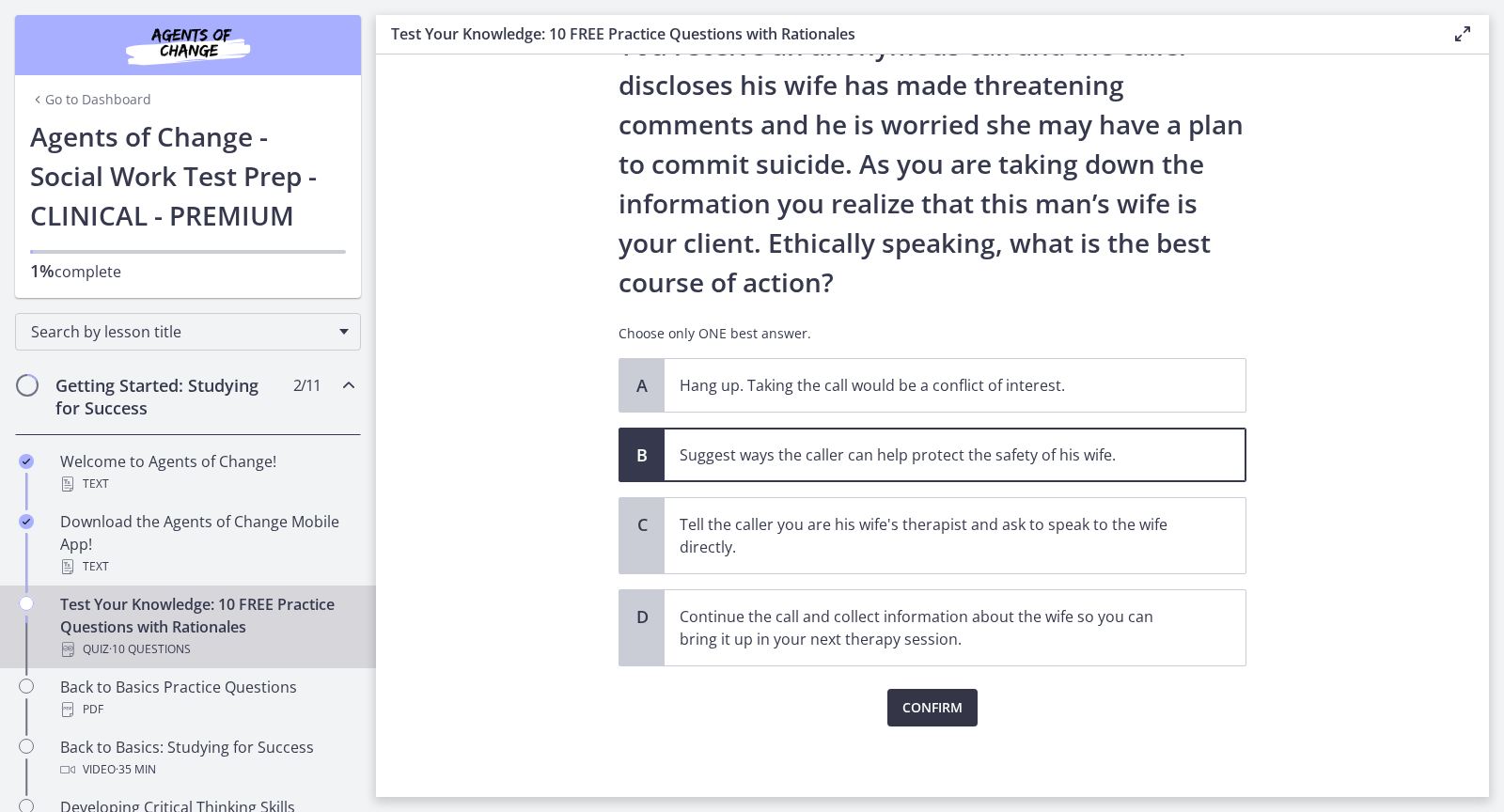 click on "Confirm" at bounding box center (932, 708) 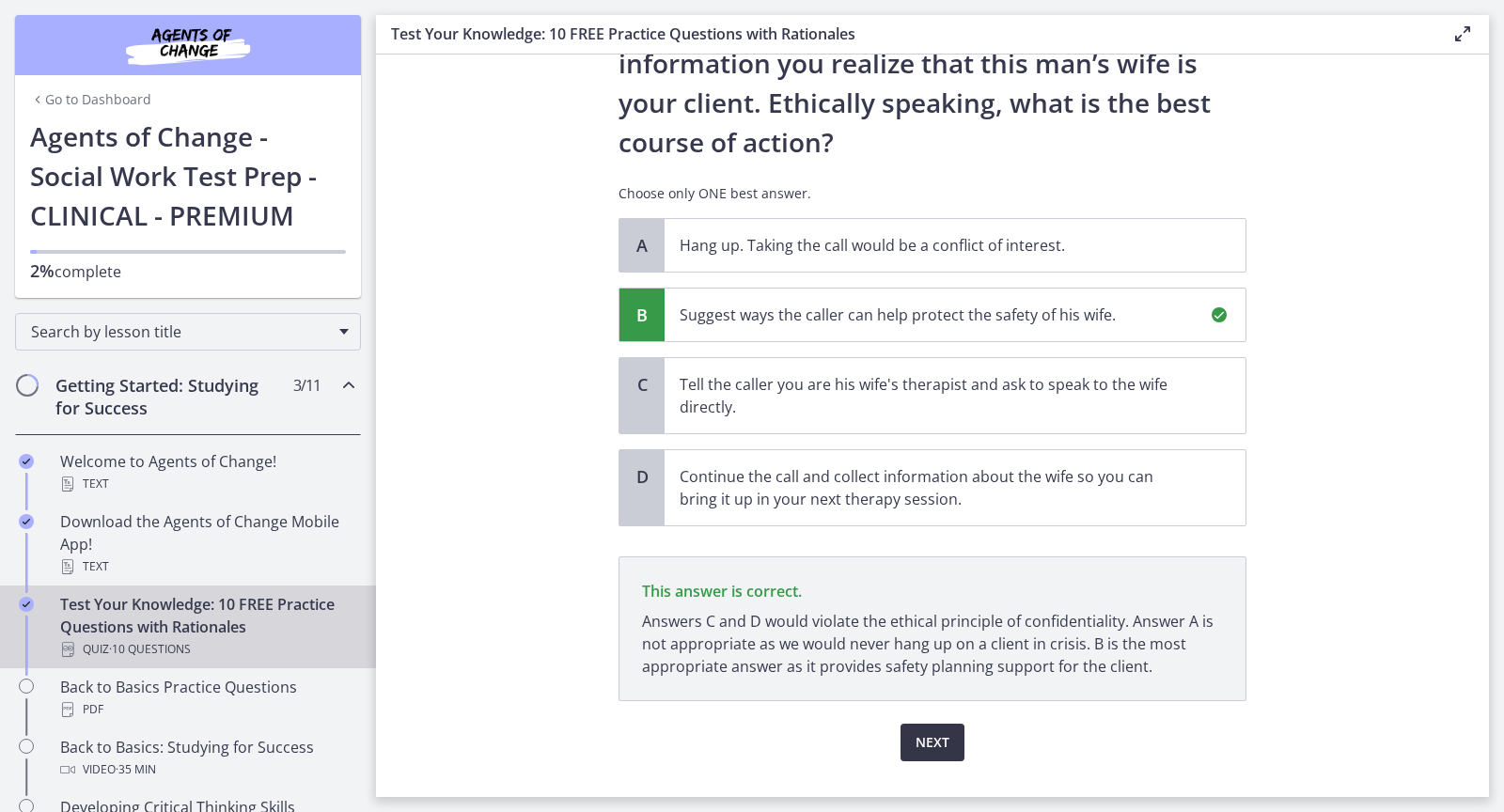 scroll, scrollTop: 303, scrollLeft: 0, axis: vertical 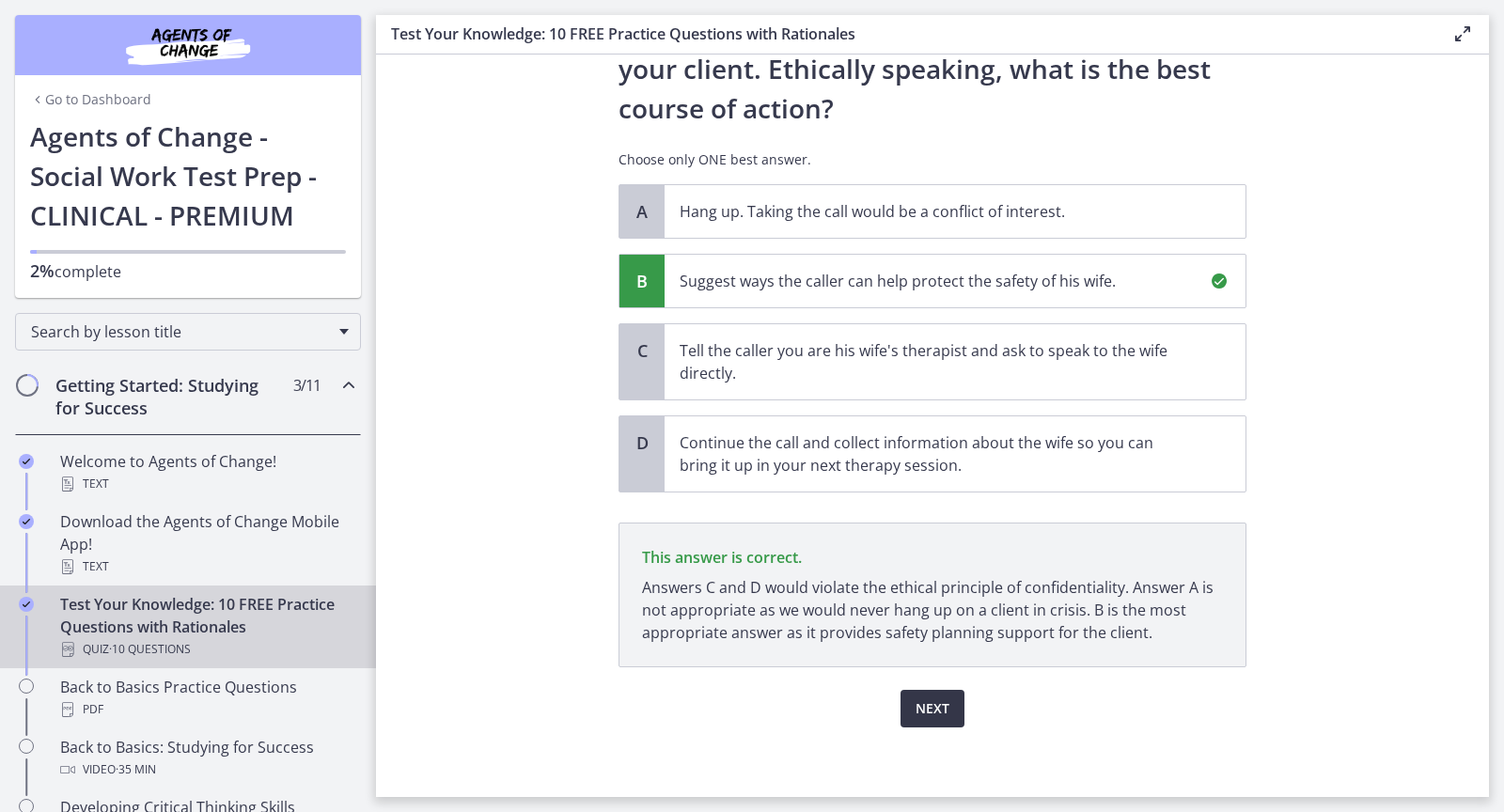 click on "Next" at bounding box center [932, 709] 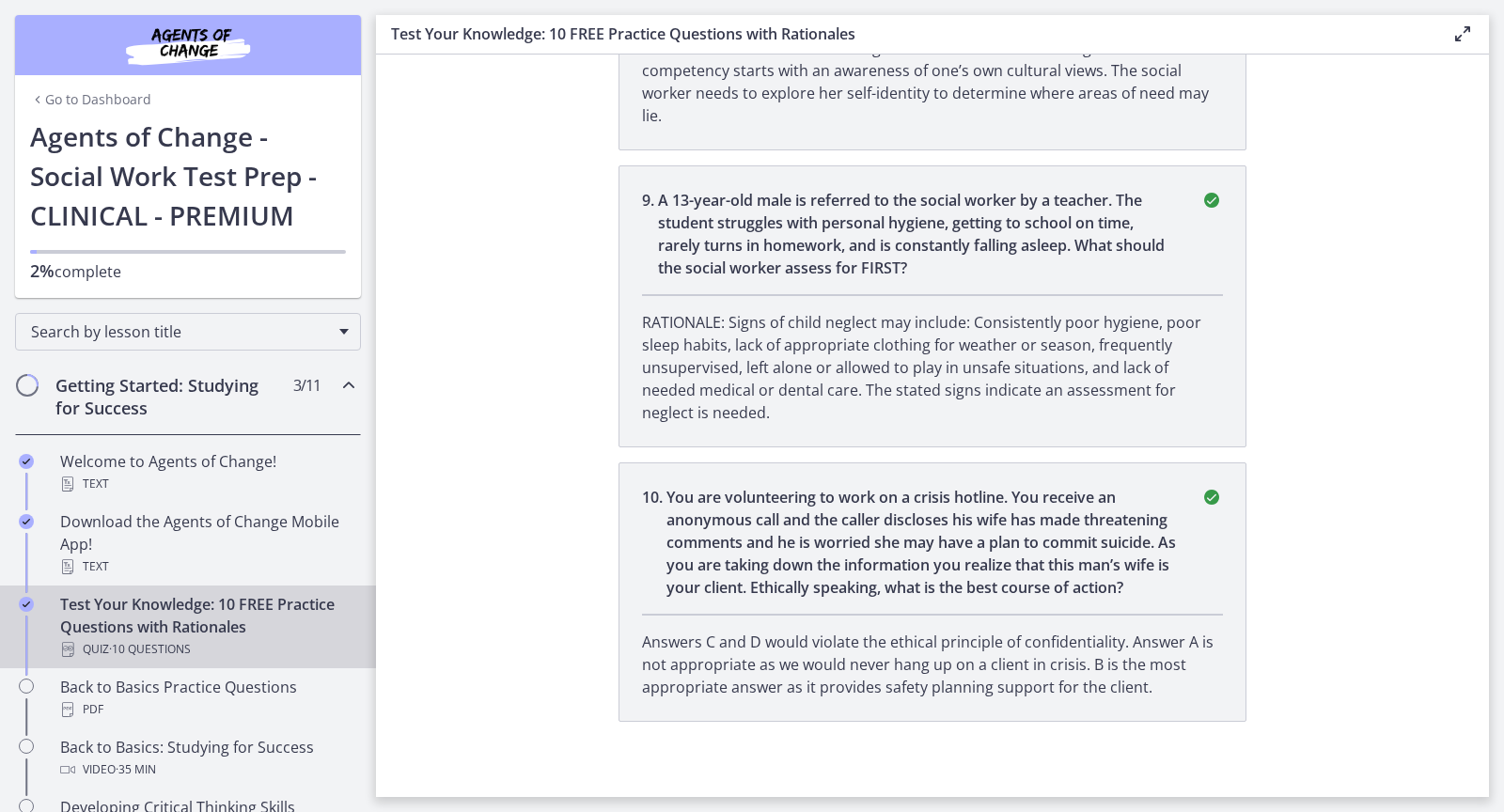 scroll, scrollTop: 0, scrollLeft: 0, axis: both 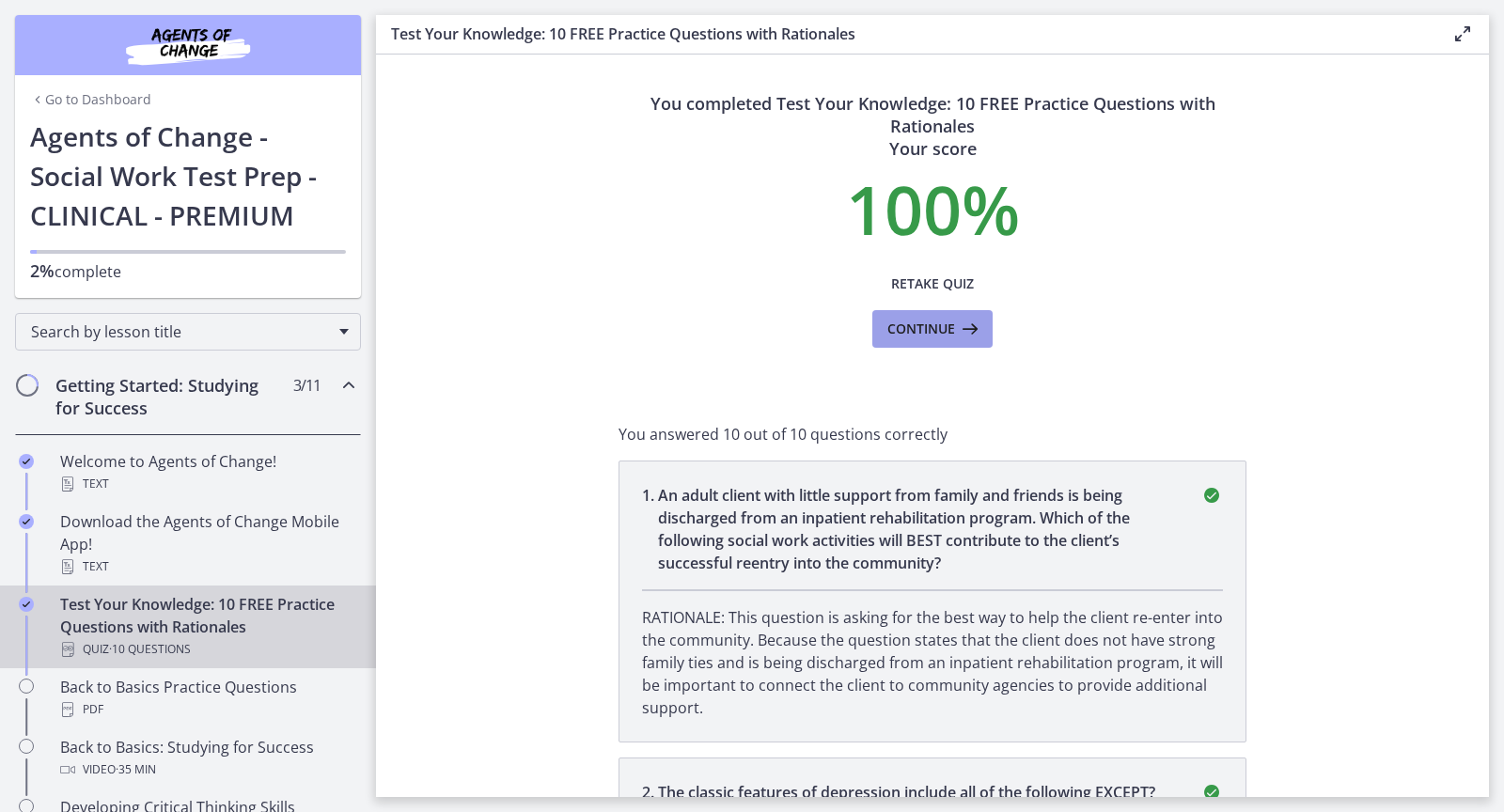 click on "Continue" at bounding box center [921, 329] 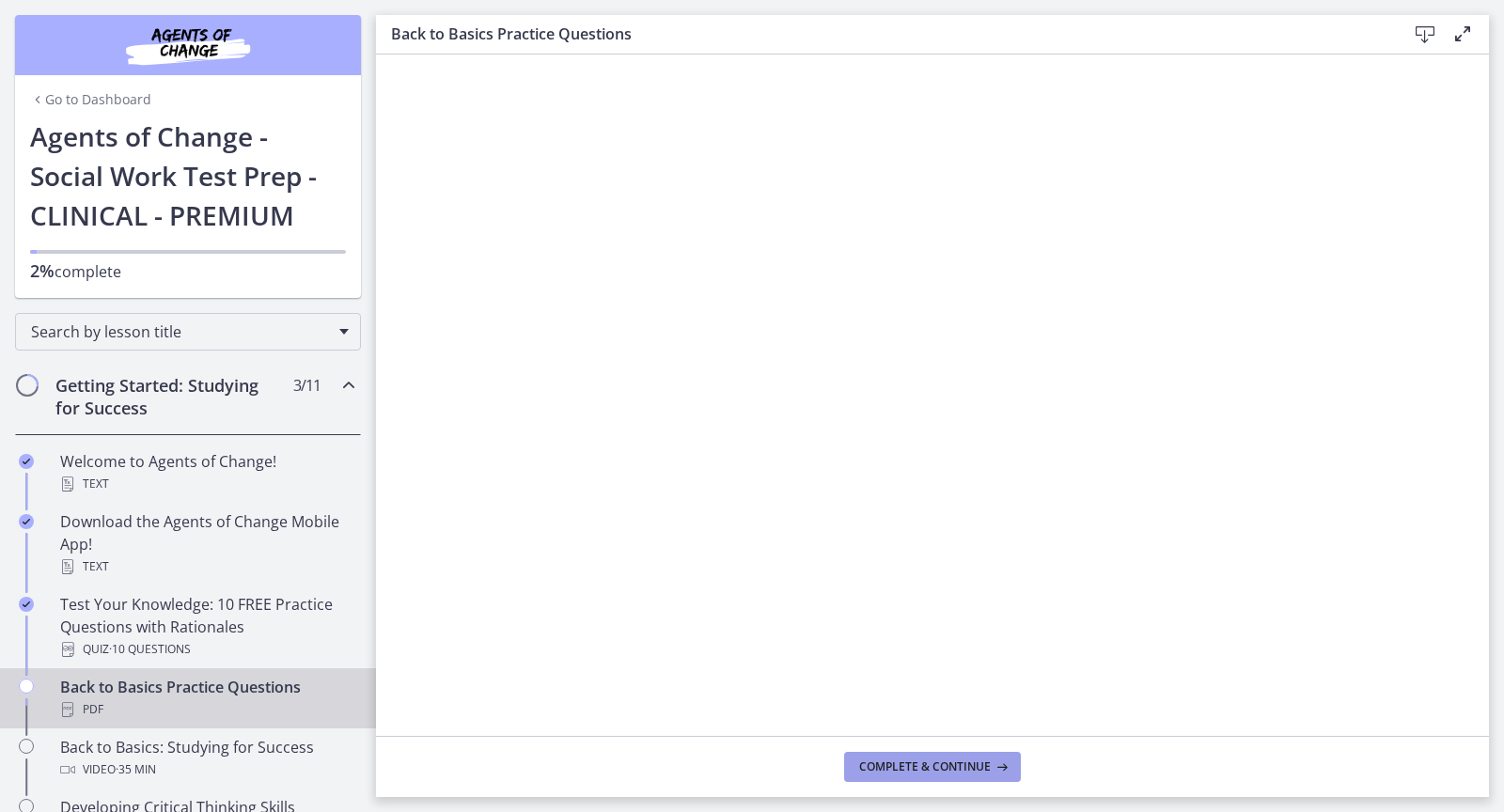click on "Complete & continue" at bounding box center [925, 767] 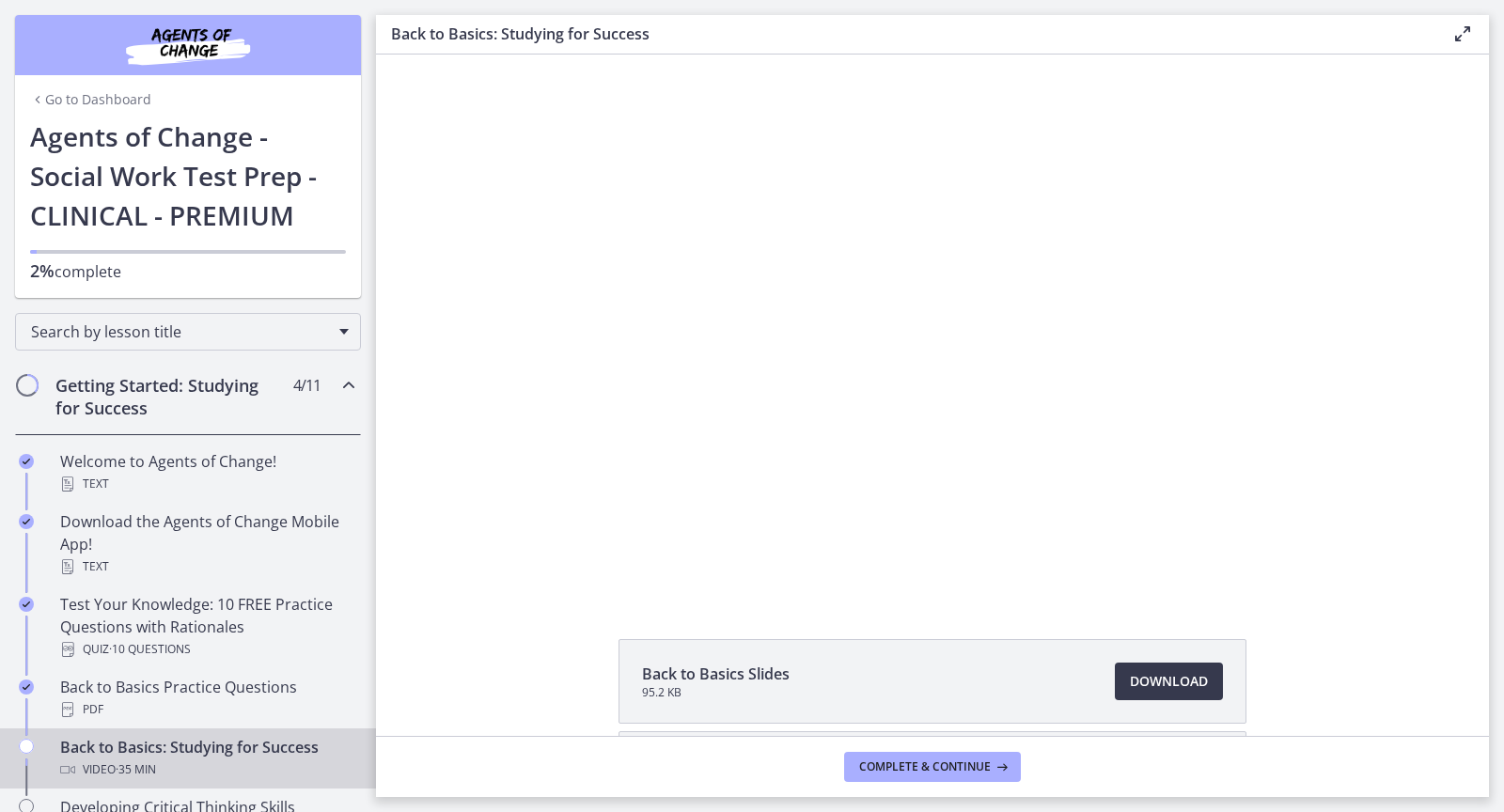scroll, scrollTop: 0, scrollLeft: 0, axis: both 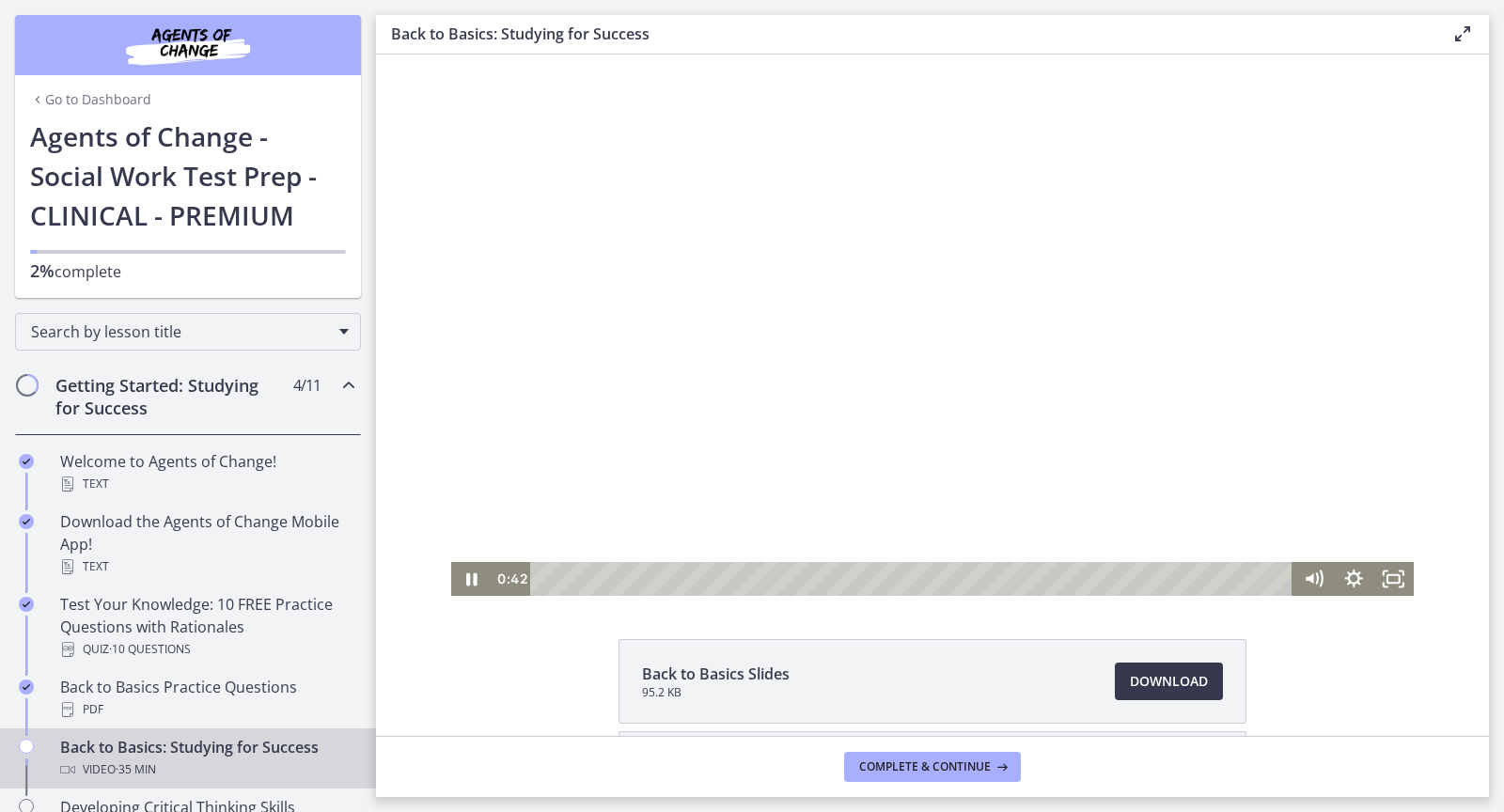 click at bounding box center [932, 325] 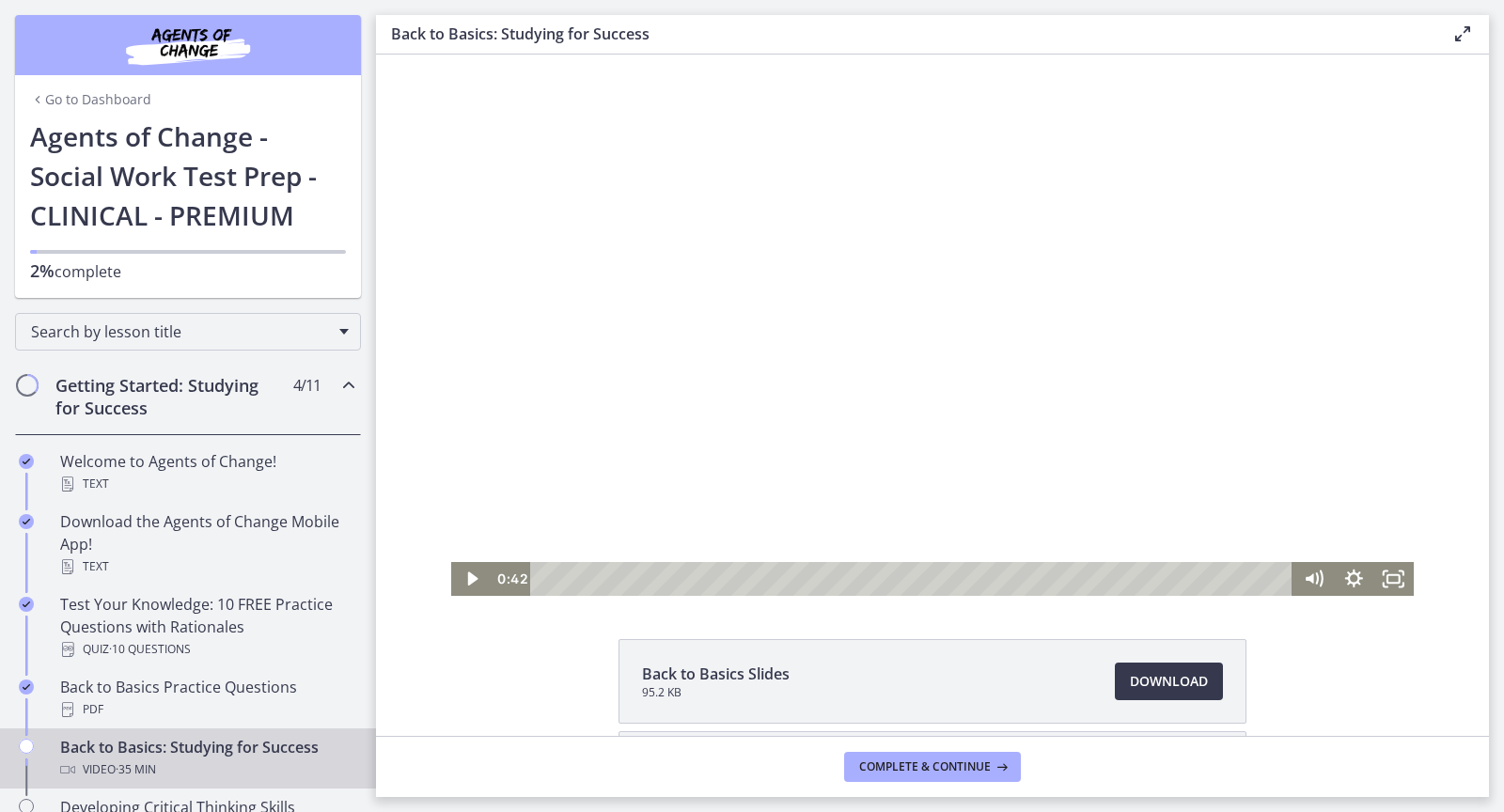 click at bounding box center [932, 325] 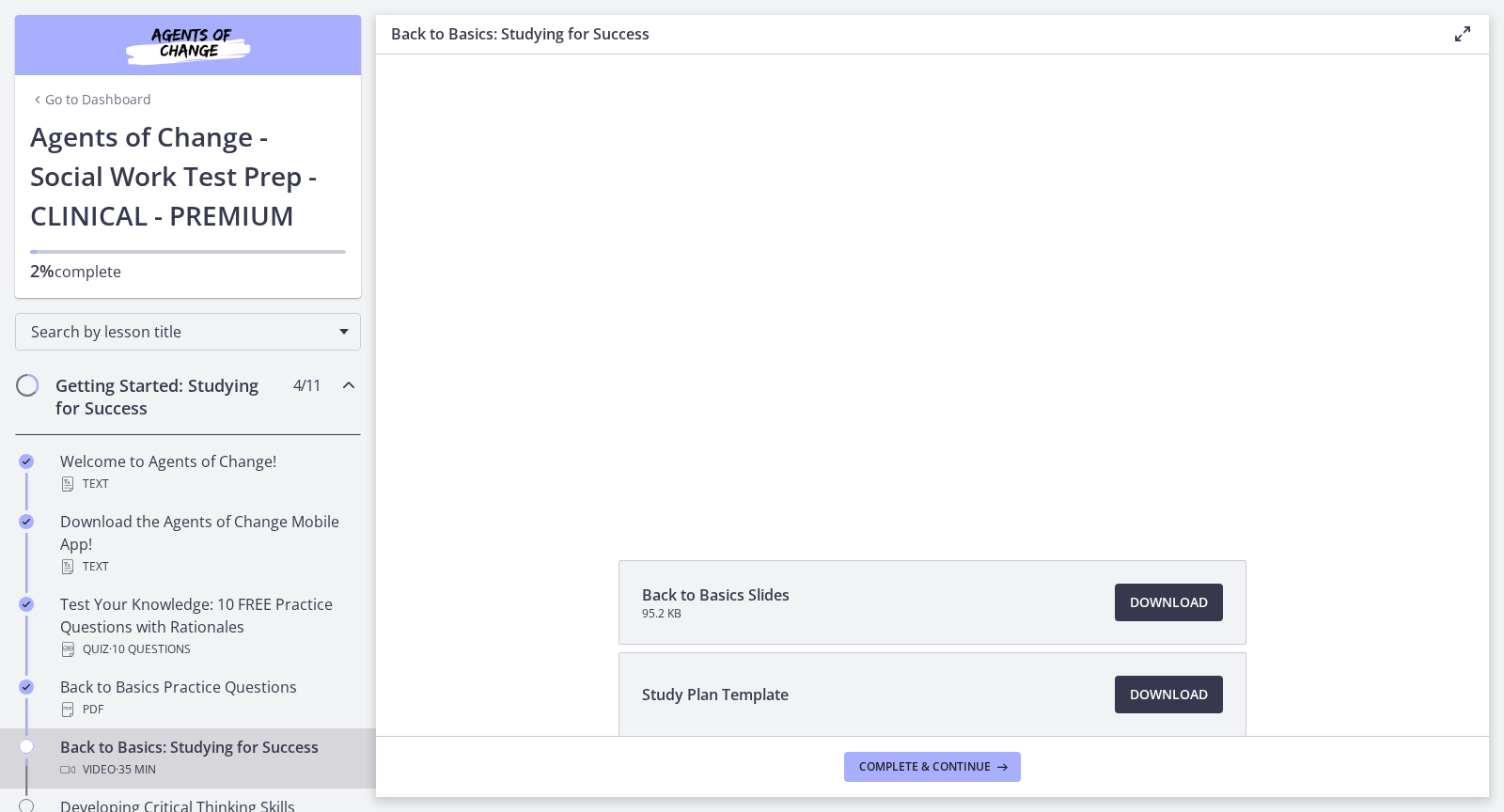 scroll, scrollTop: 0, scrollLeft: 0, axis: both 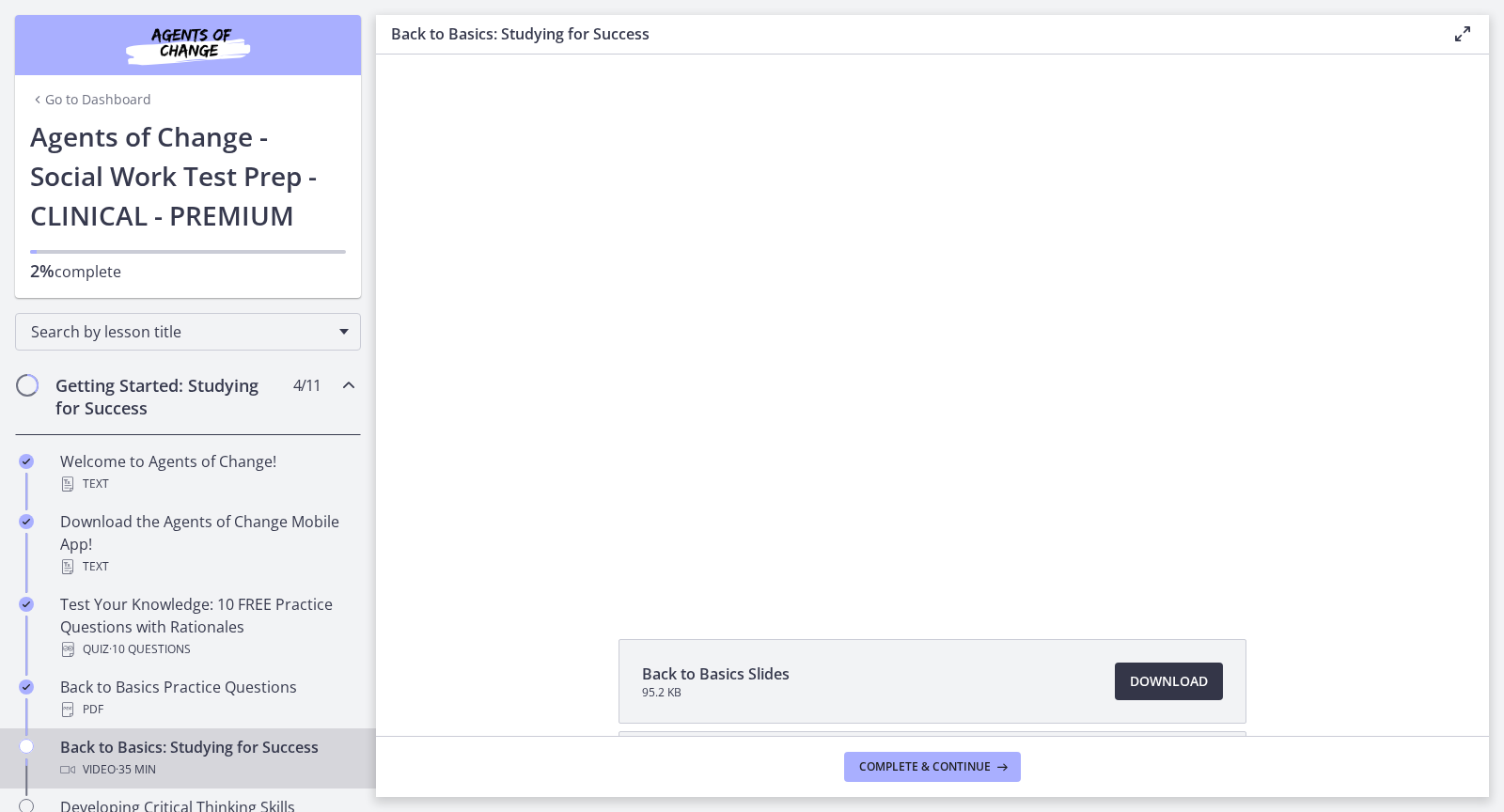click on "Download
Opens in a new window" at bounding box center [1168, 681] 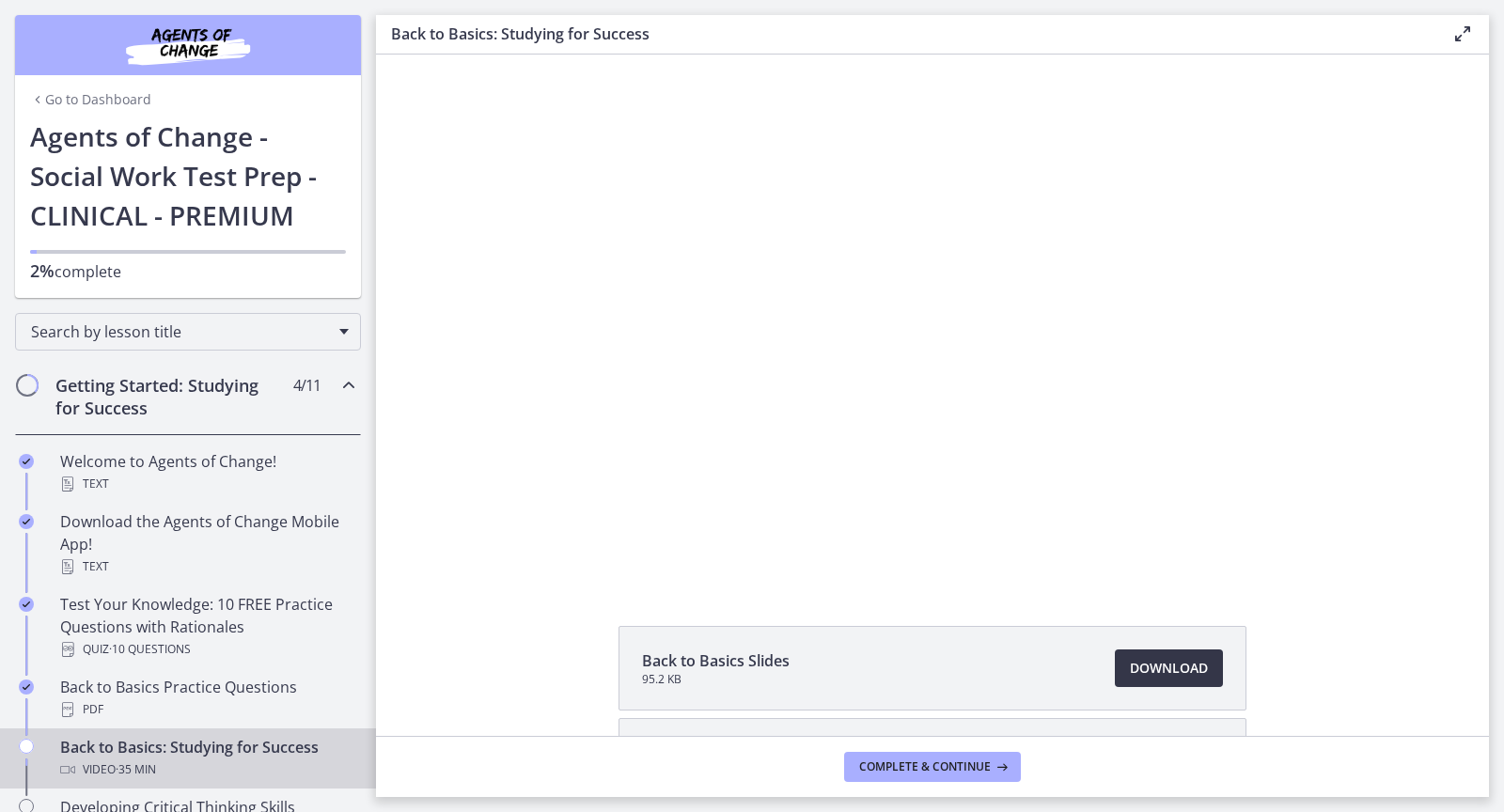 scroll, scrollTop: 16, scrollLeft: 0, axis: vertical 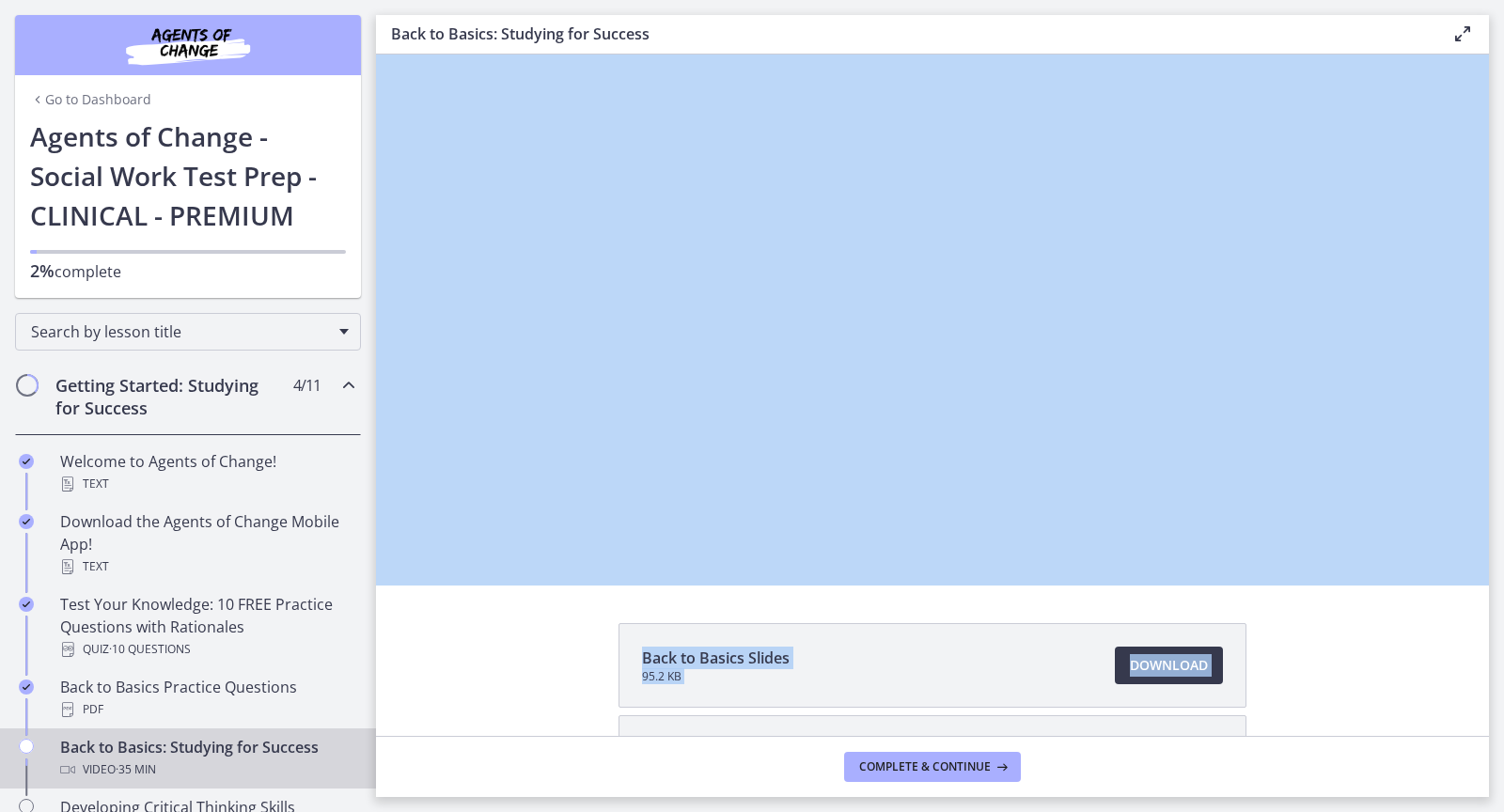 drag, startPoint x: 1140, startPoint y: 812, endPoint x: 1333, endPoint y: 633, distance: 263.22994 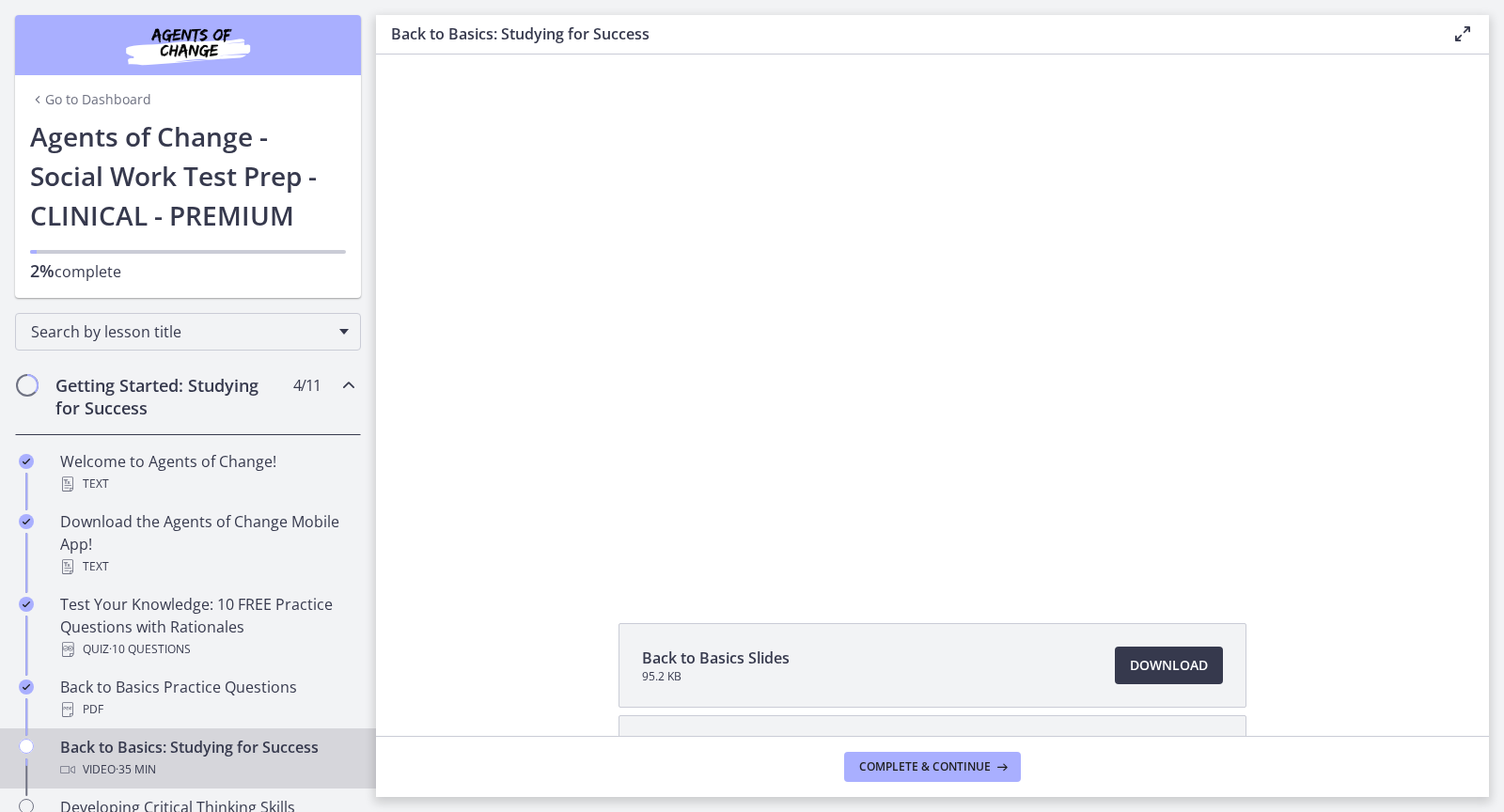 click on "Back to Basics Slides
95.2 KB
Download
Opens in a new window
Study Plan Template
Download
Opens in a new window" at bounding box center (932, 757) 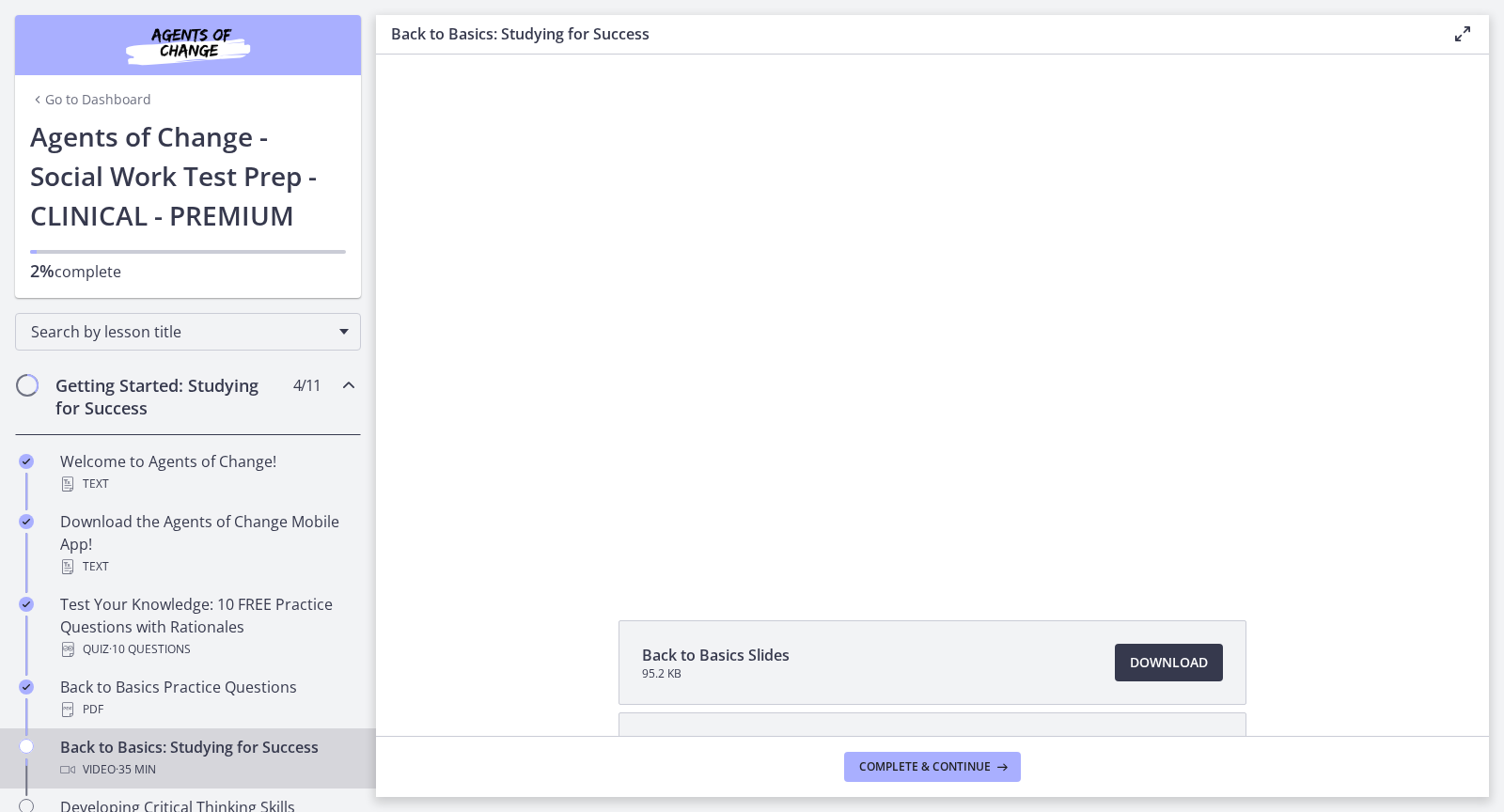 scroll, scrollTop: 166, scrollLeft: 0, axis: vertical 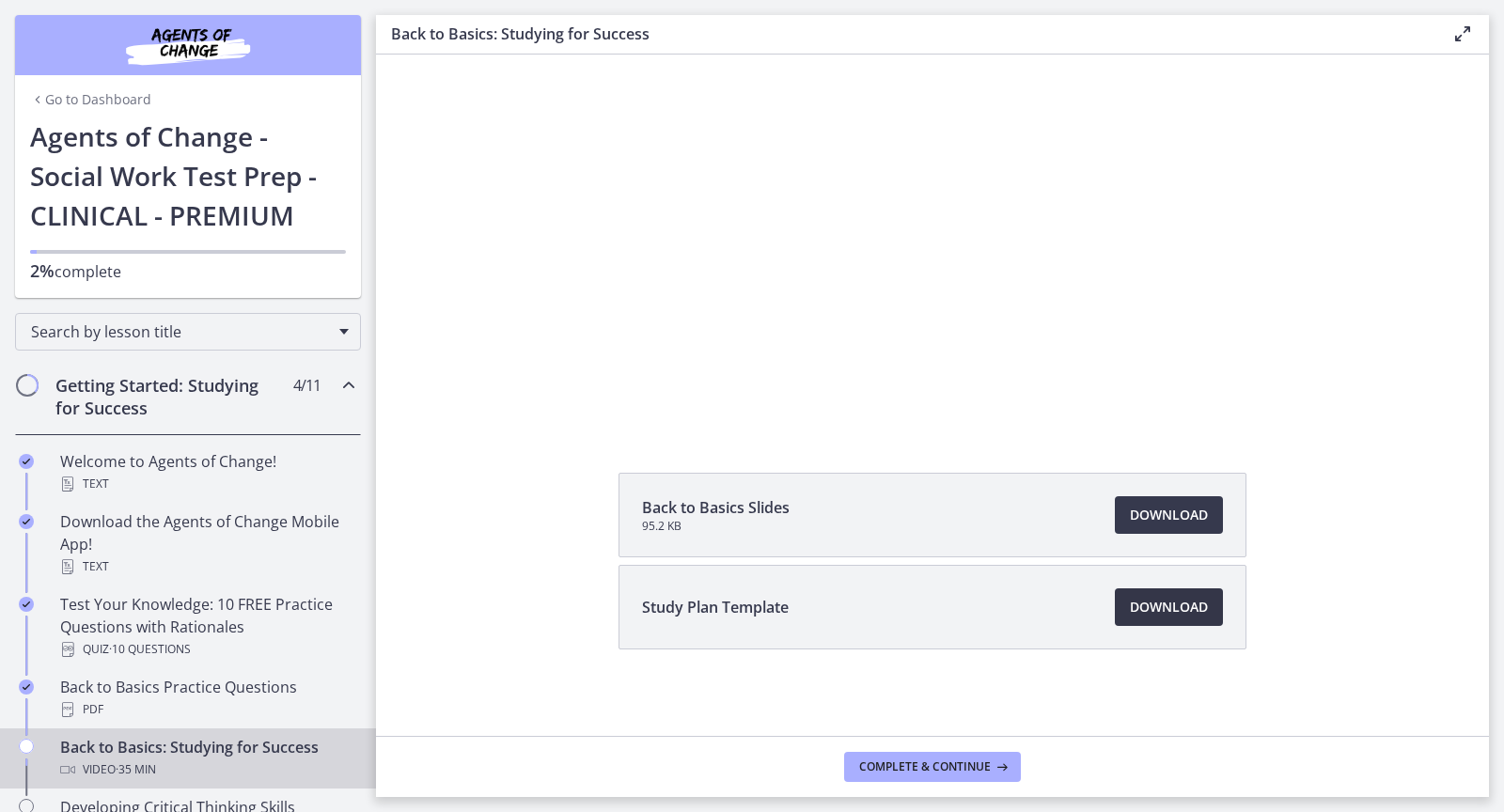 click on "Download
Opens in a new window" at bounding box center (1168, 607) 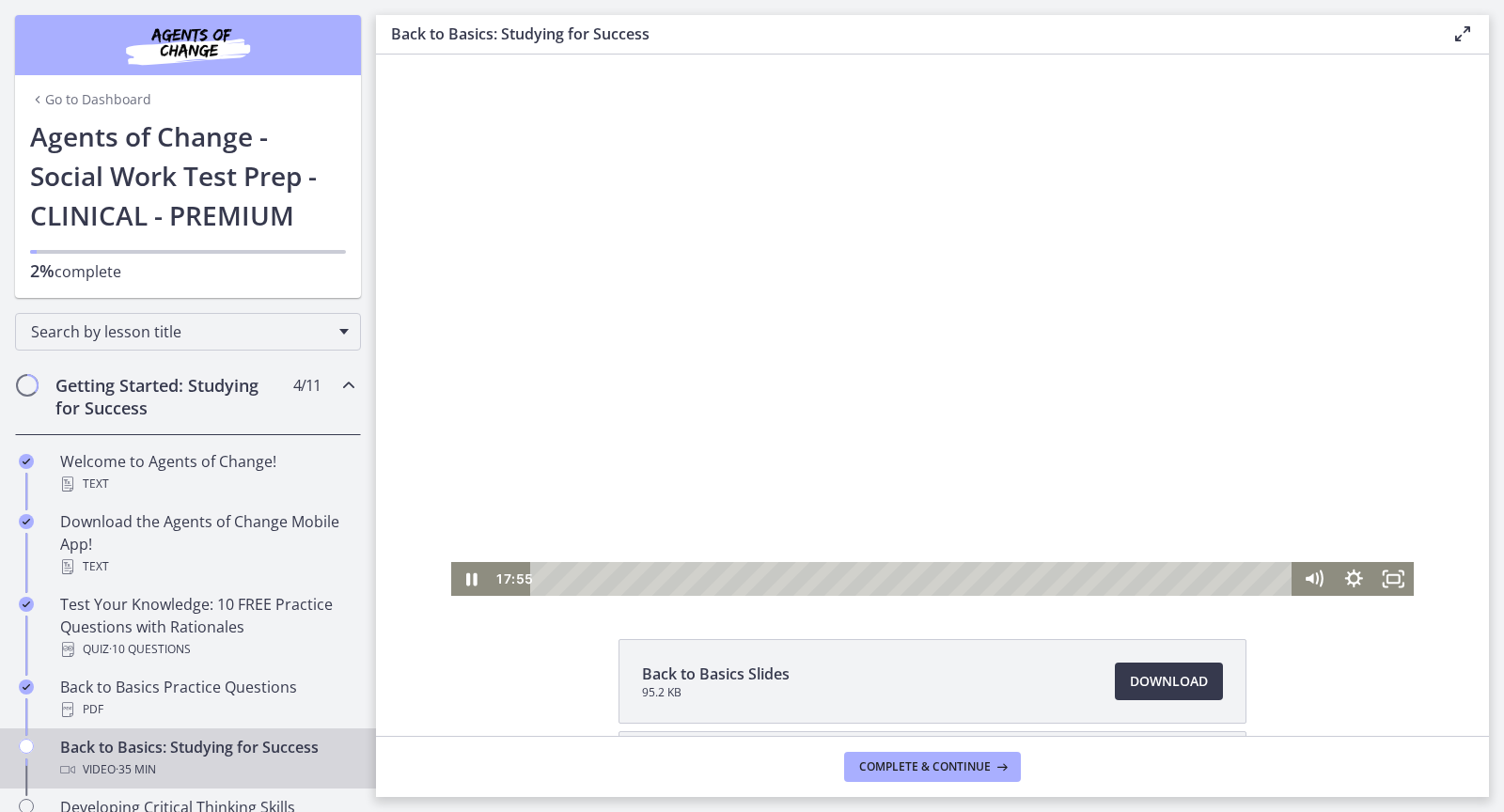 scroll, scrollTop: 166, scrollLeft: 0, axis: vertical 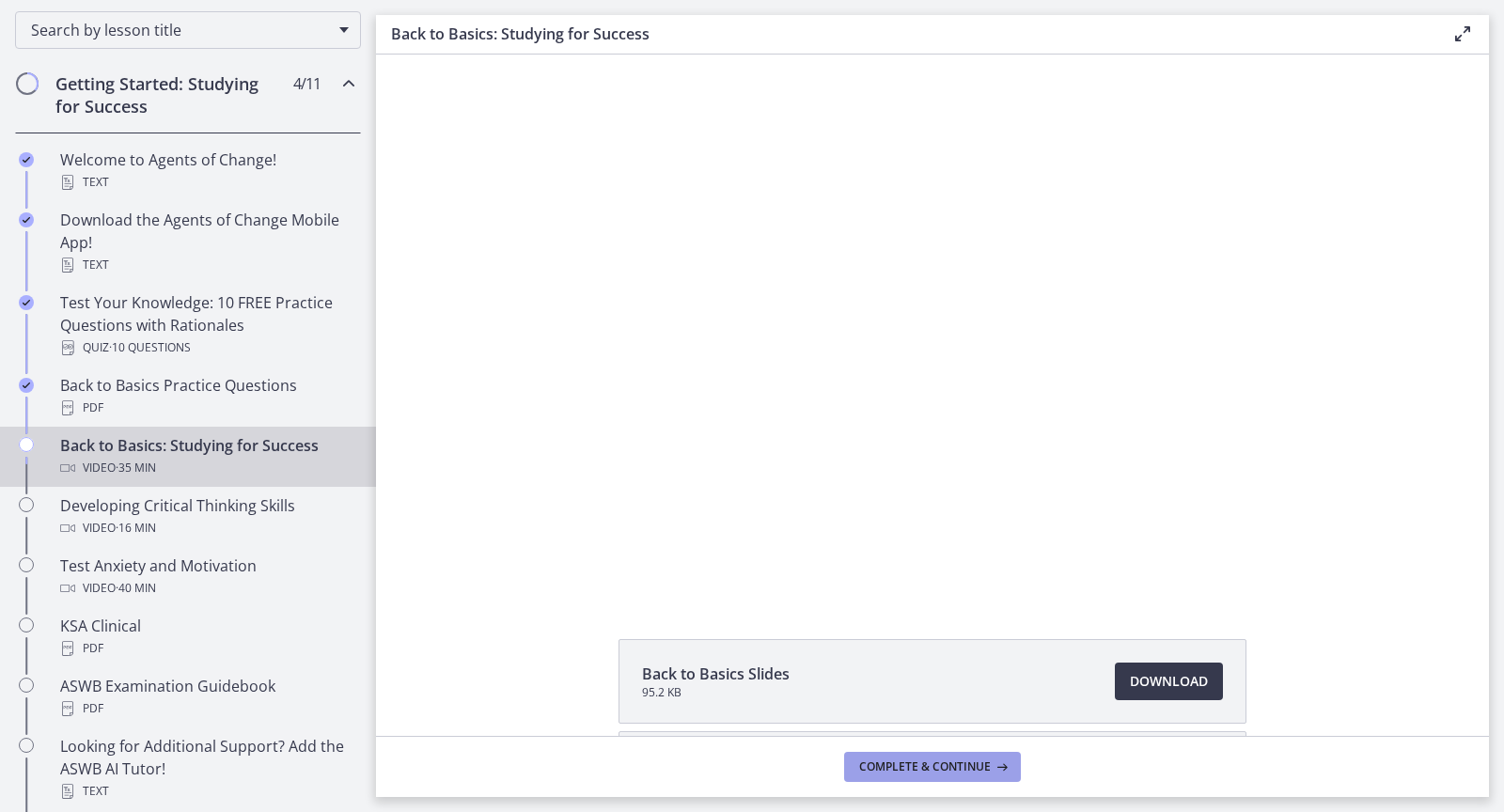 click on "Complete & continue" at bounding box center [925, 767] 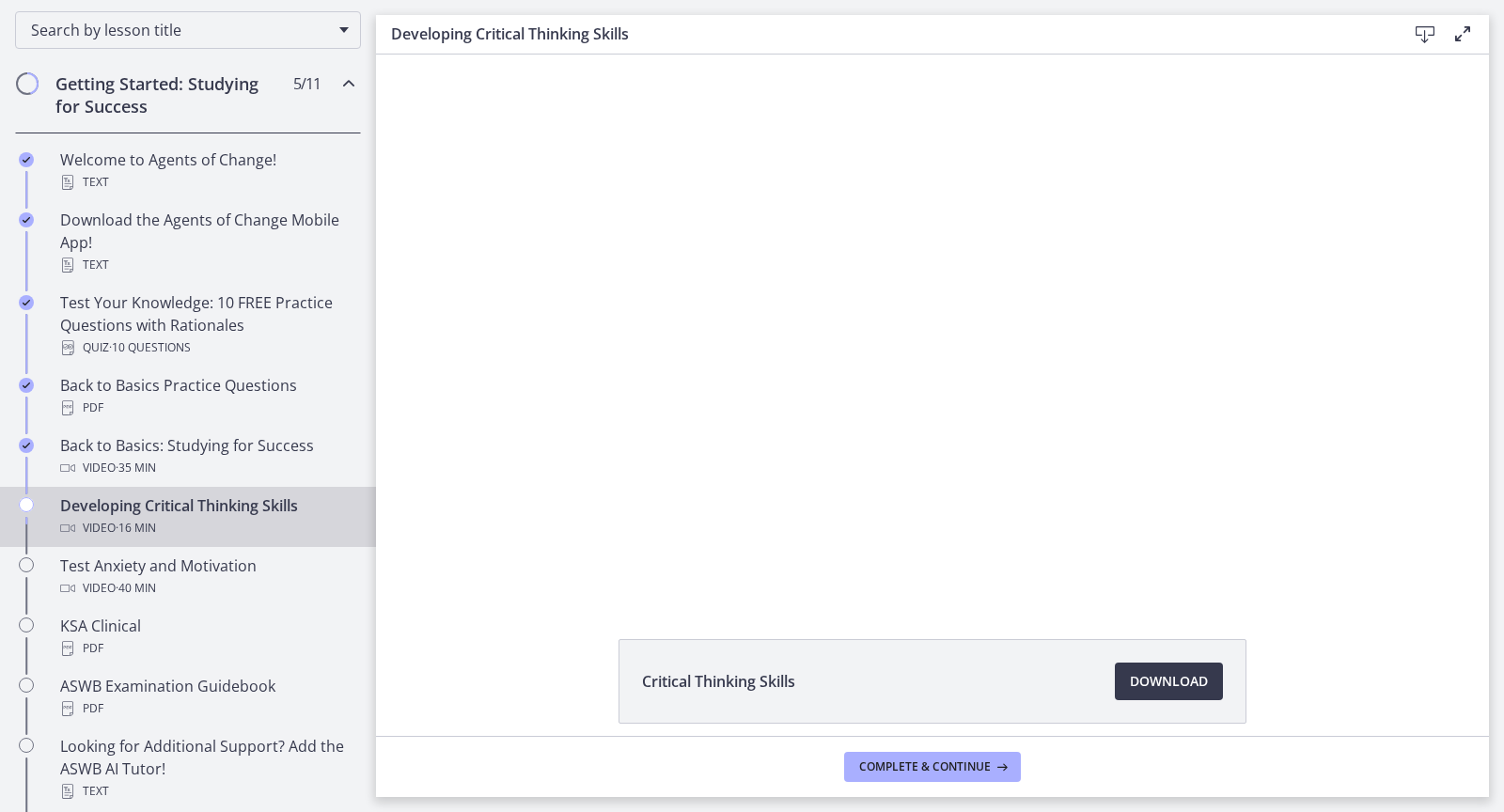 scroll, scrollTop: 0, scrollLeft: 0, axis: both 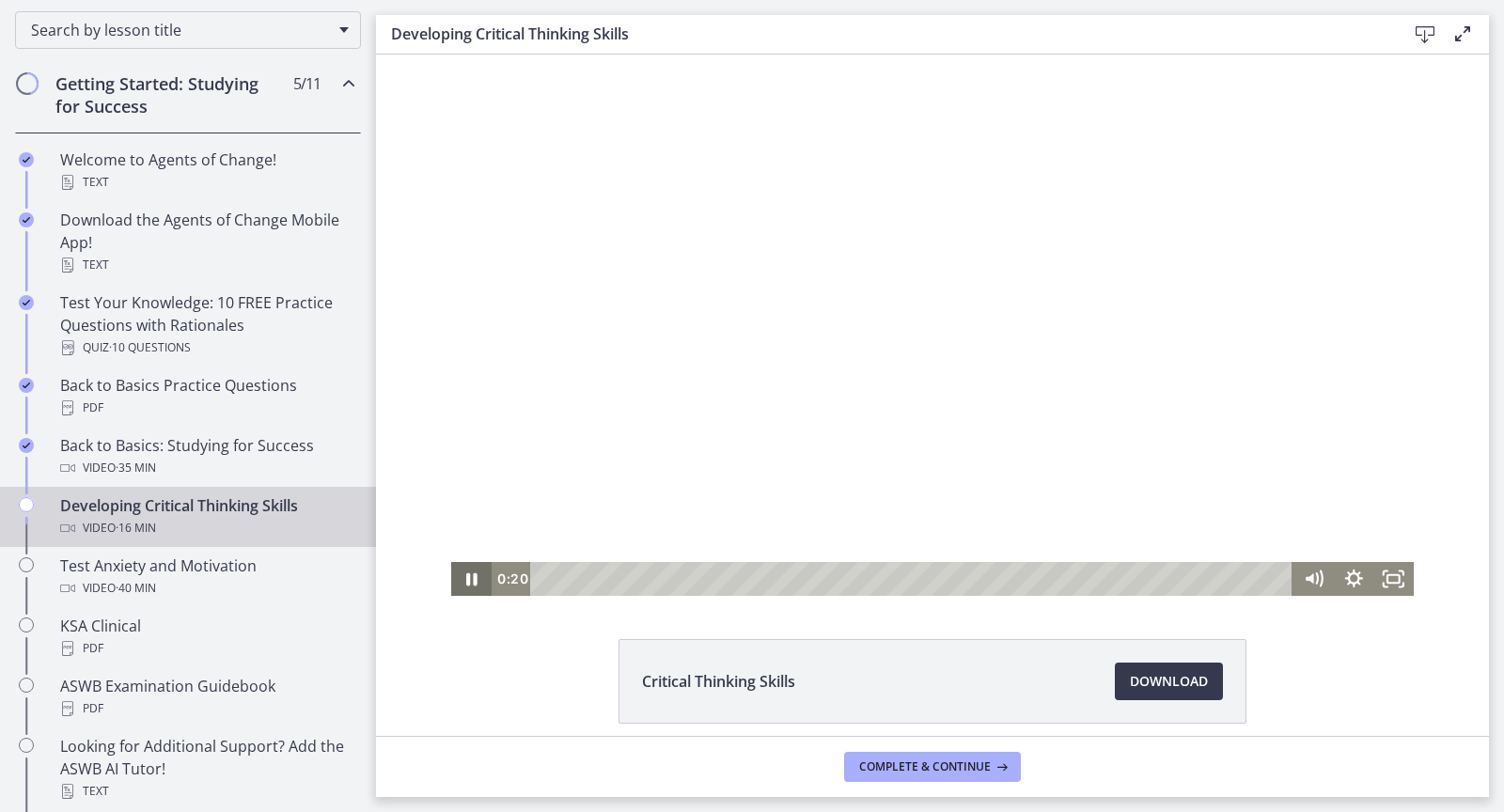 click 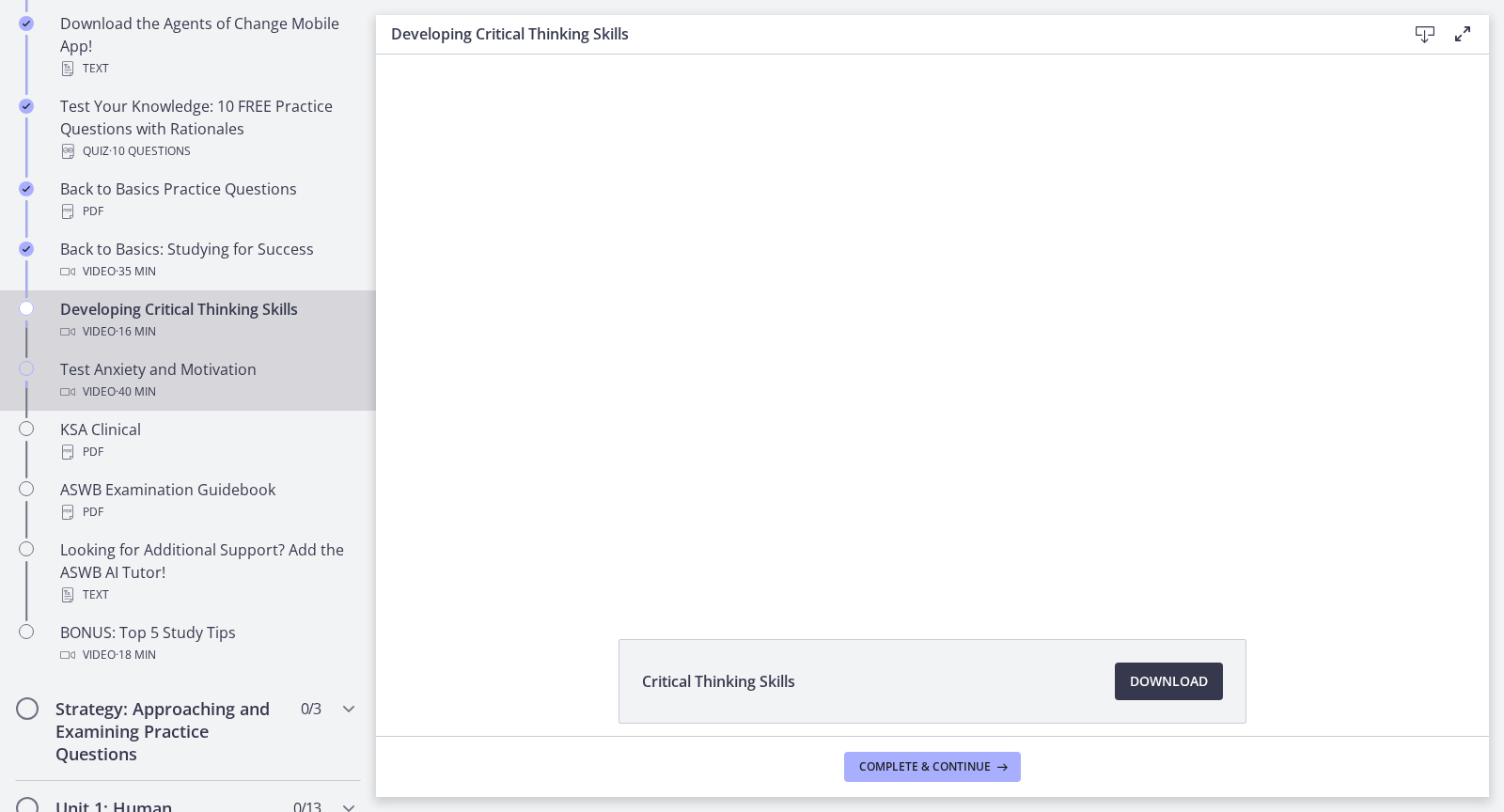 scroll, scrollTop: 0, scrollLeft: 0, axis: both 